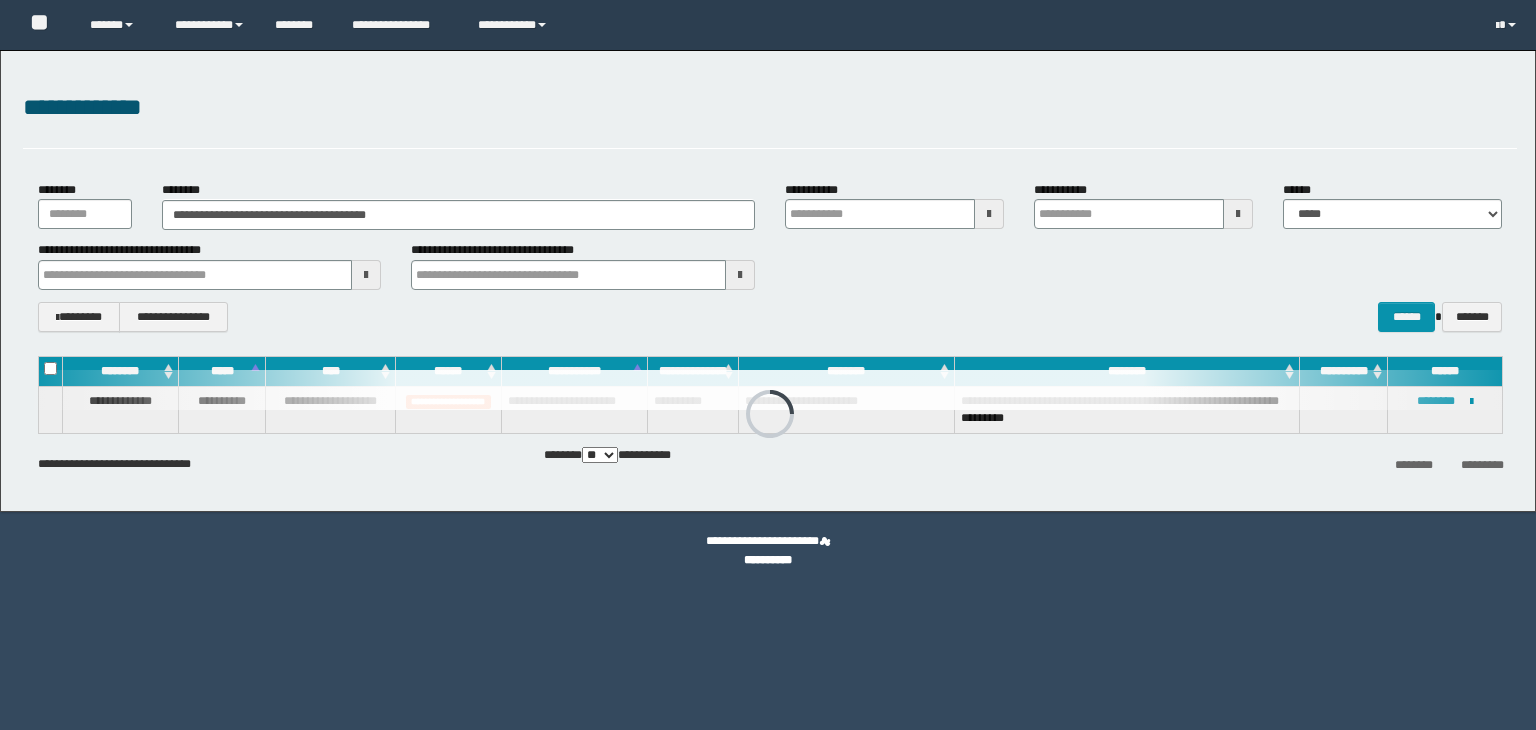 scroll, scrollTop: 0, scrollLeft: 0, axis: both 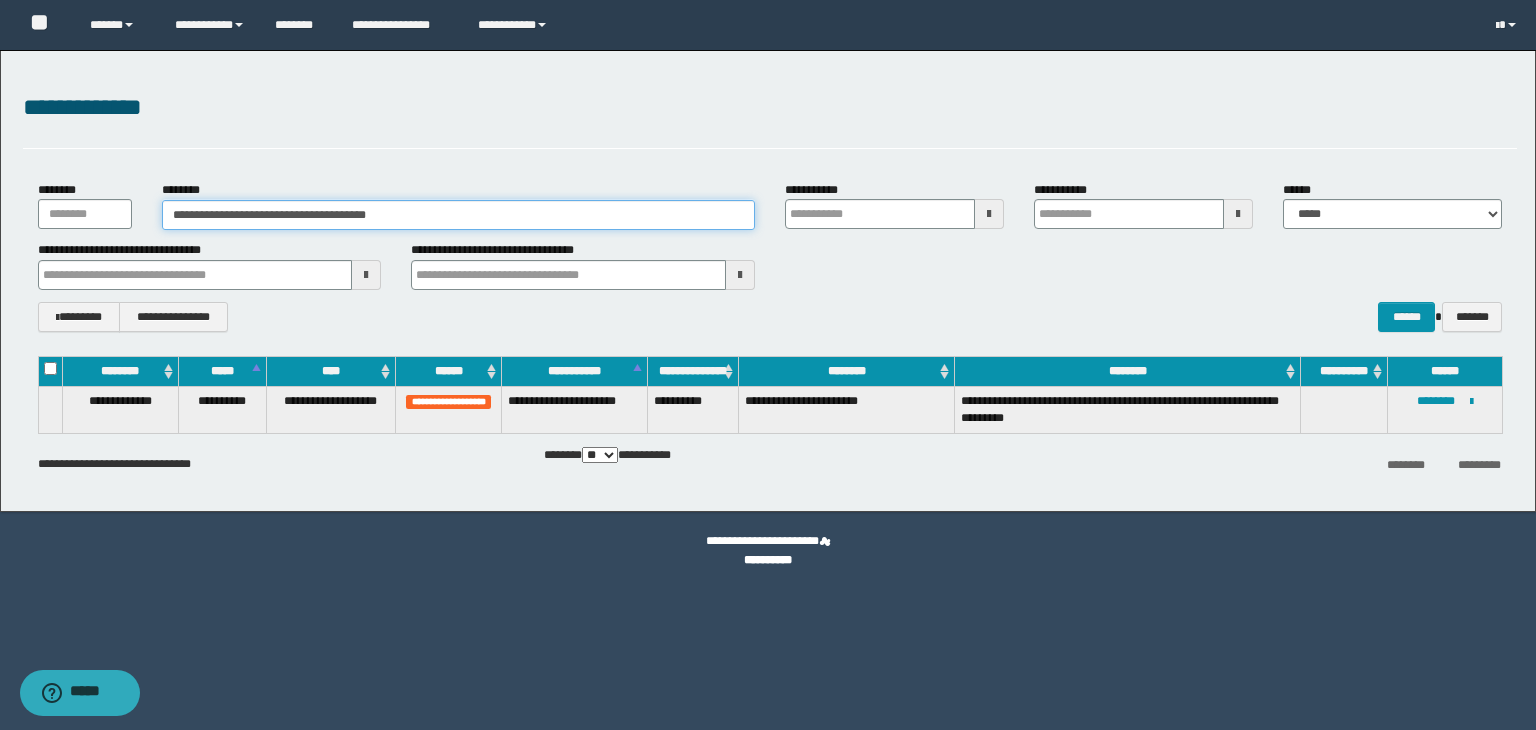 drag, startPoint x: 0, startPoint y: 0, endPoint x: 44, endPoint y: 201, distance: 205.75957 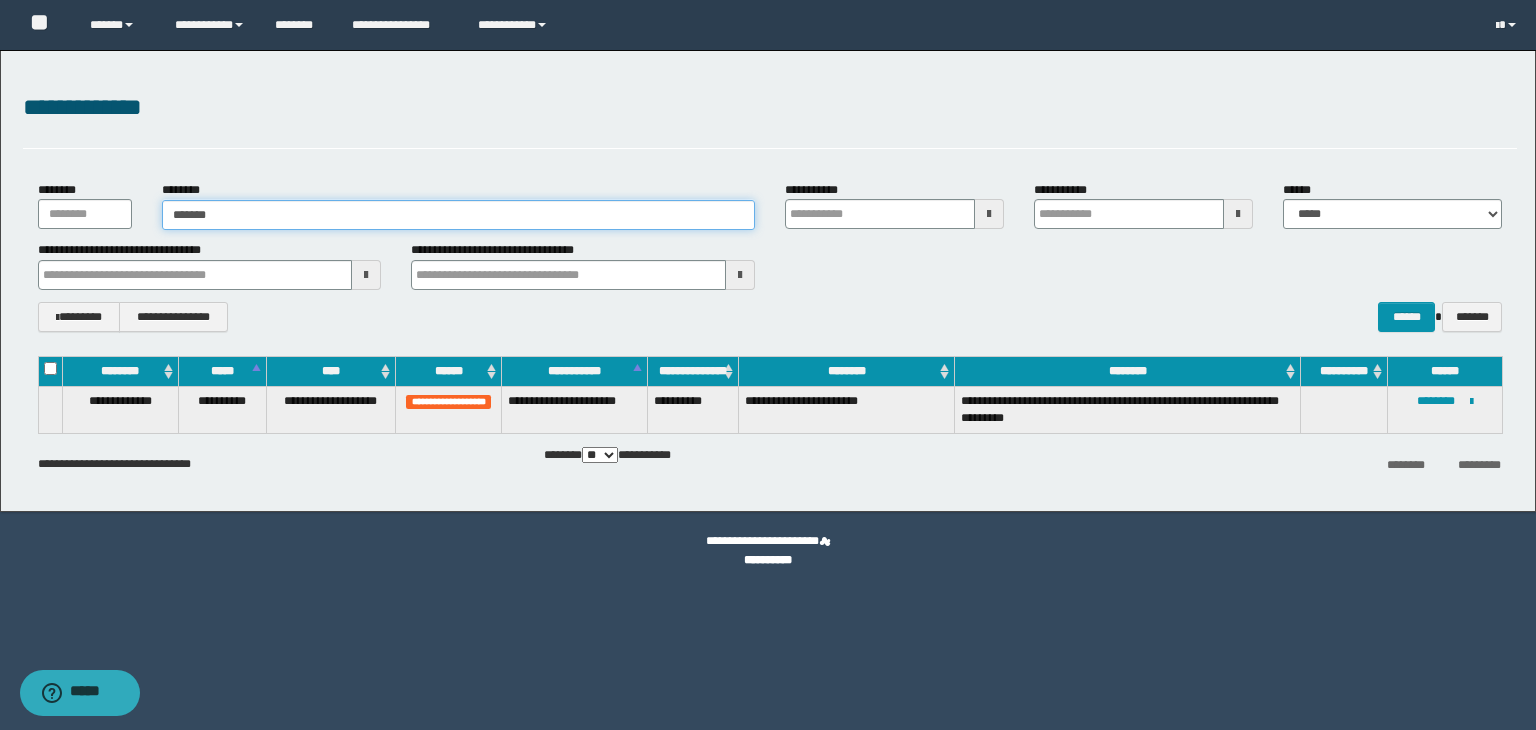 type on "********" 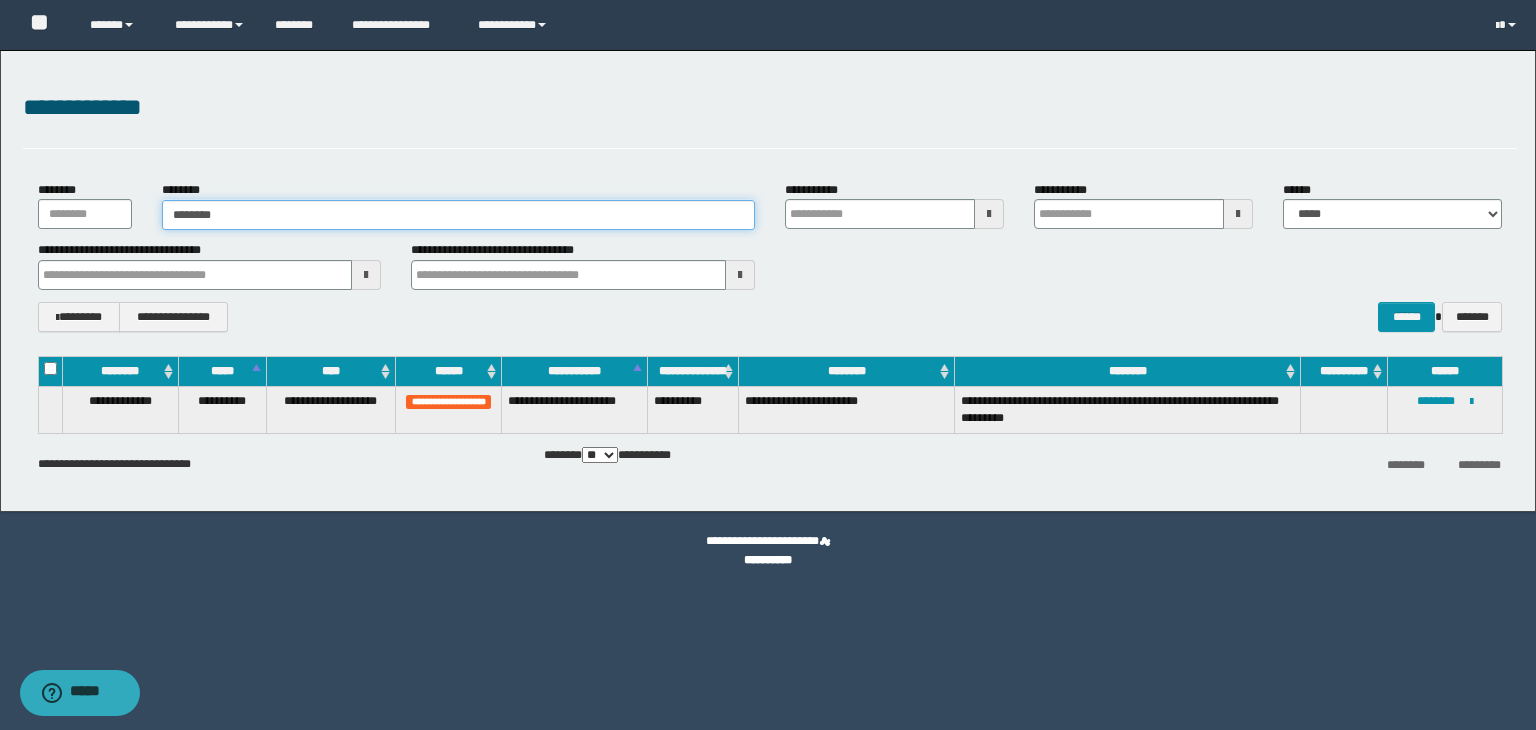 type on "********" 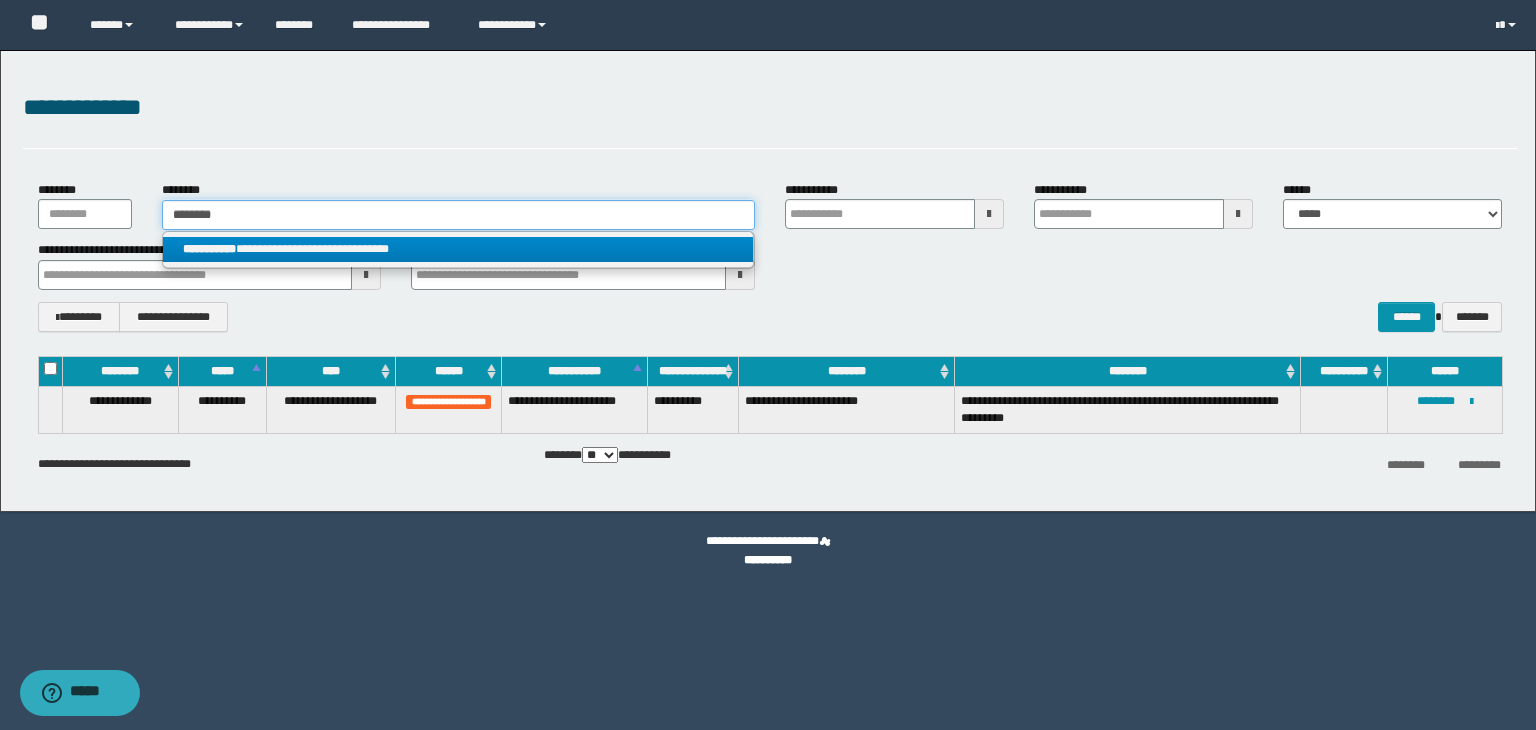 type on "********" 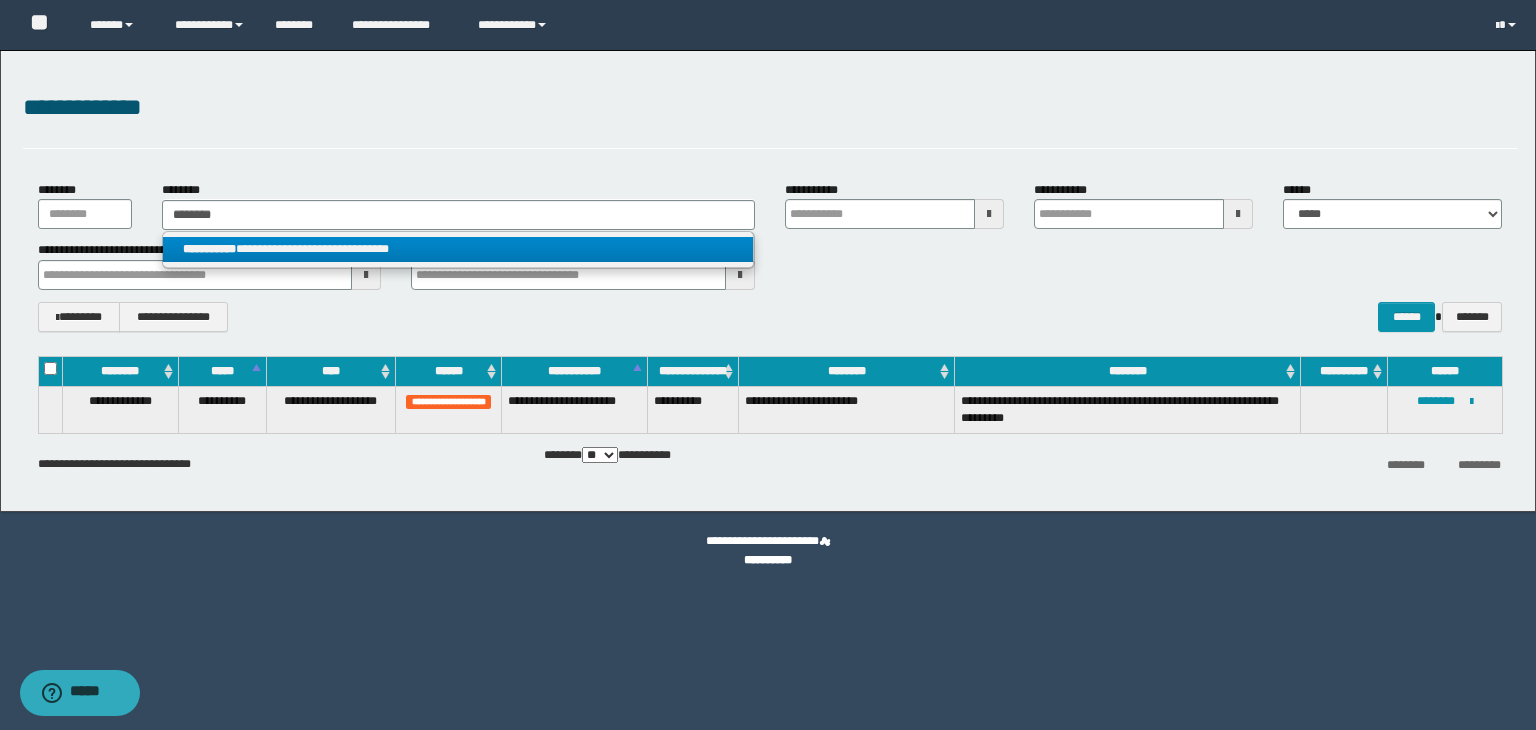 click on "**********" at bounding box center (458, 249) 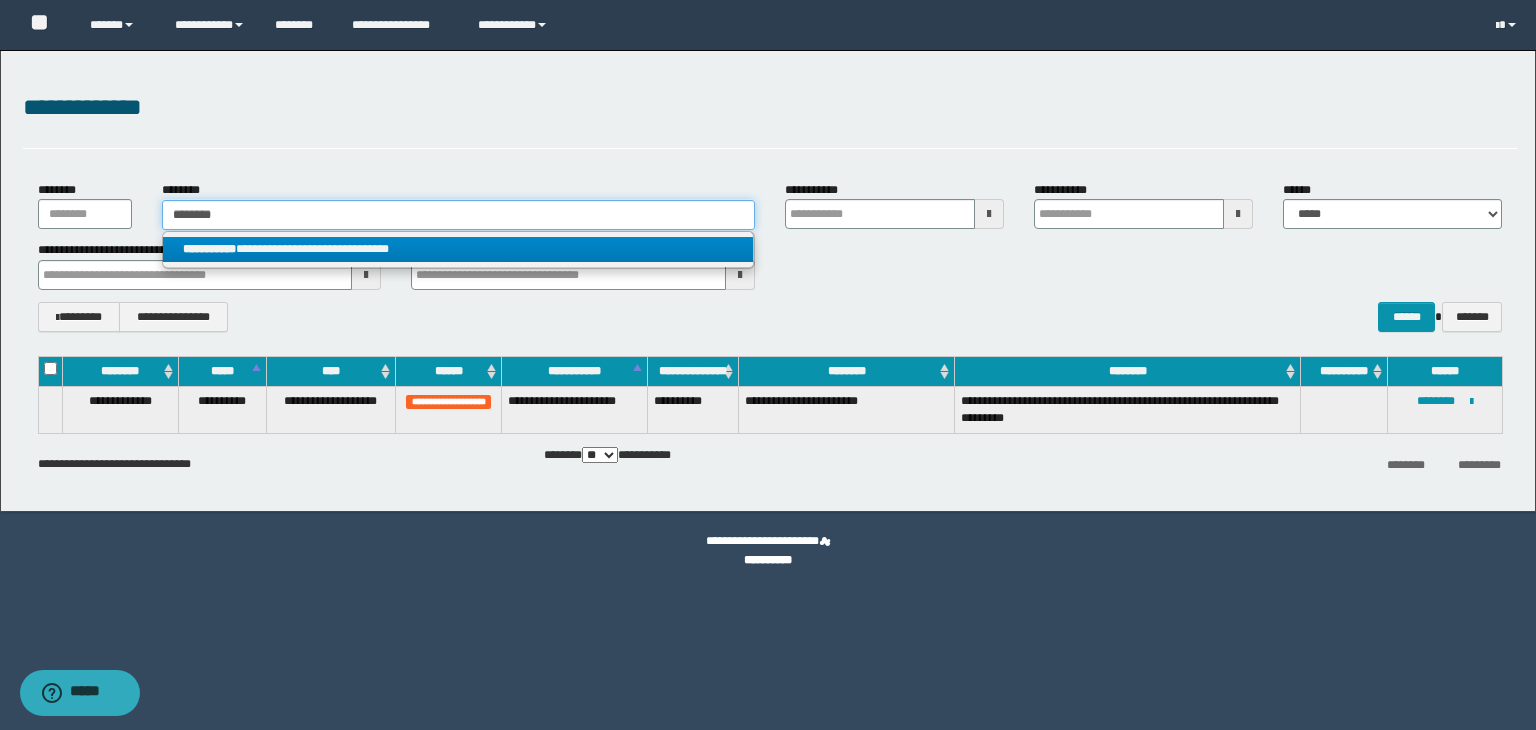 type 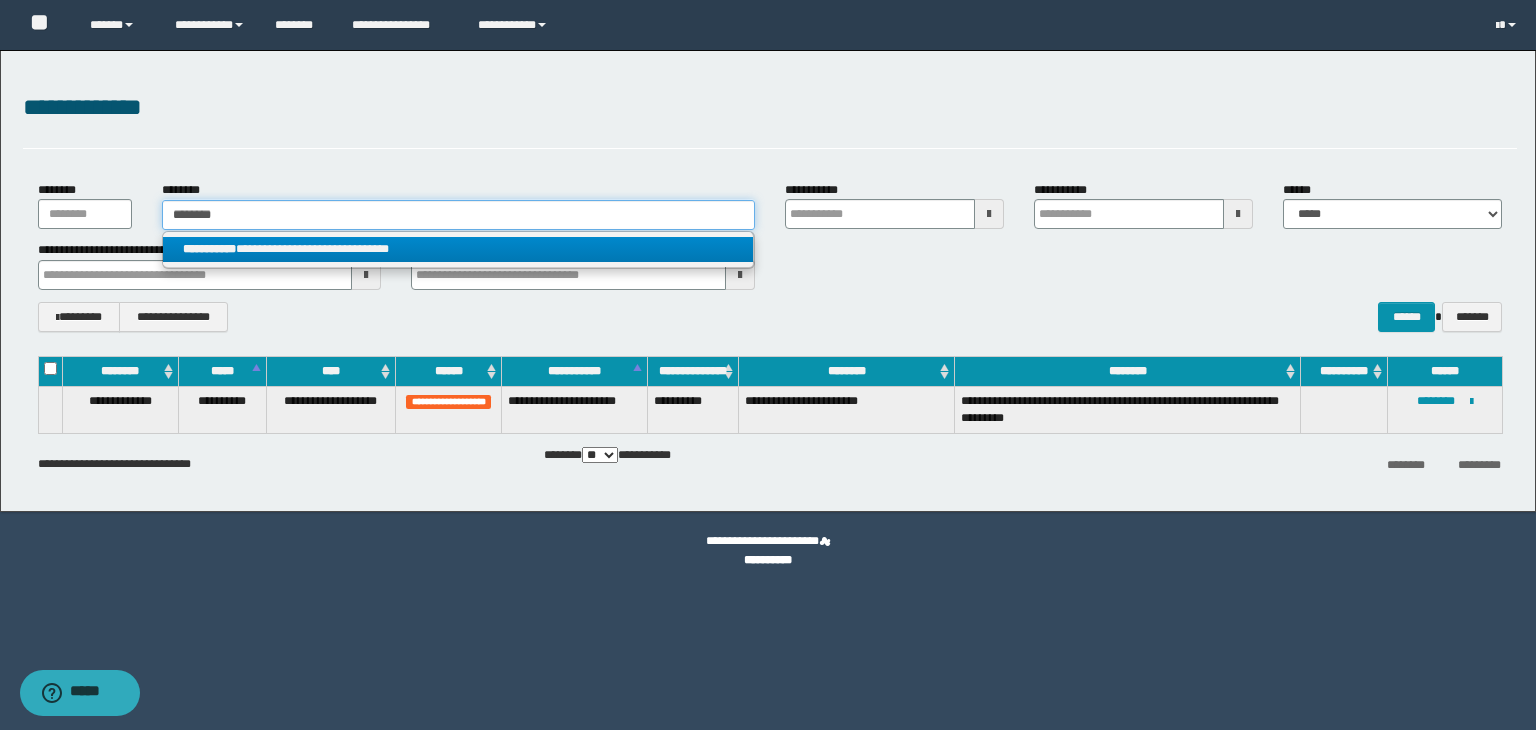 type on "**********" 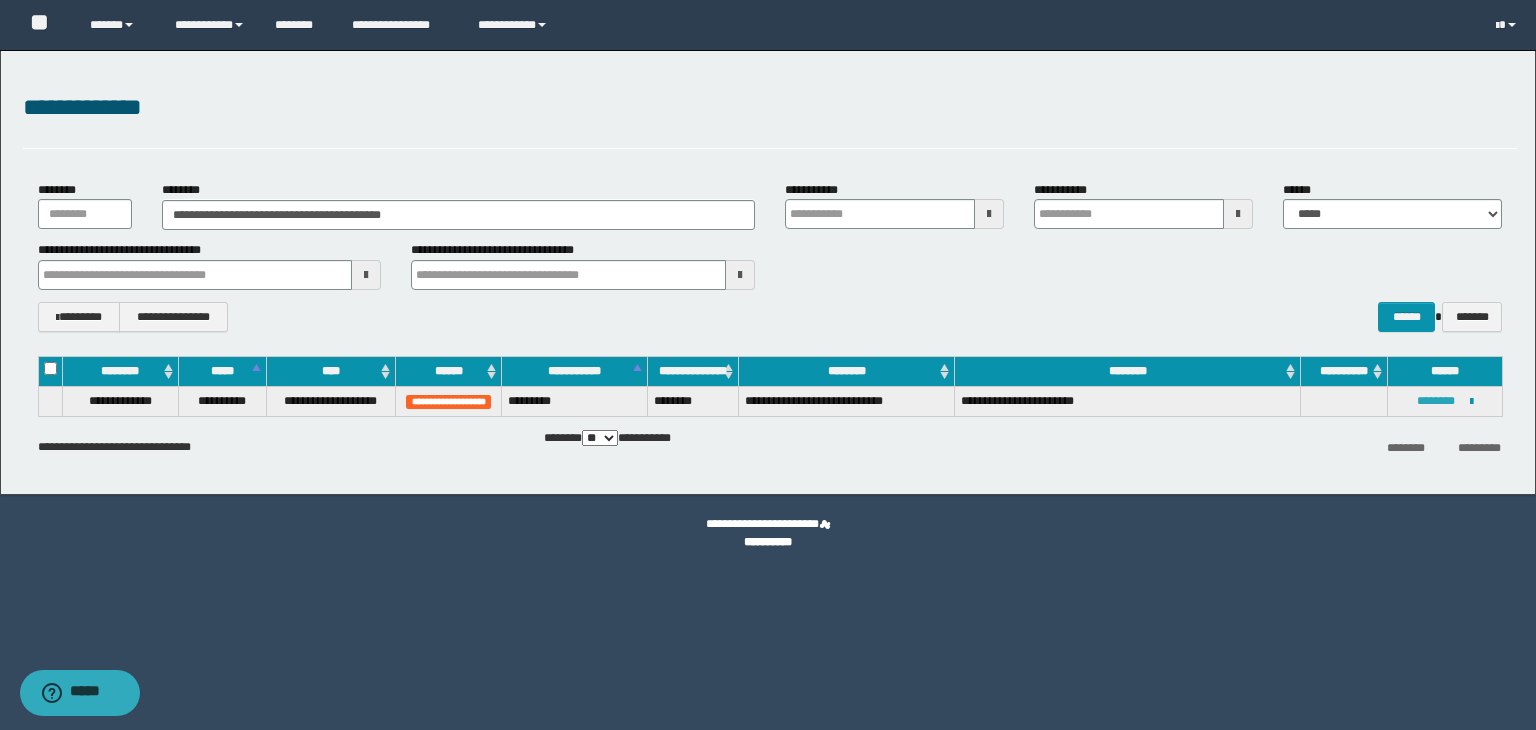 click on "********" at bounding box center [1436, 401] 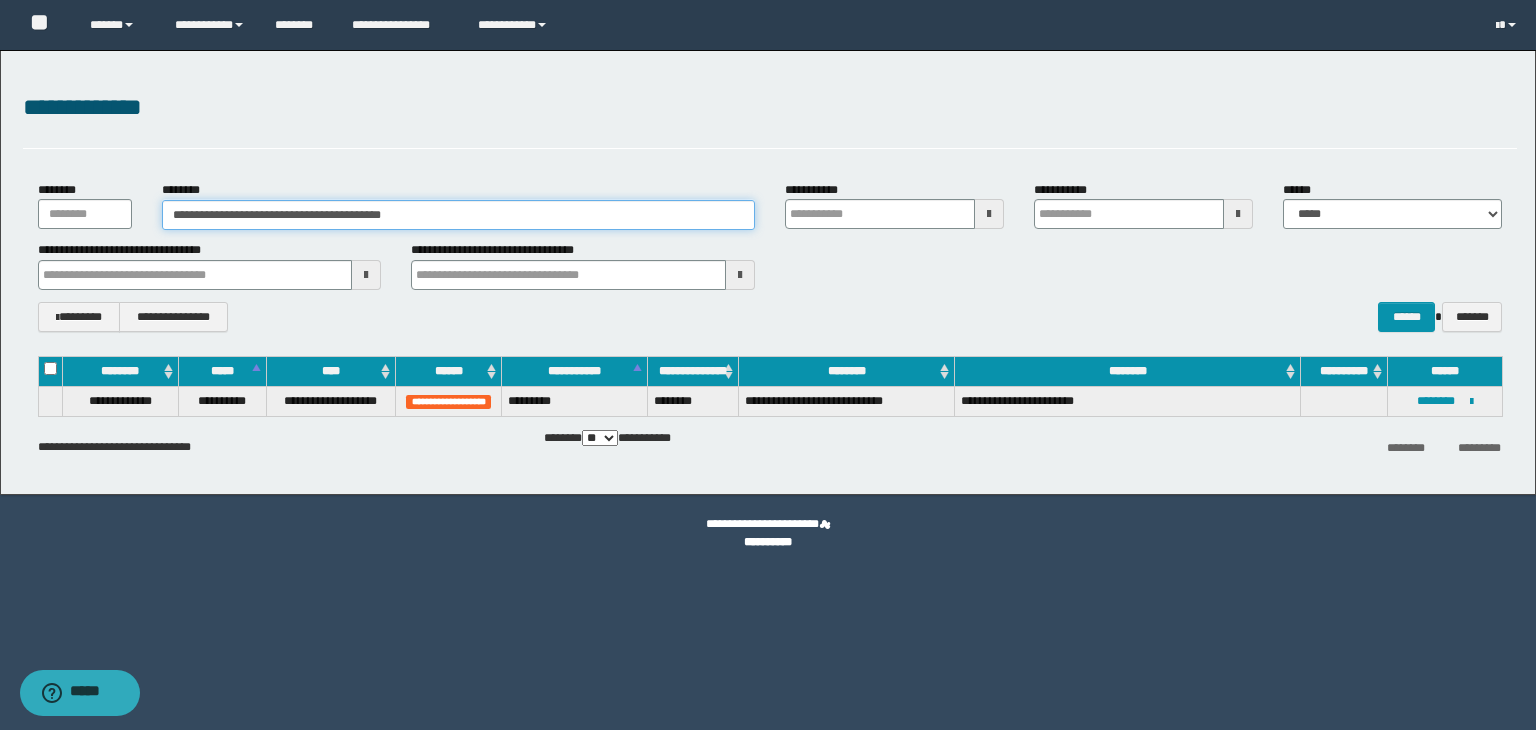 drag, startPoint x: 444, startPoint y: 213, endPoint x: 0, endPoint y: 214, distance: 444.00113 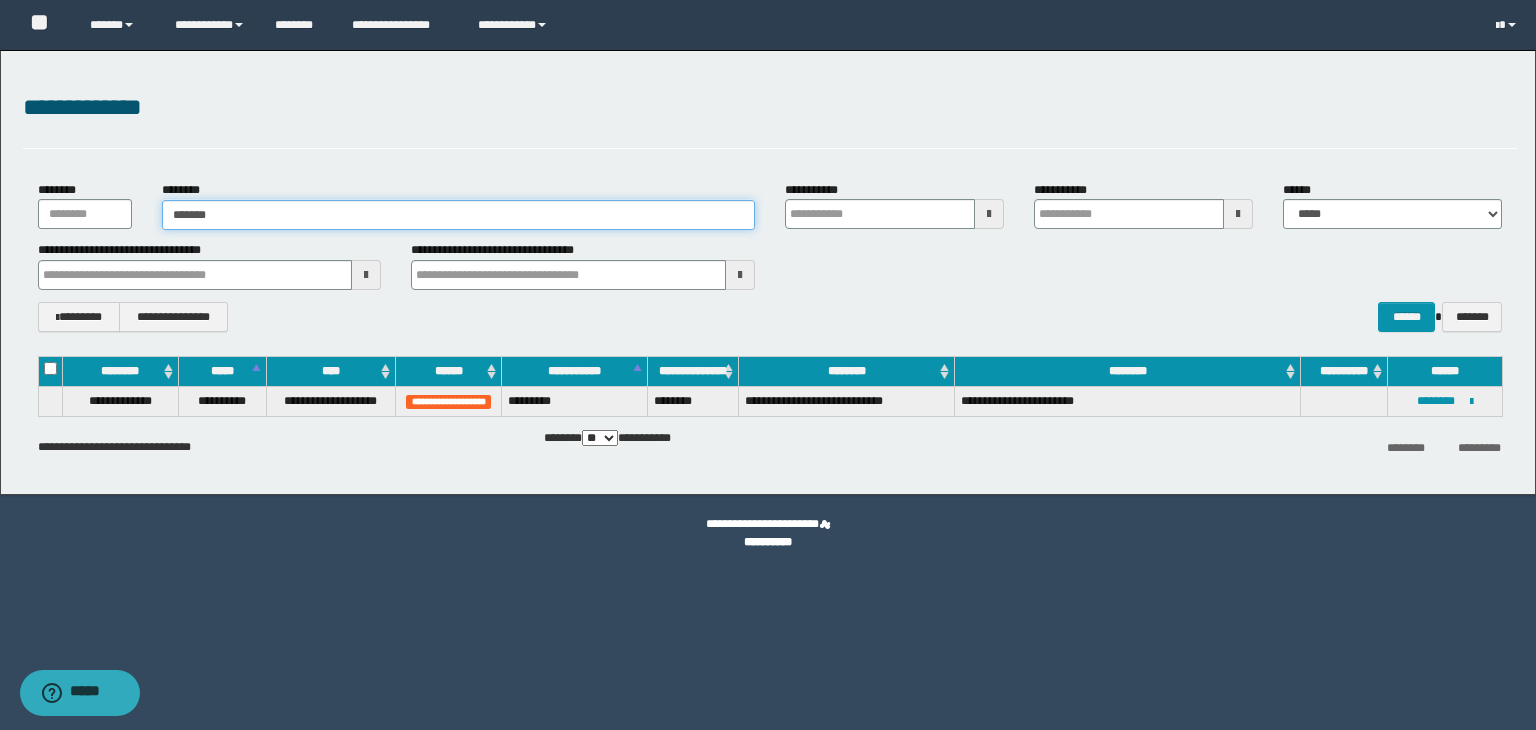type on "********" 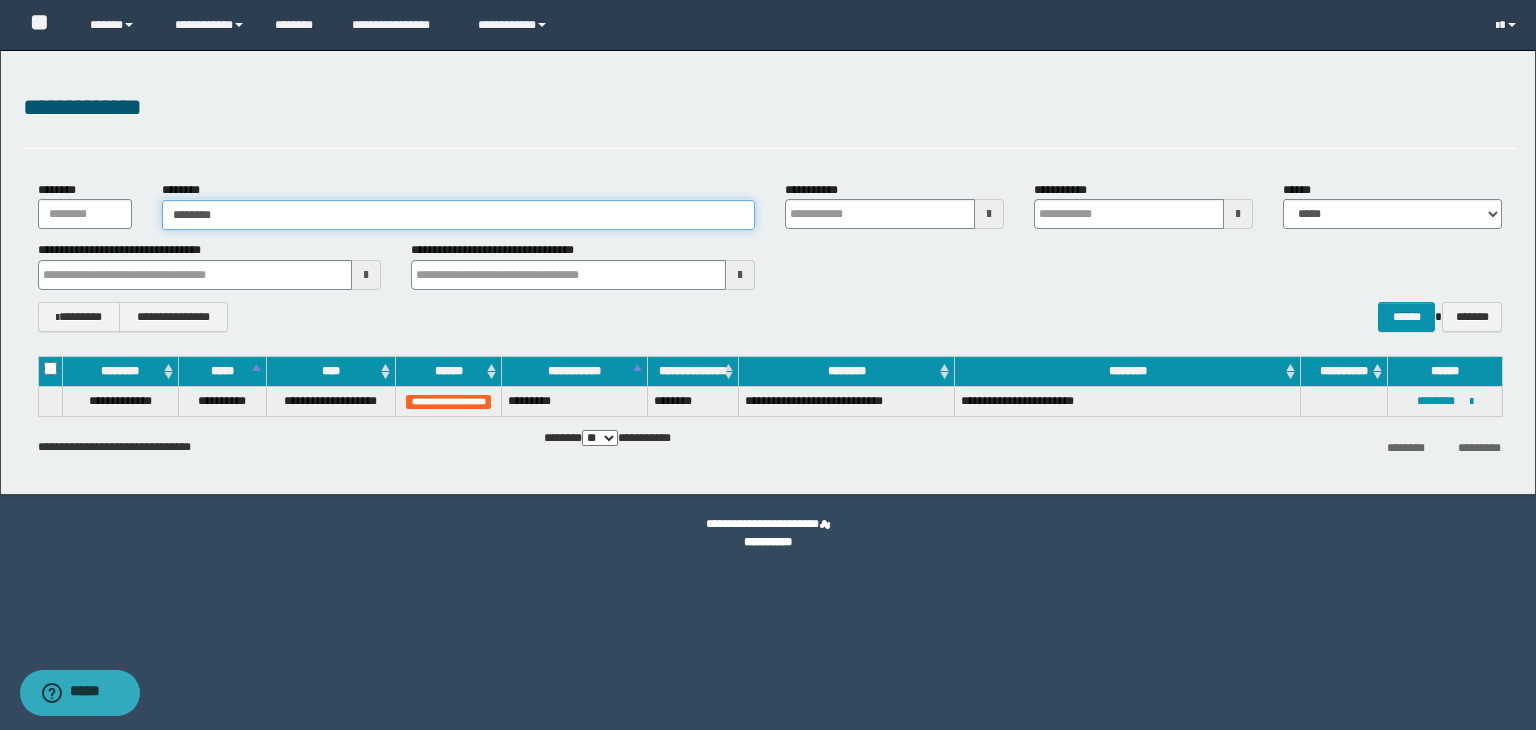 type on "********" 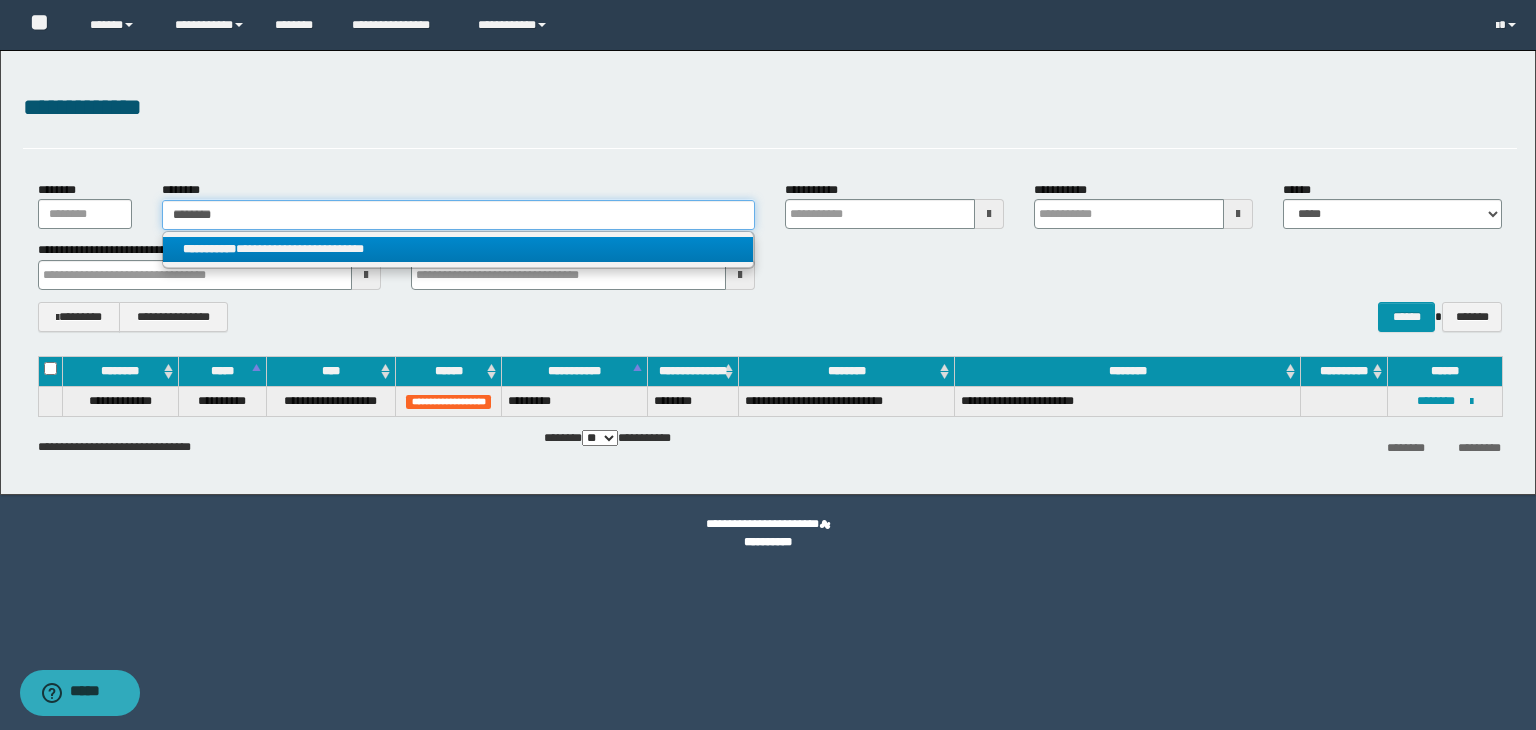 type on "********" 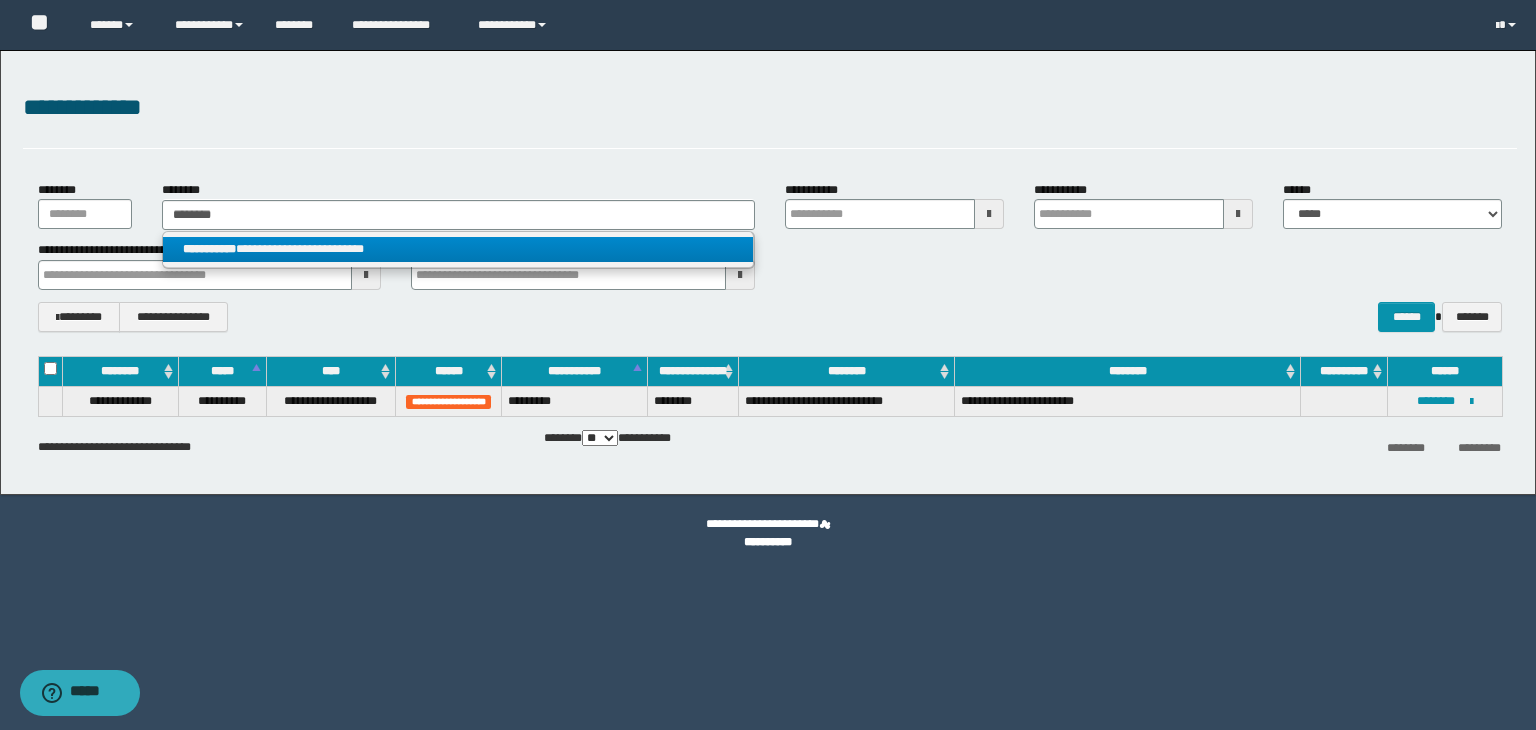 click on "**********" at bounding box center (458, 249) 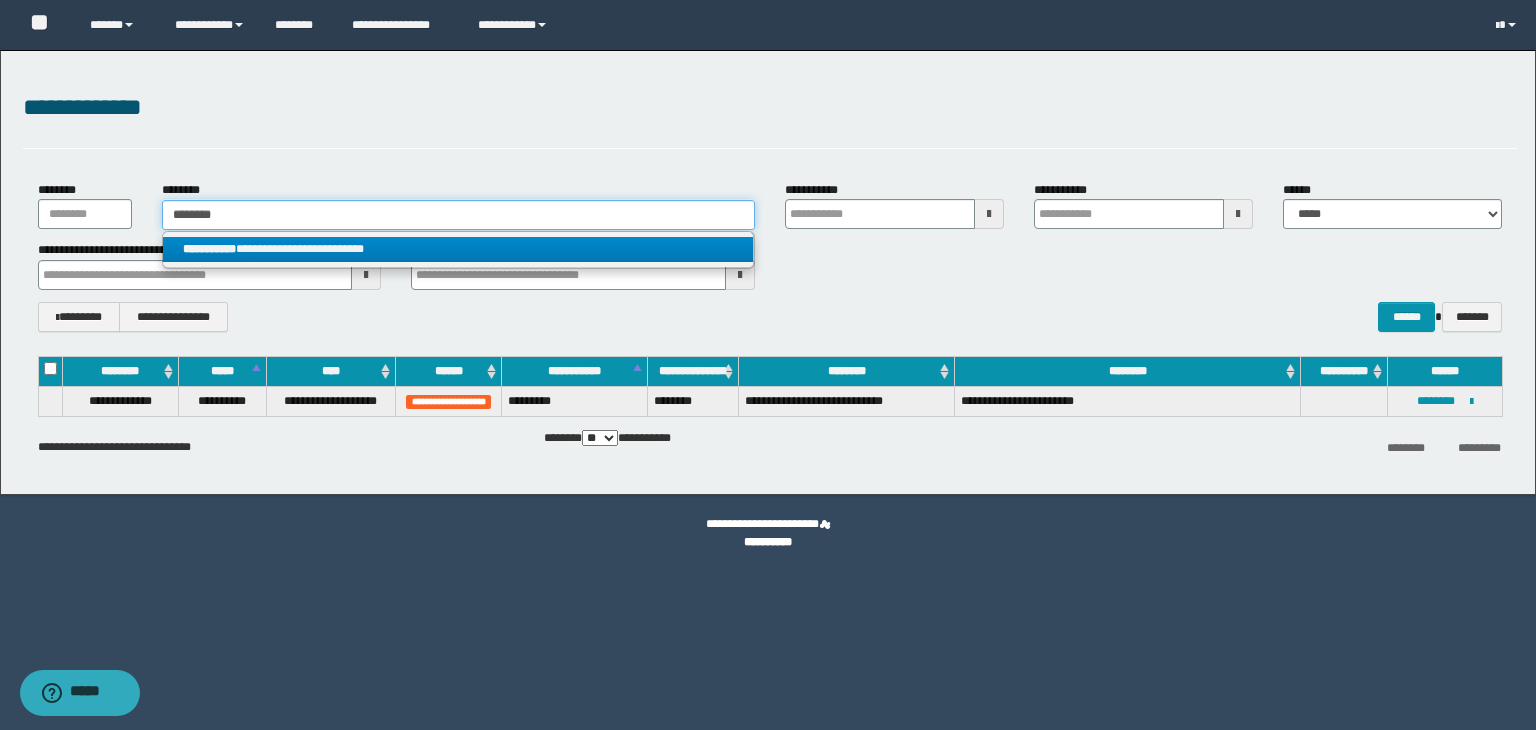 type 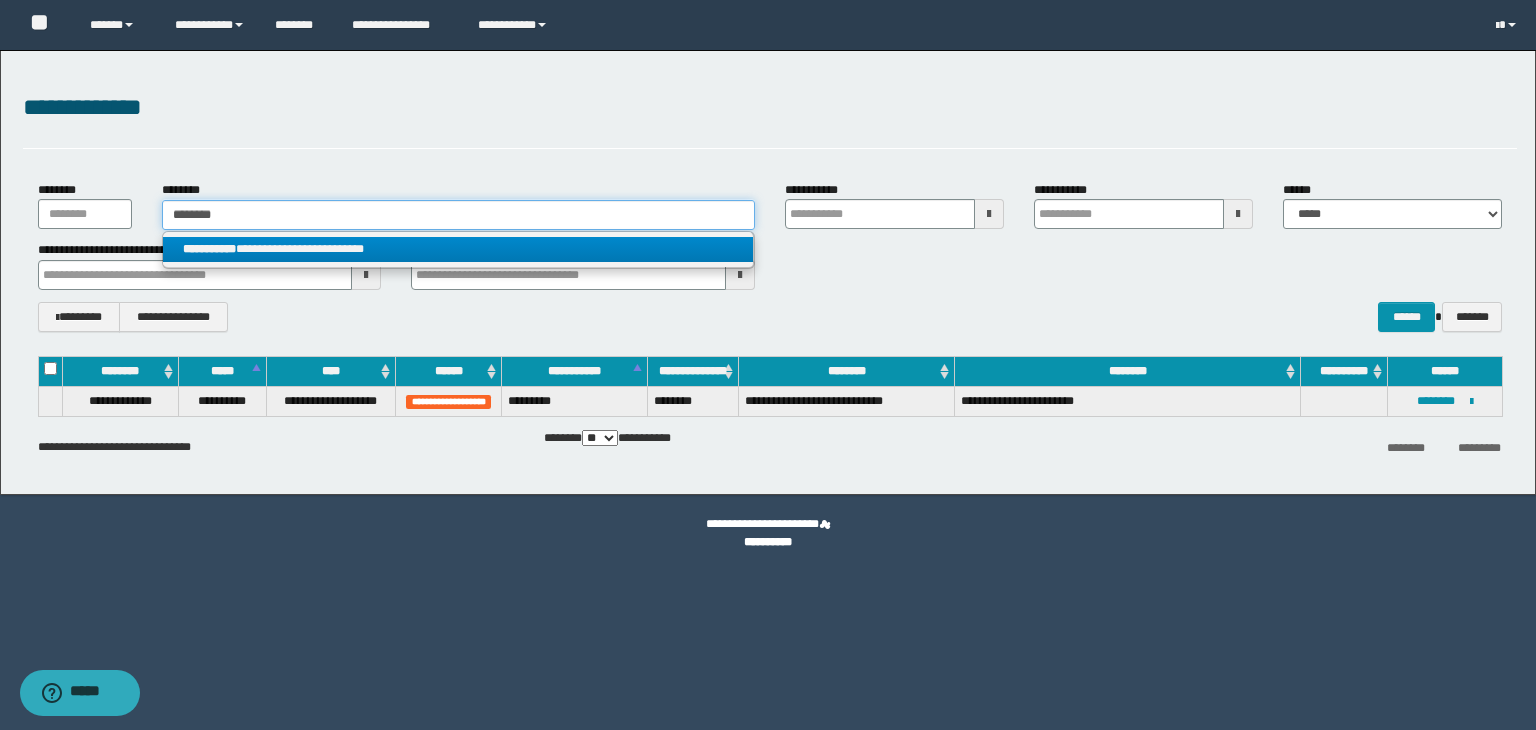 type on "**********" 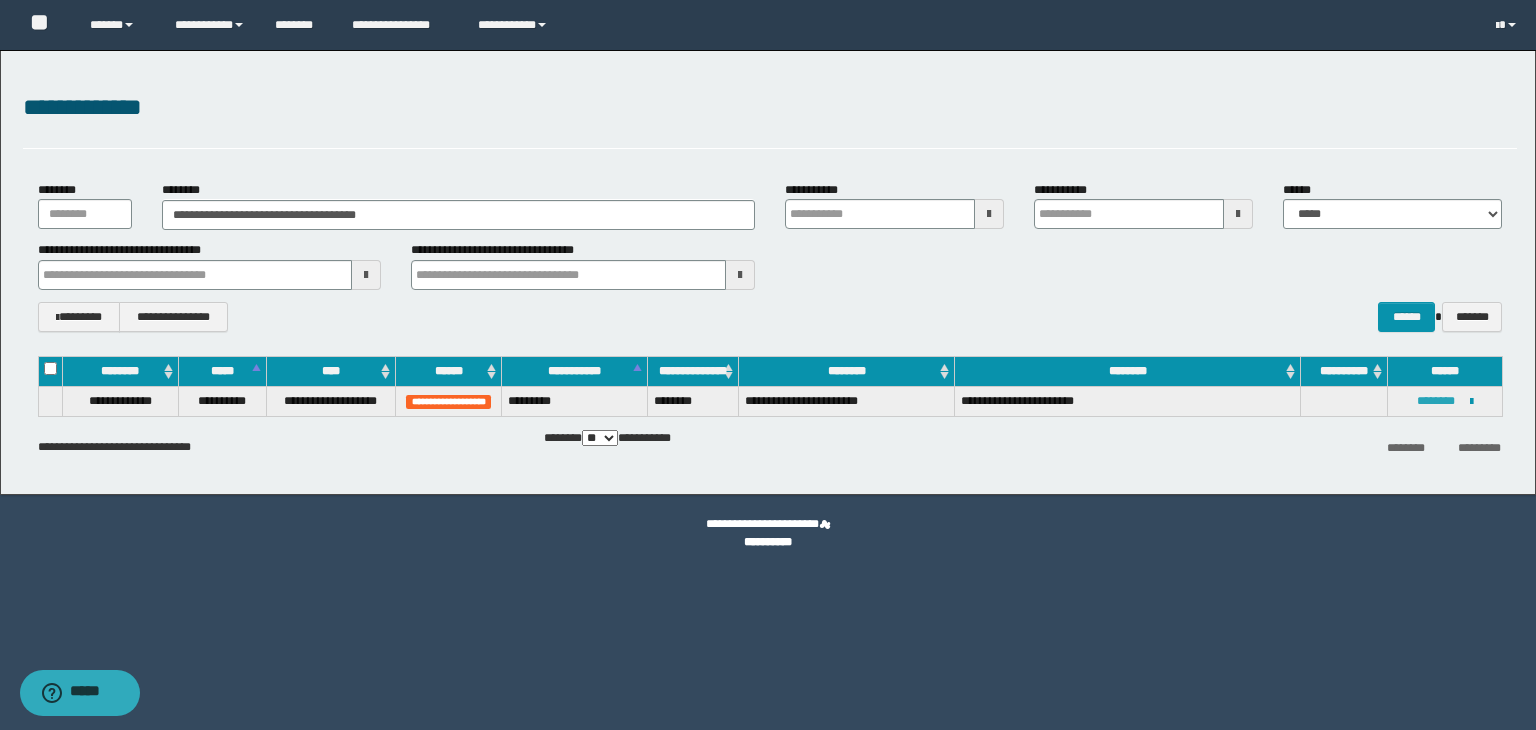 click on "********" at bounding box center (1436, 401) 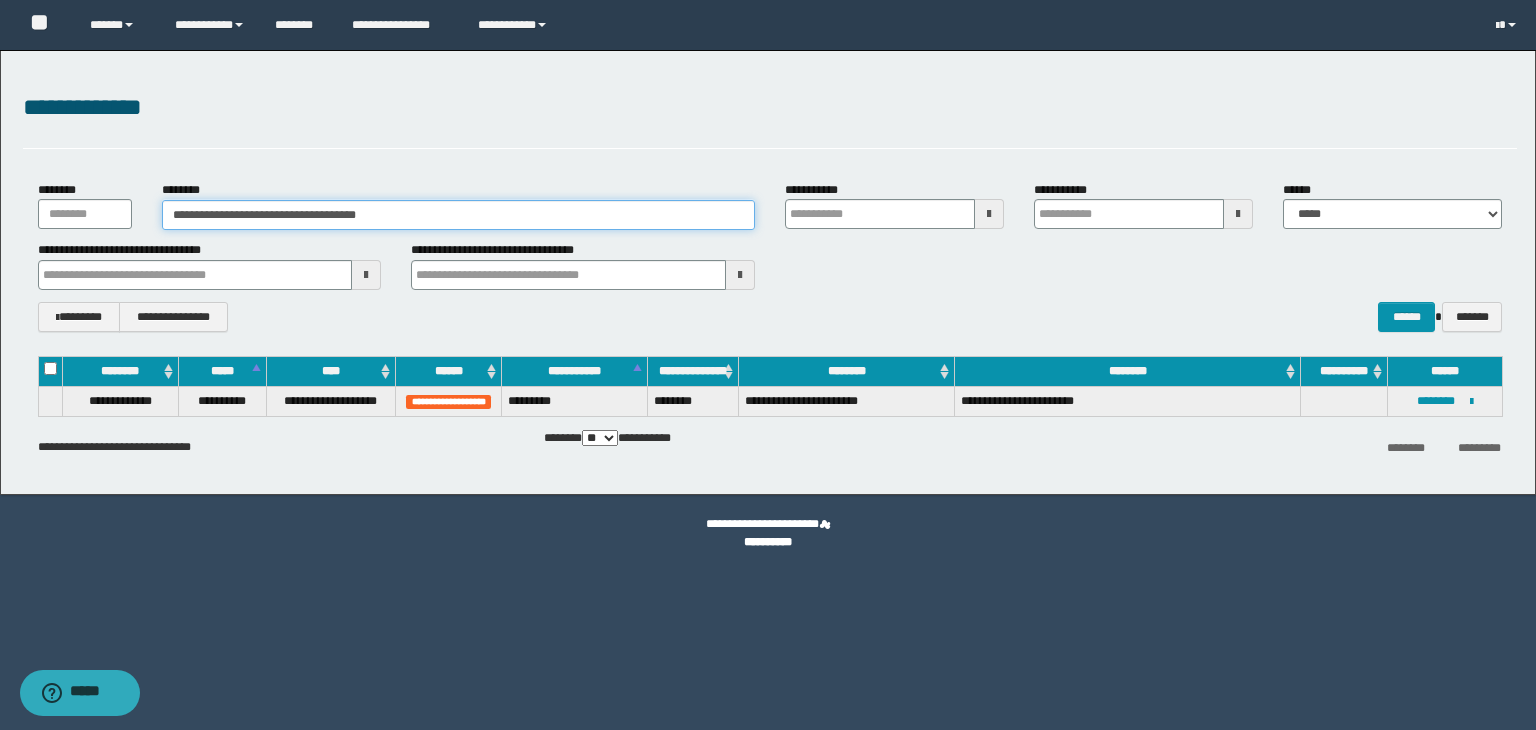 drag, startPoint x: 412, startPoint y: 213, endPoint x: 34, endPoint y: 205, distance: 378.08466 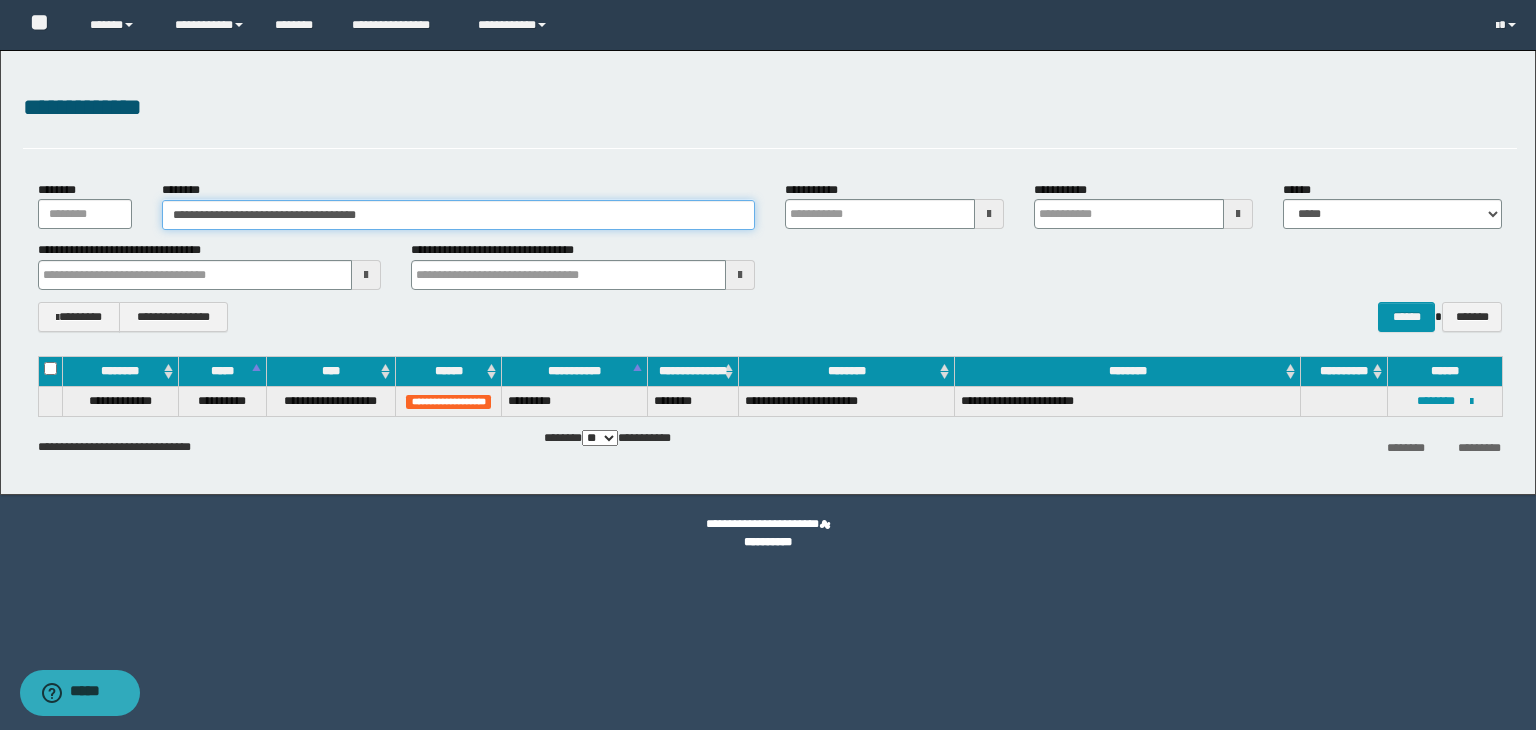 click on "**********" at bounding box center (770, 205) 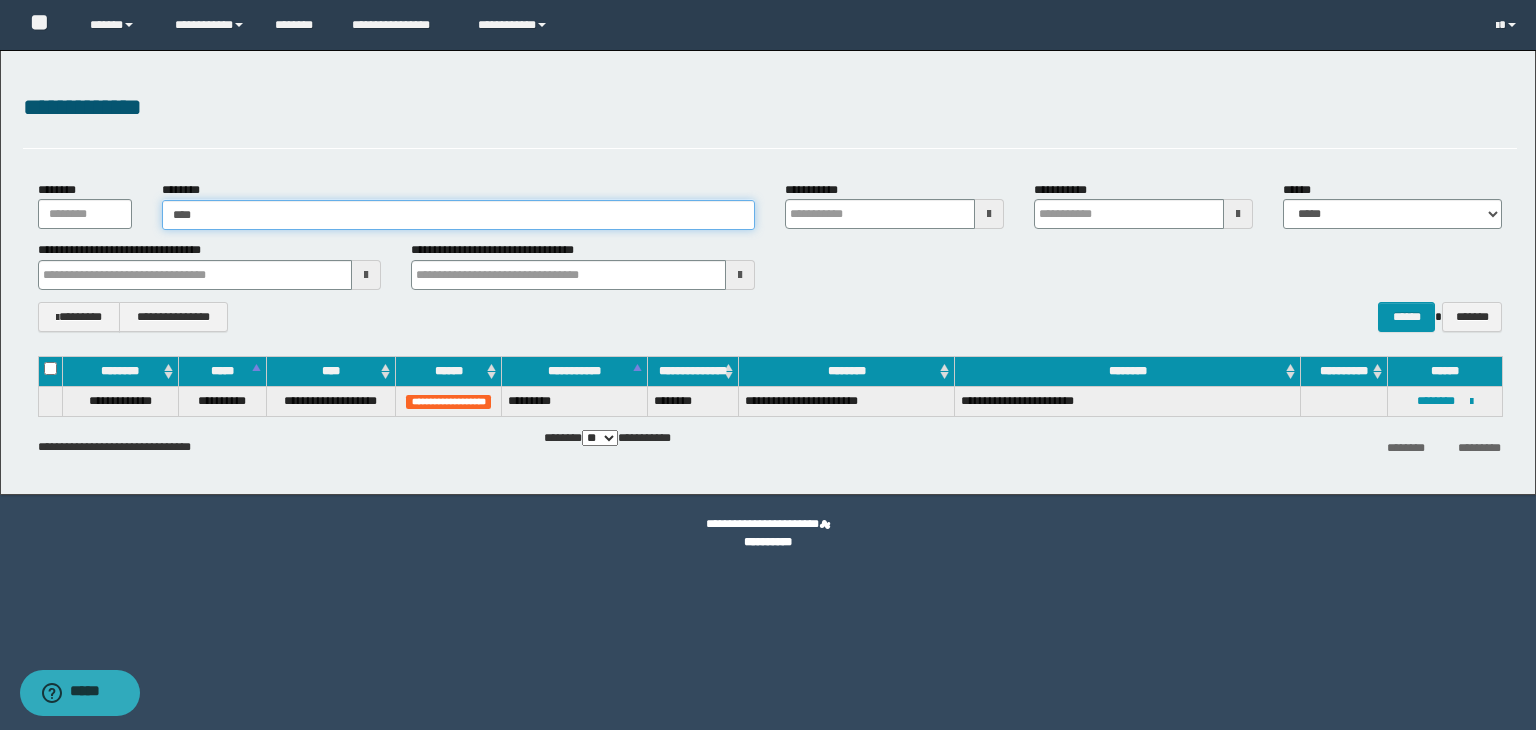 type on "*****" 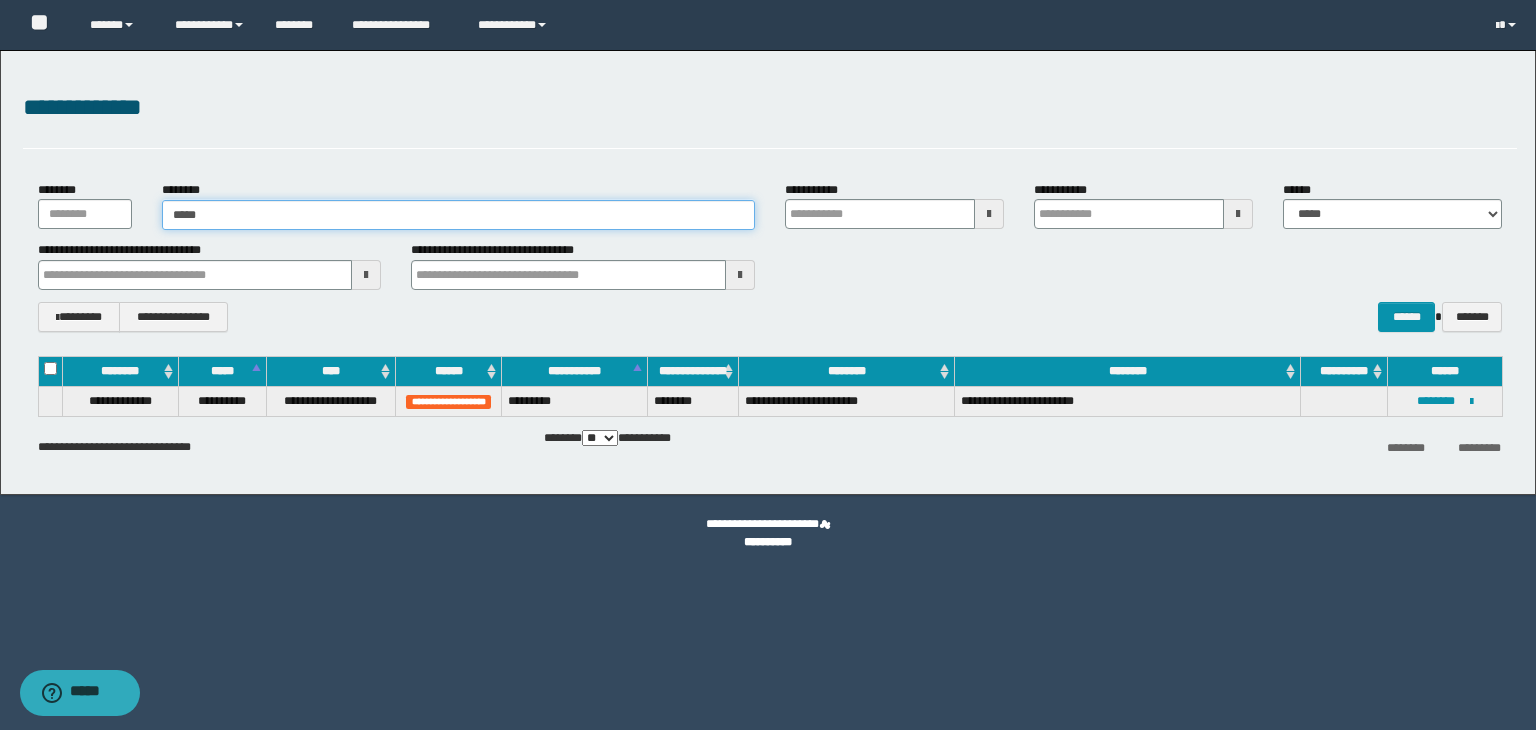 type on "*****" 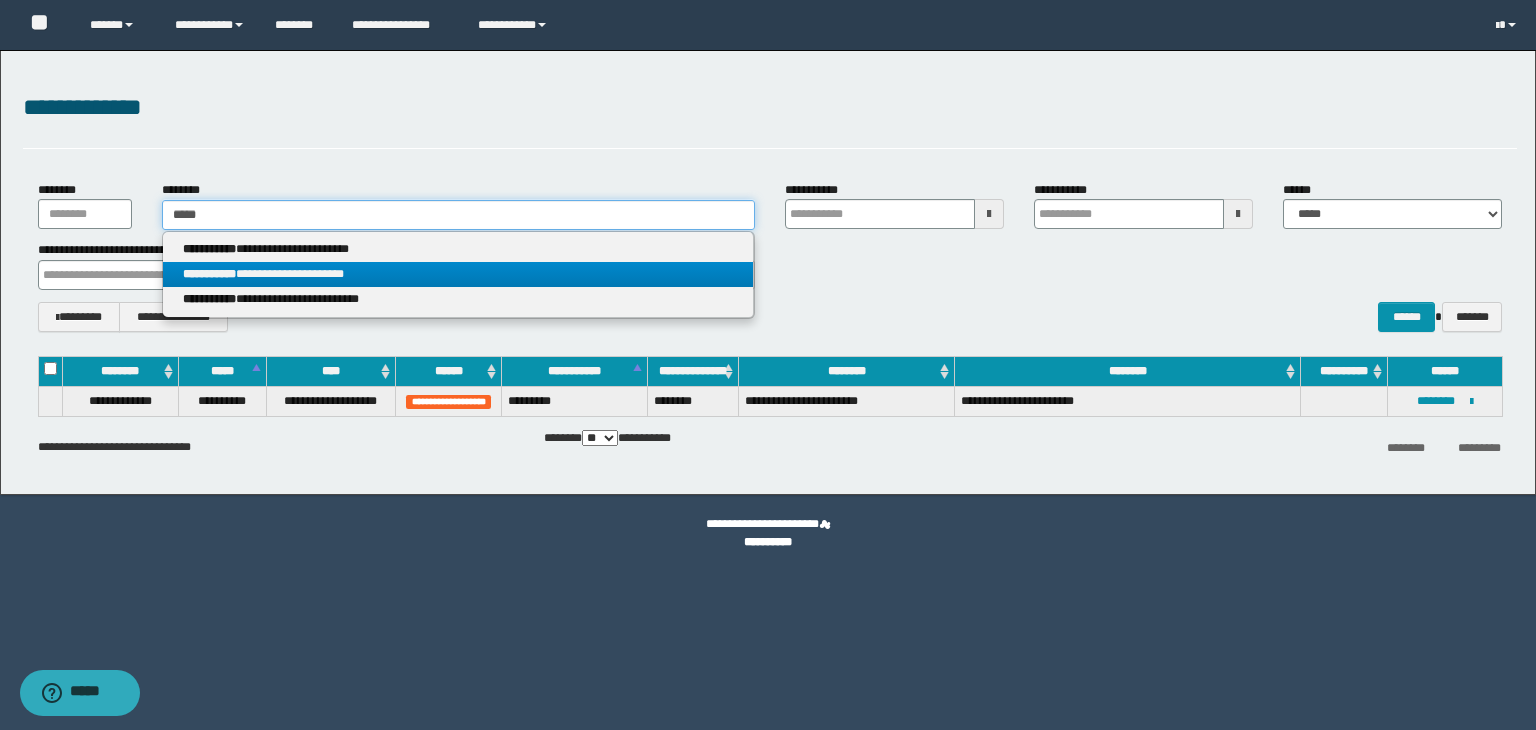 type on "*****" 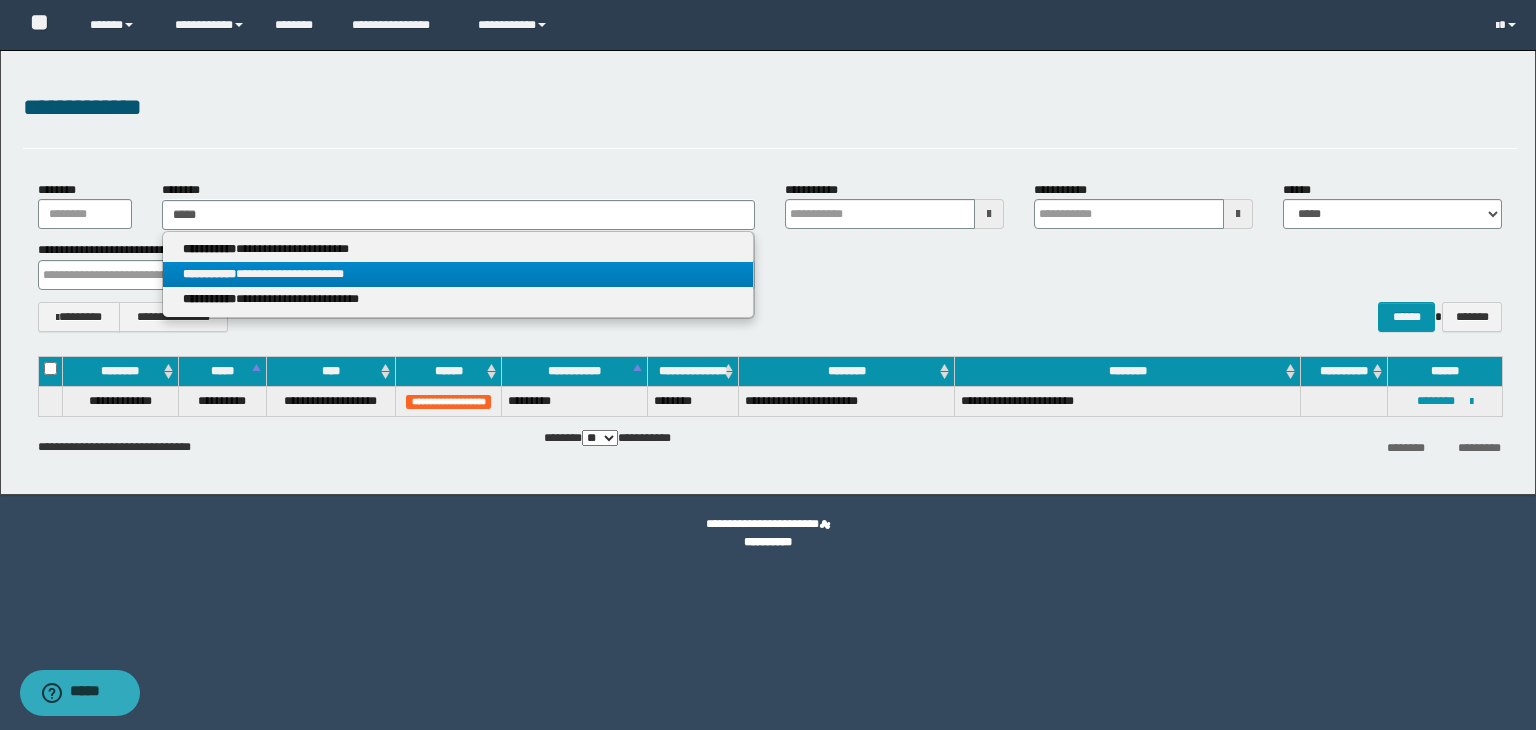 click on "**********" at bounding box center [458, 274] 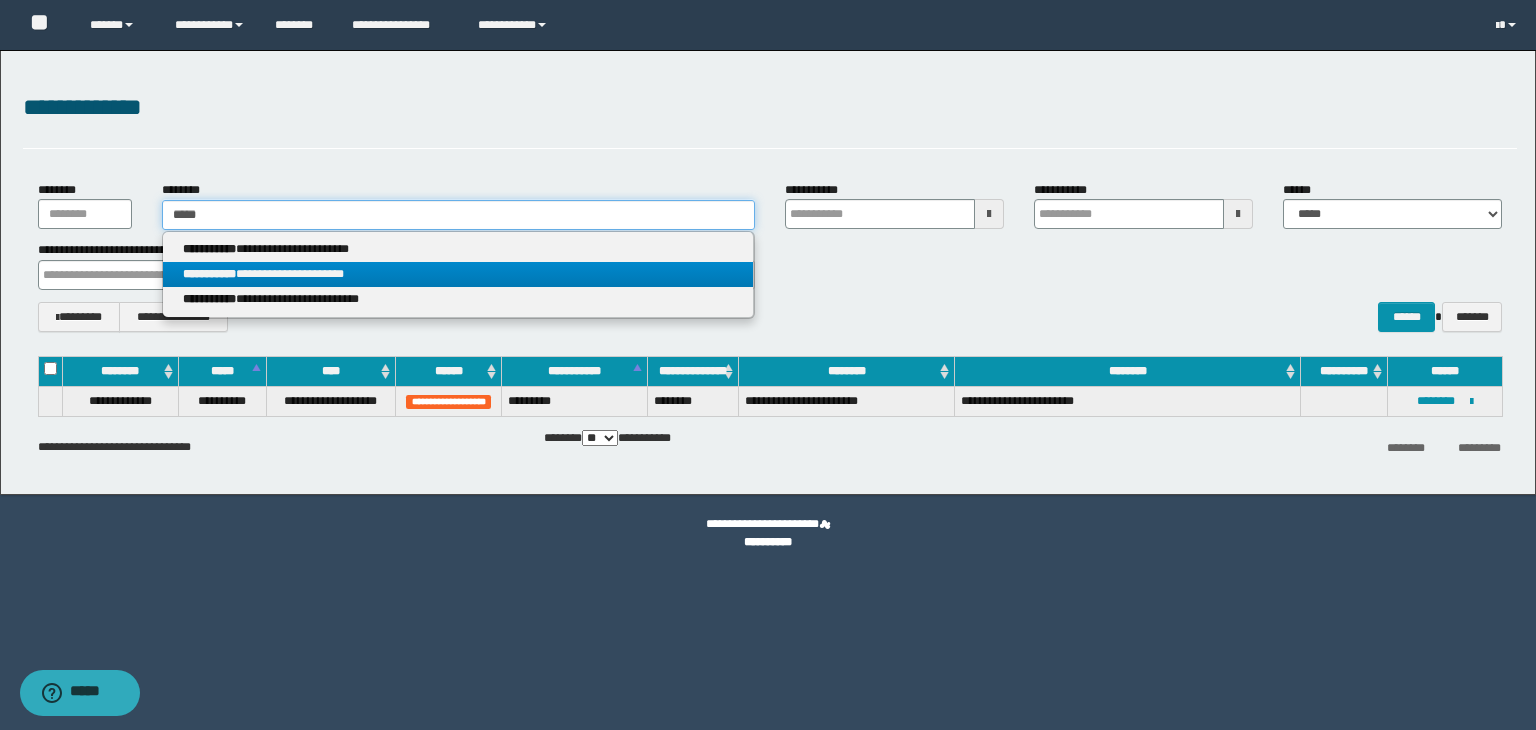 type 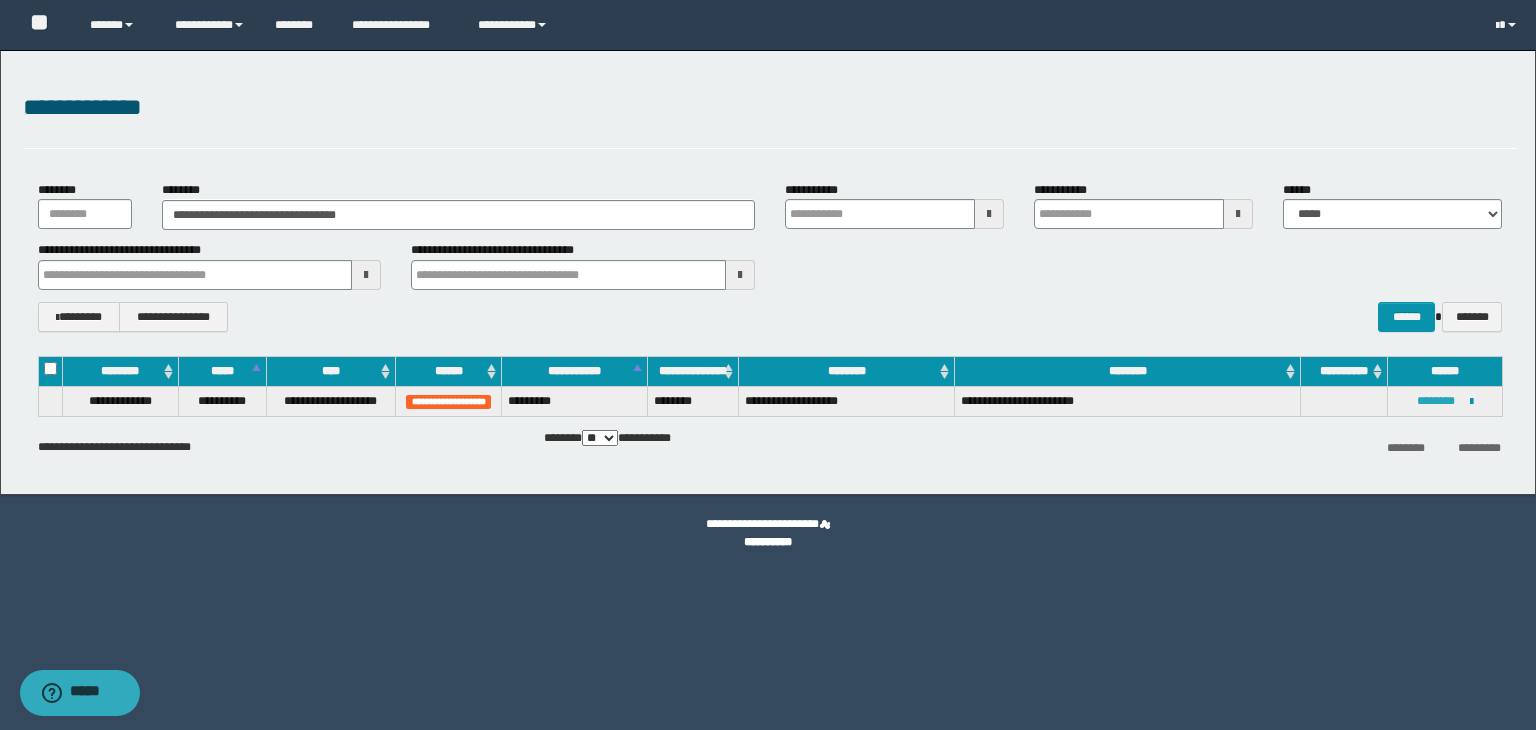 click on "********" at bounding box center [1436, 401] 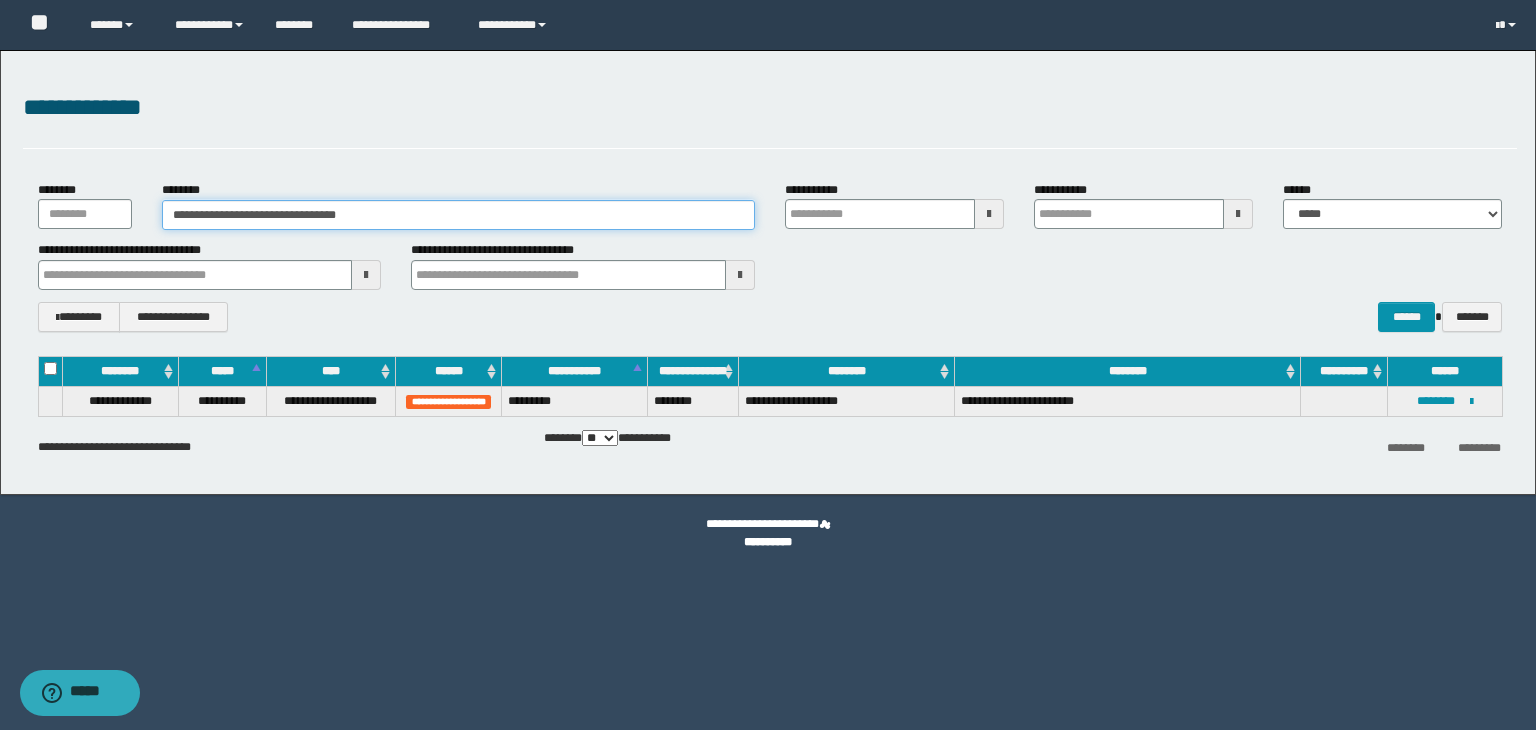 drag, startPoint x: 388, startPoint y: 213, endPoint x: 123, endPoint y: 209, distance: 265.03018 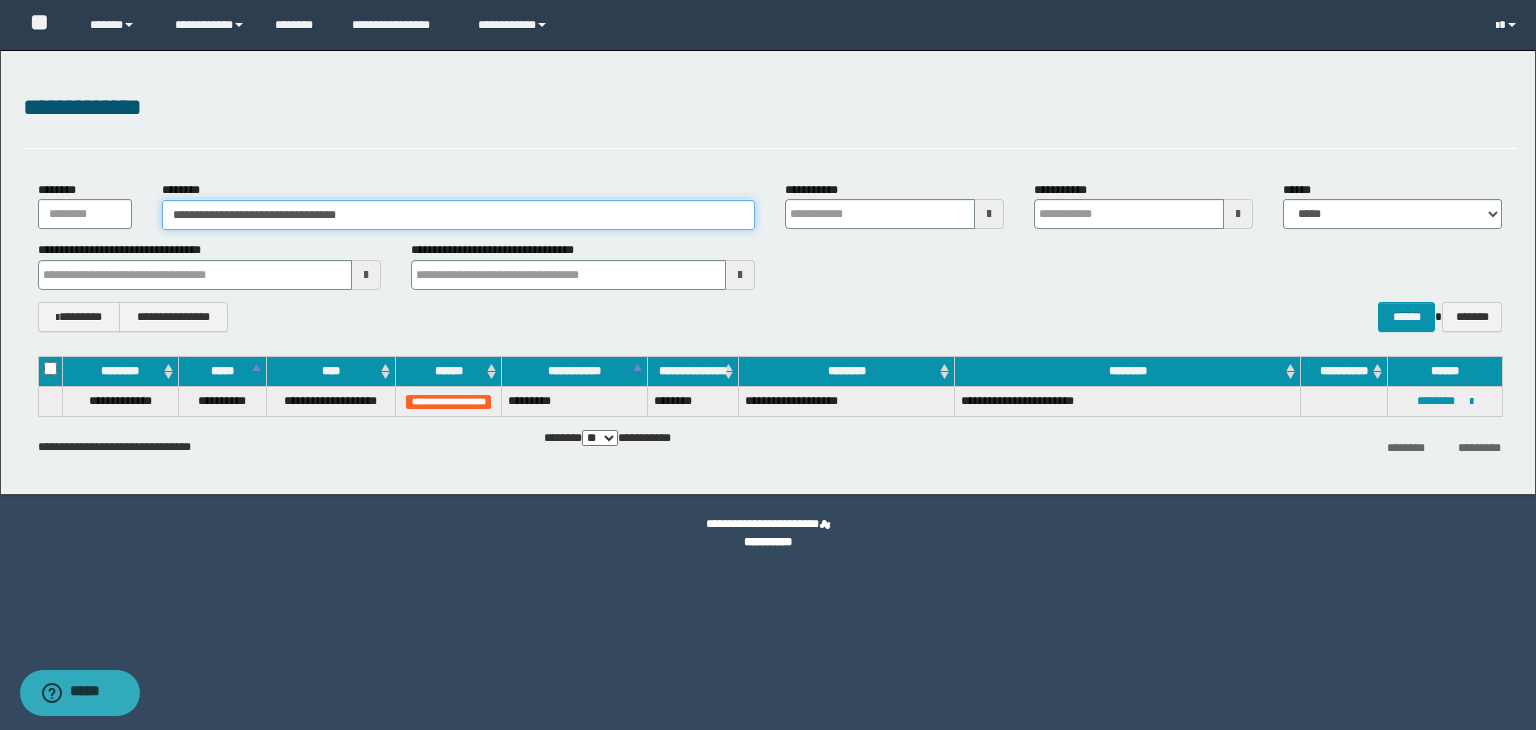 click on "**********" at bounding box center (770, 205) 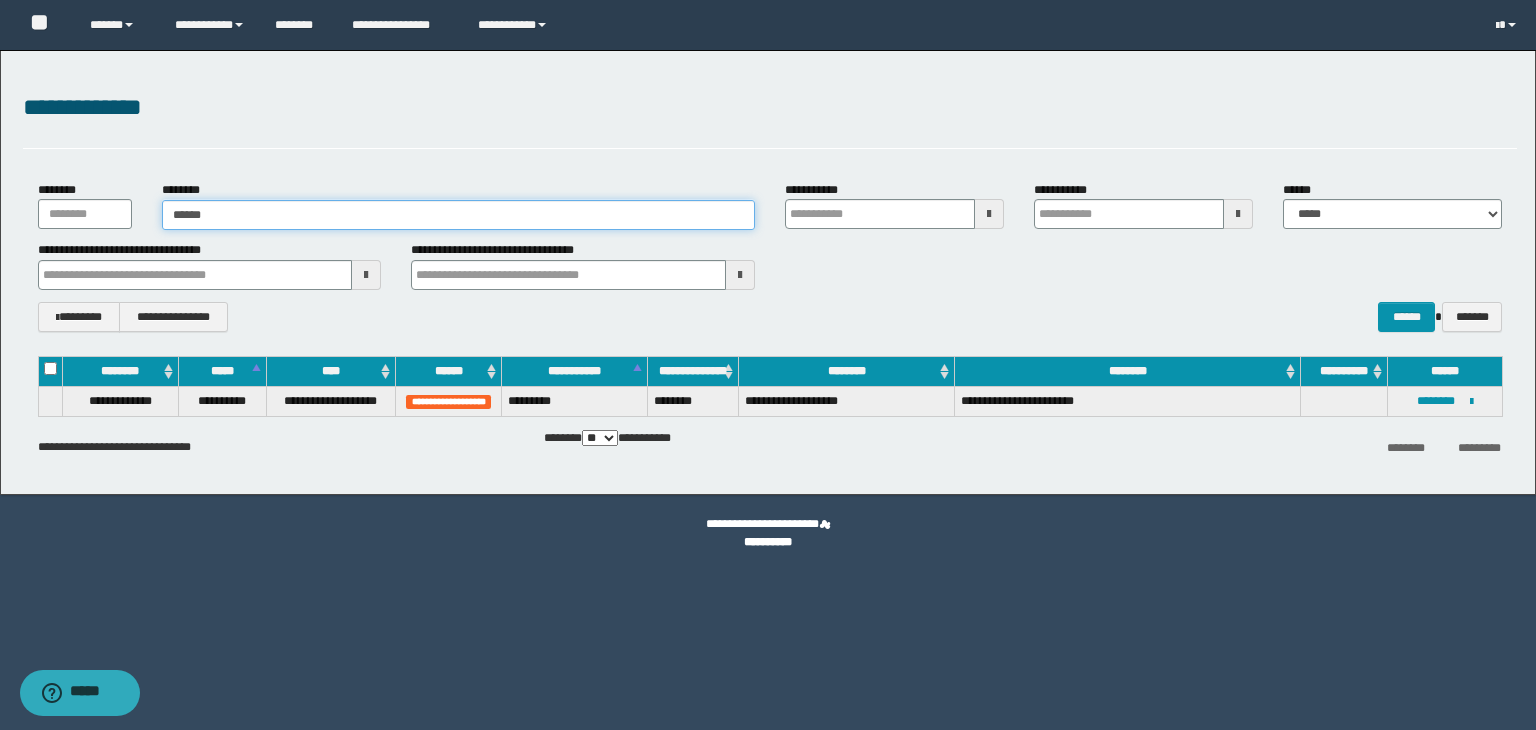 type on "*******" 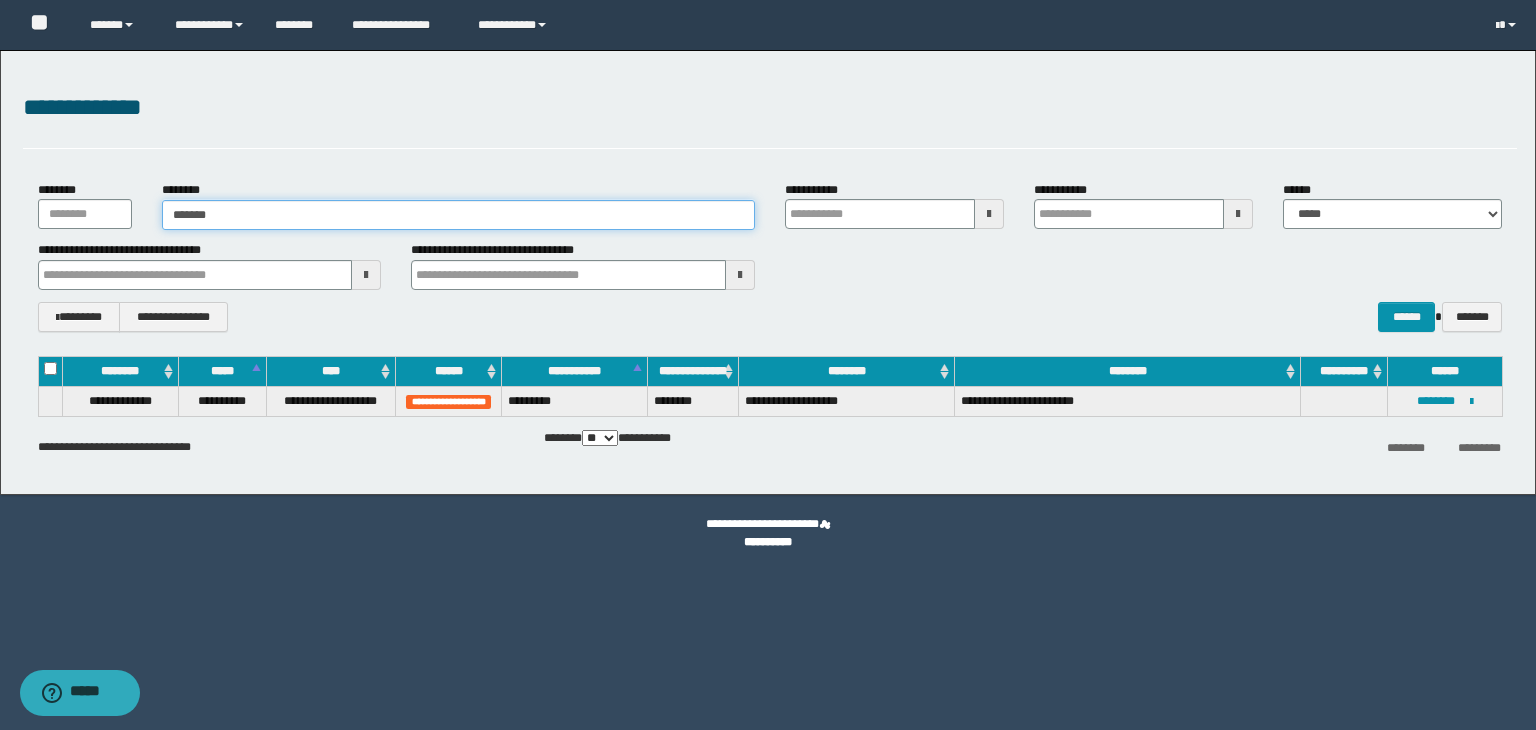 type on "*******" 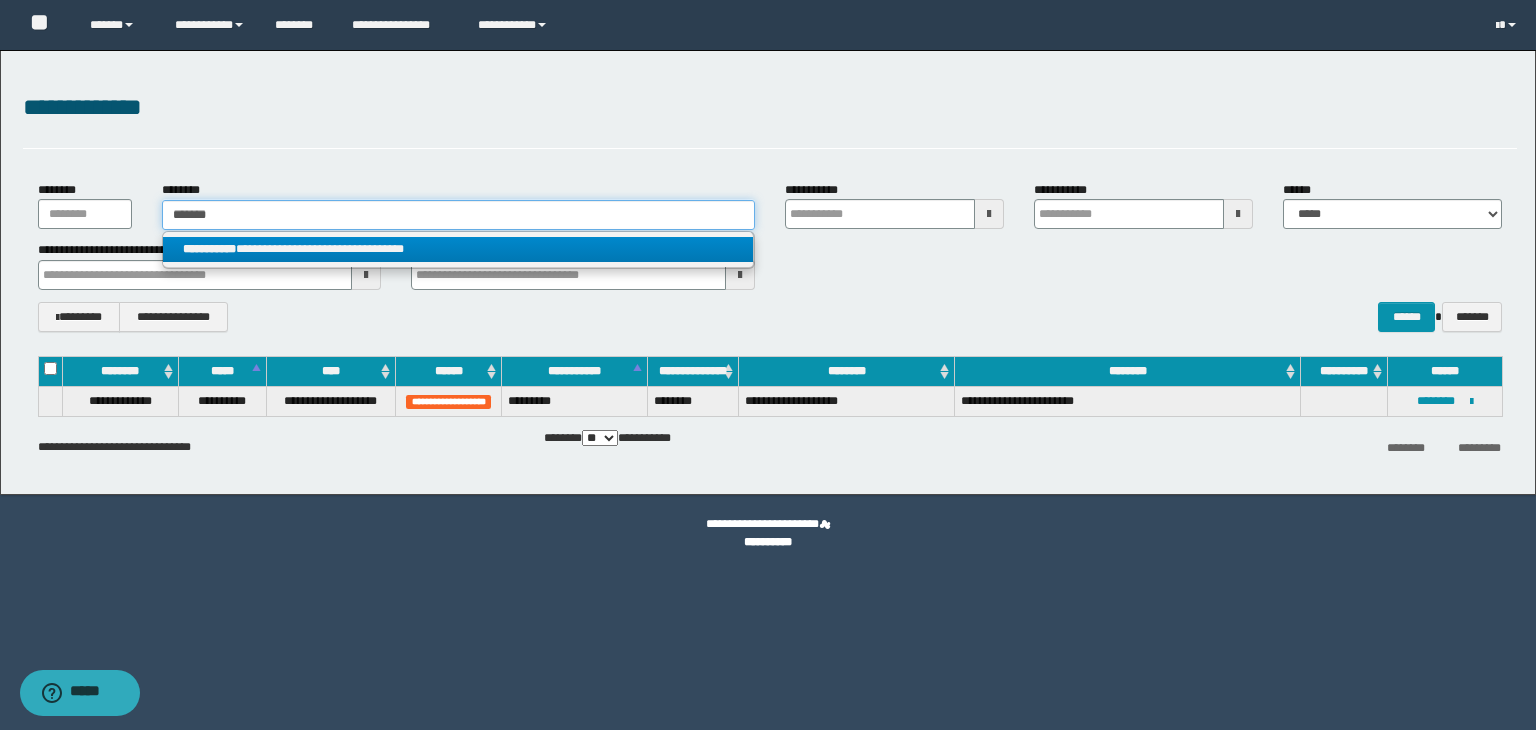 type on "*******" 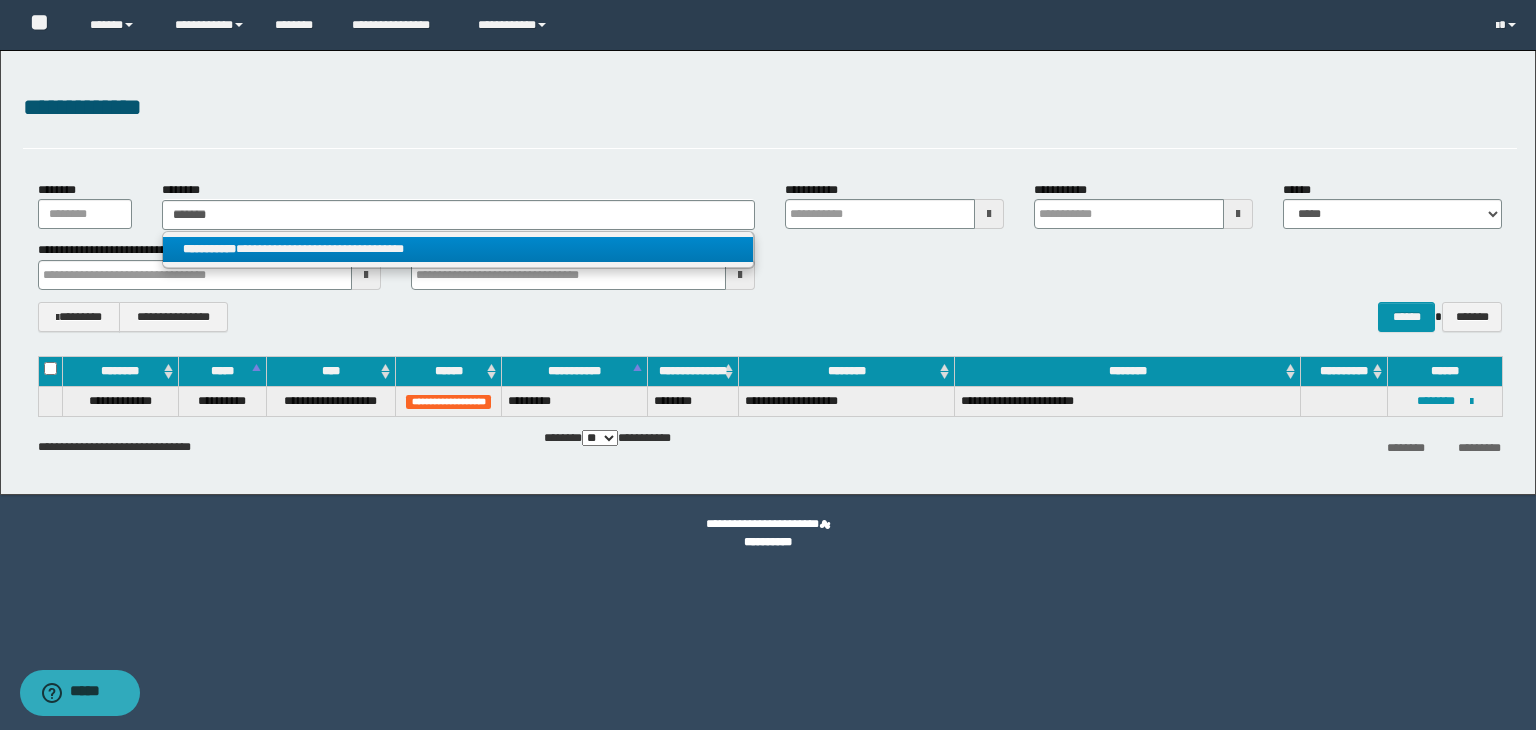 click on "**********" at bounding box center (458, 249) 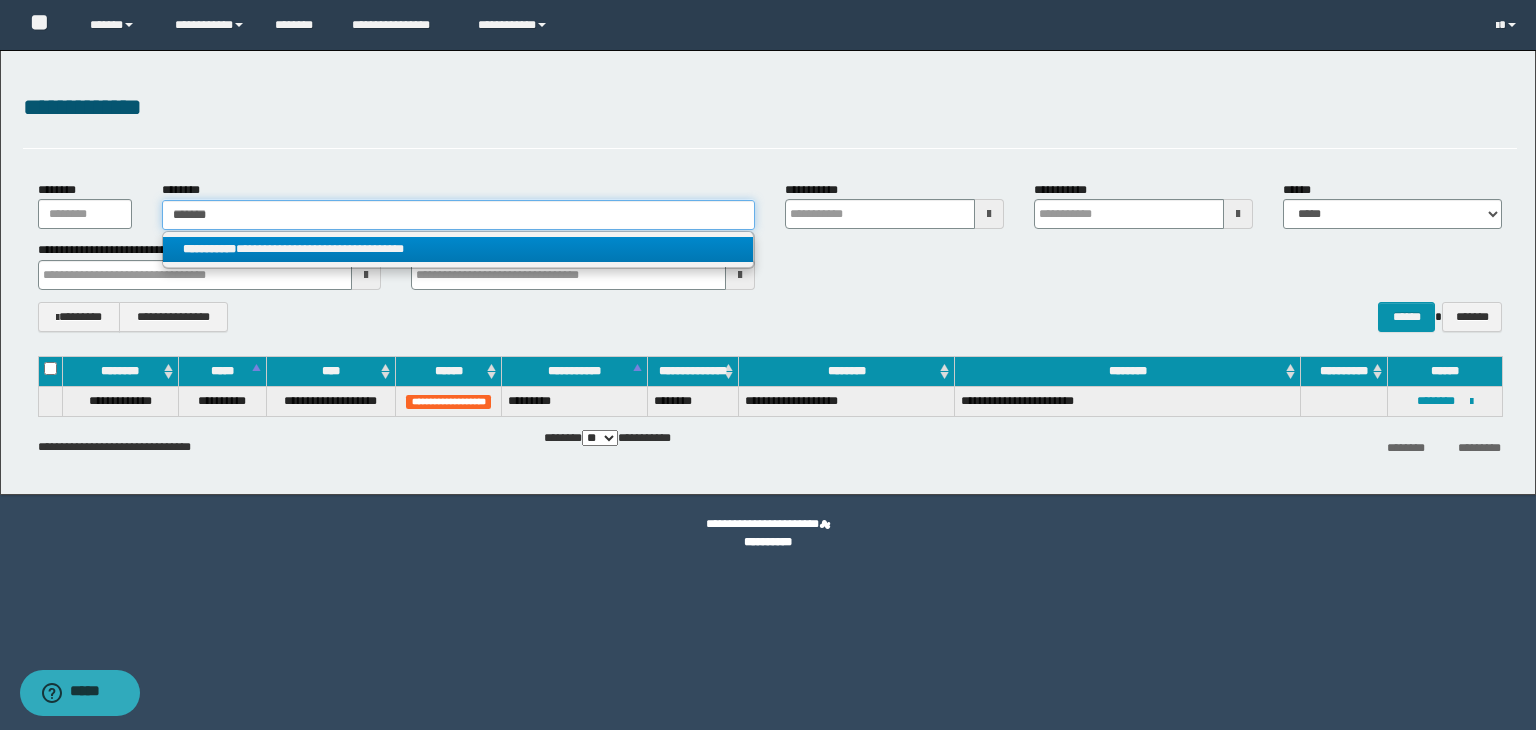 type 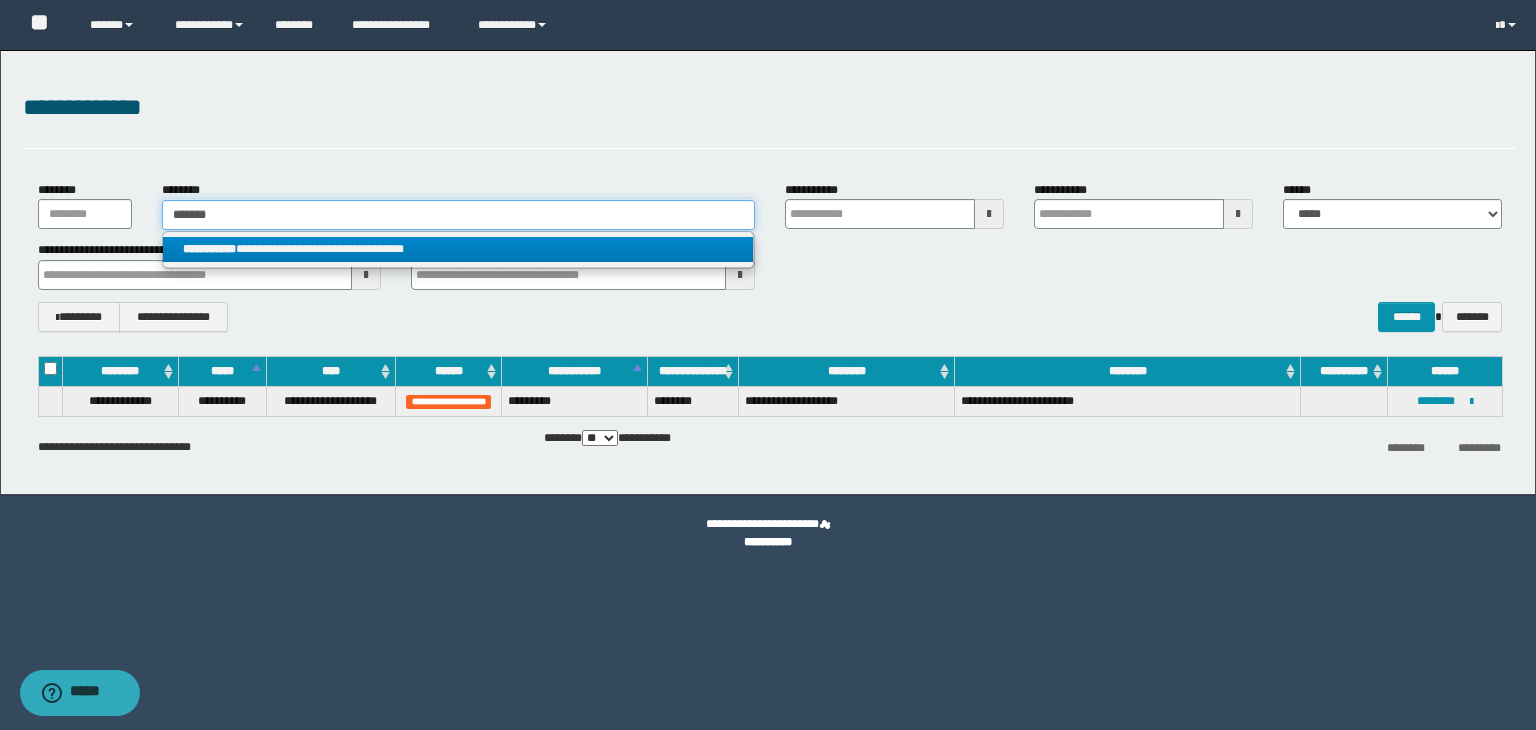 type on "**********" 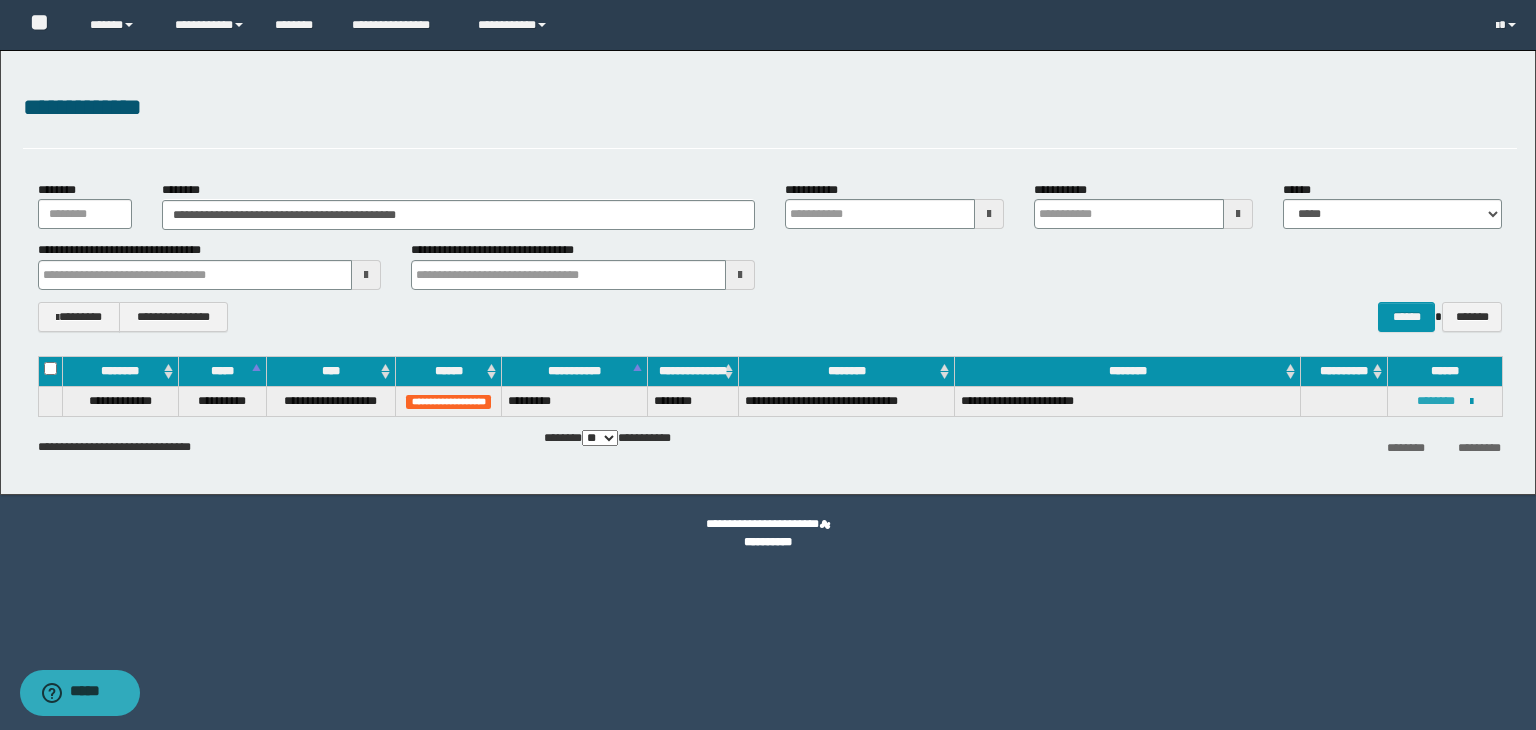 click on "********" at bounding box center (1436, 401) 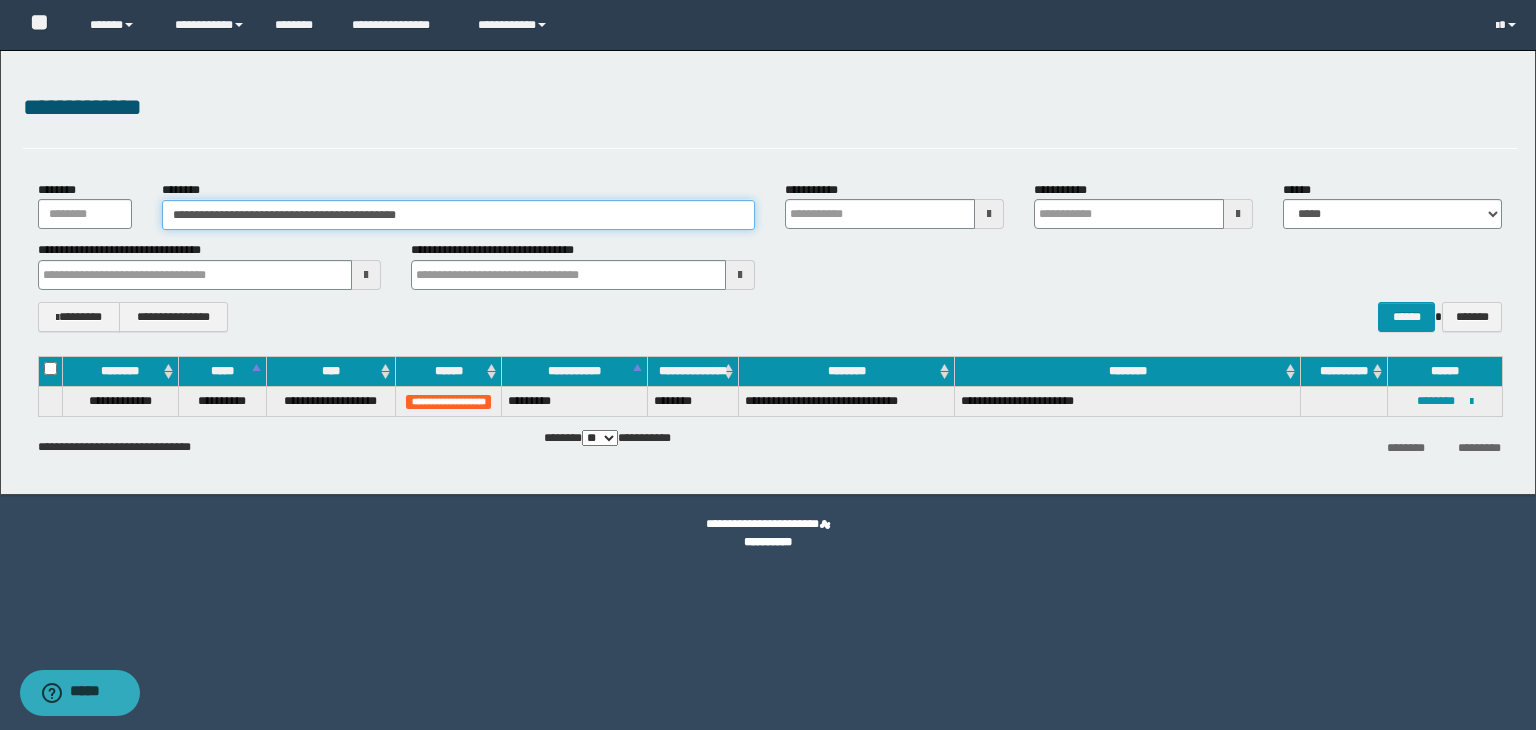drag, startPoint x: 488, startPoint y: 212, endPoint x: 96, endPoint y: 212, distance: 392 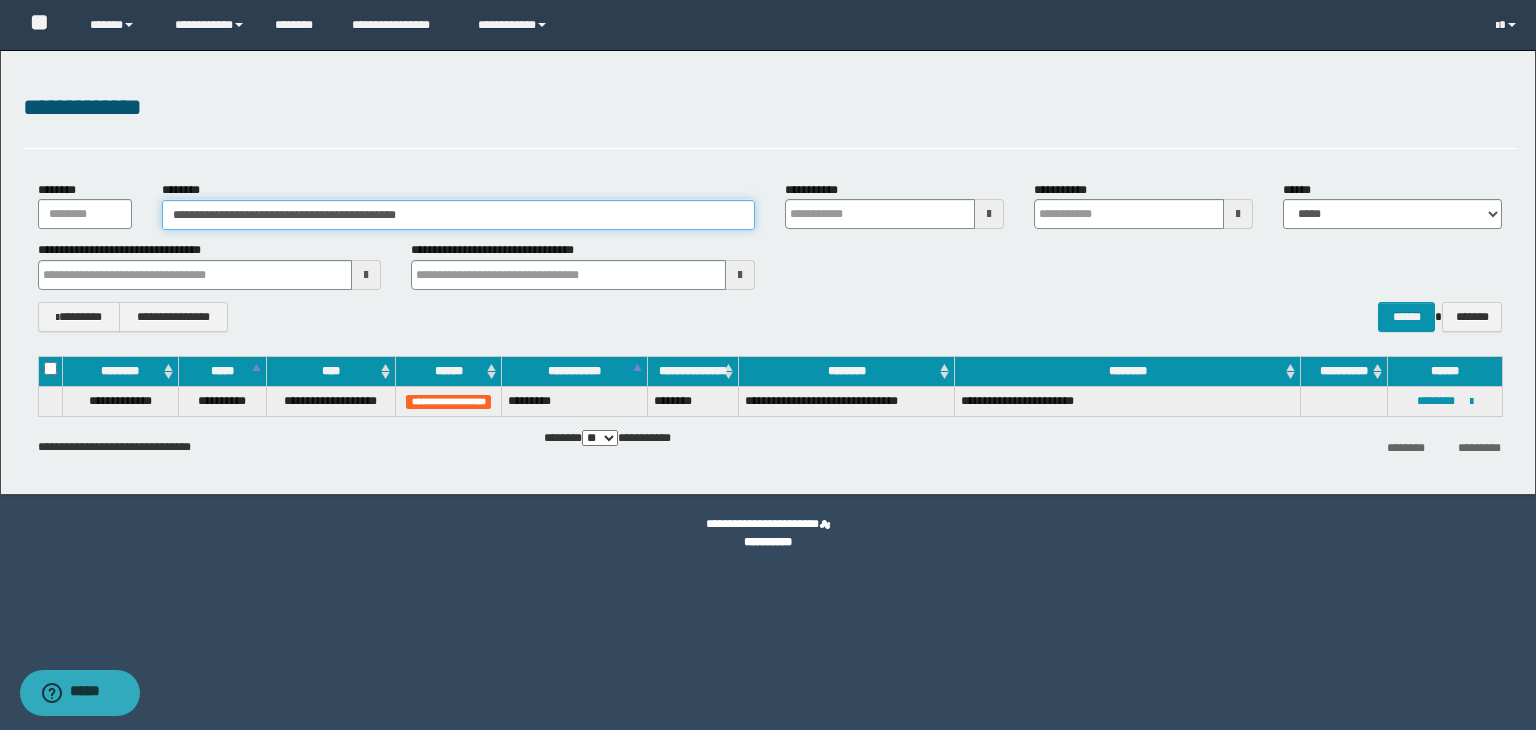 click on "**********" at bounding box center (770, 205) 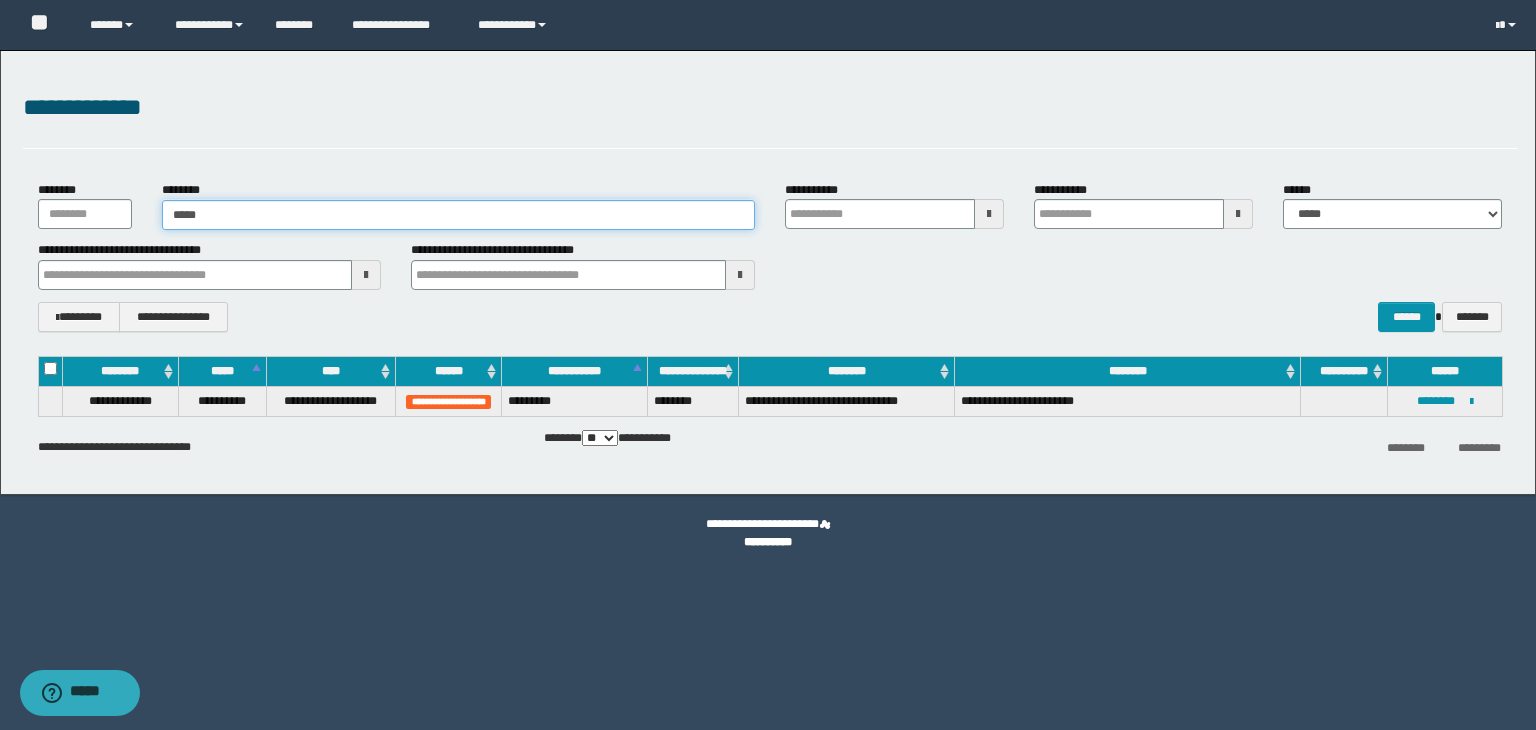 type on "******" 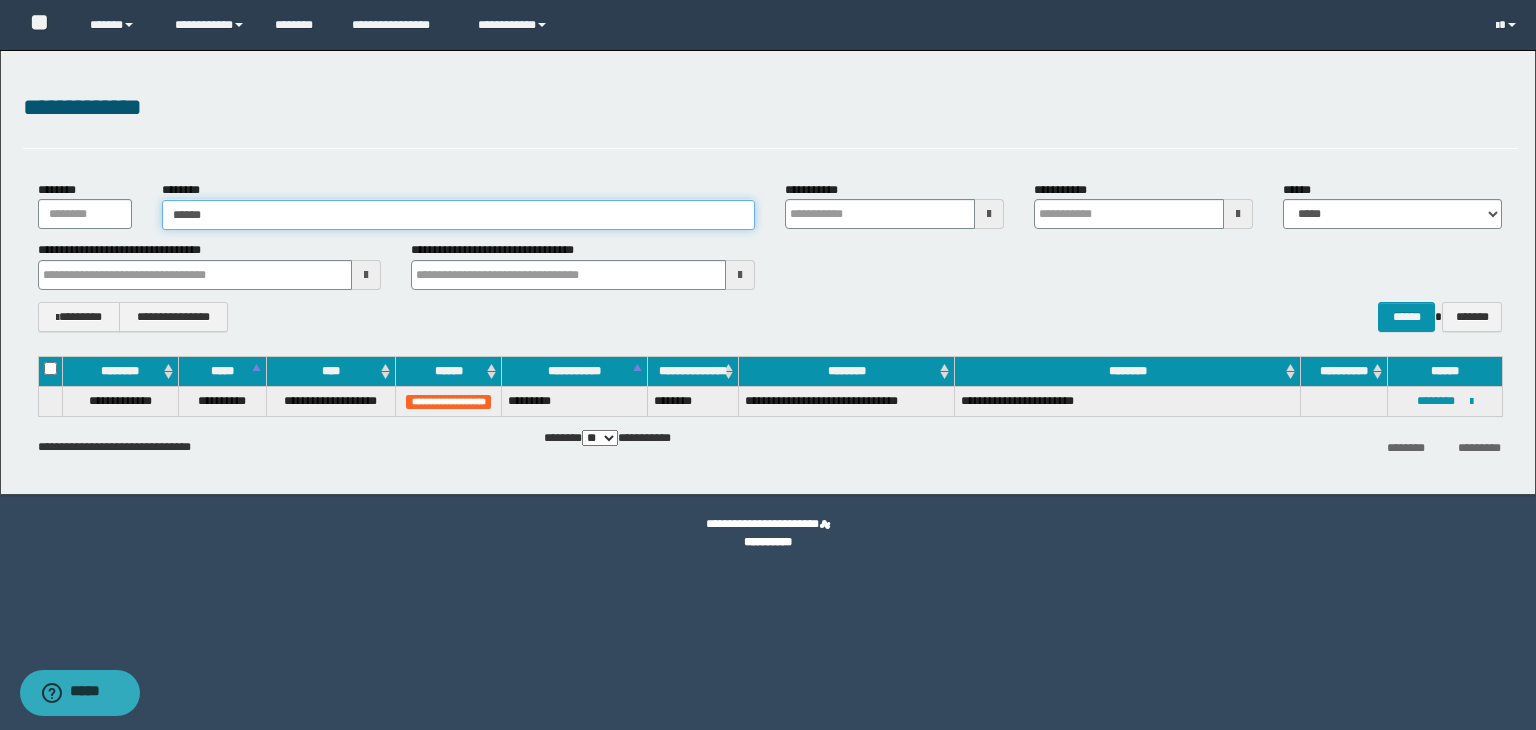 type on "******" 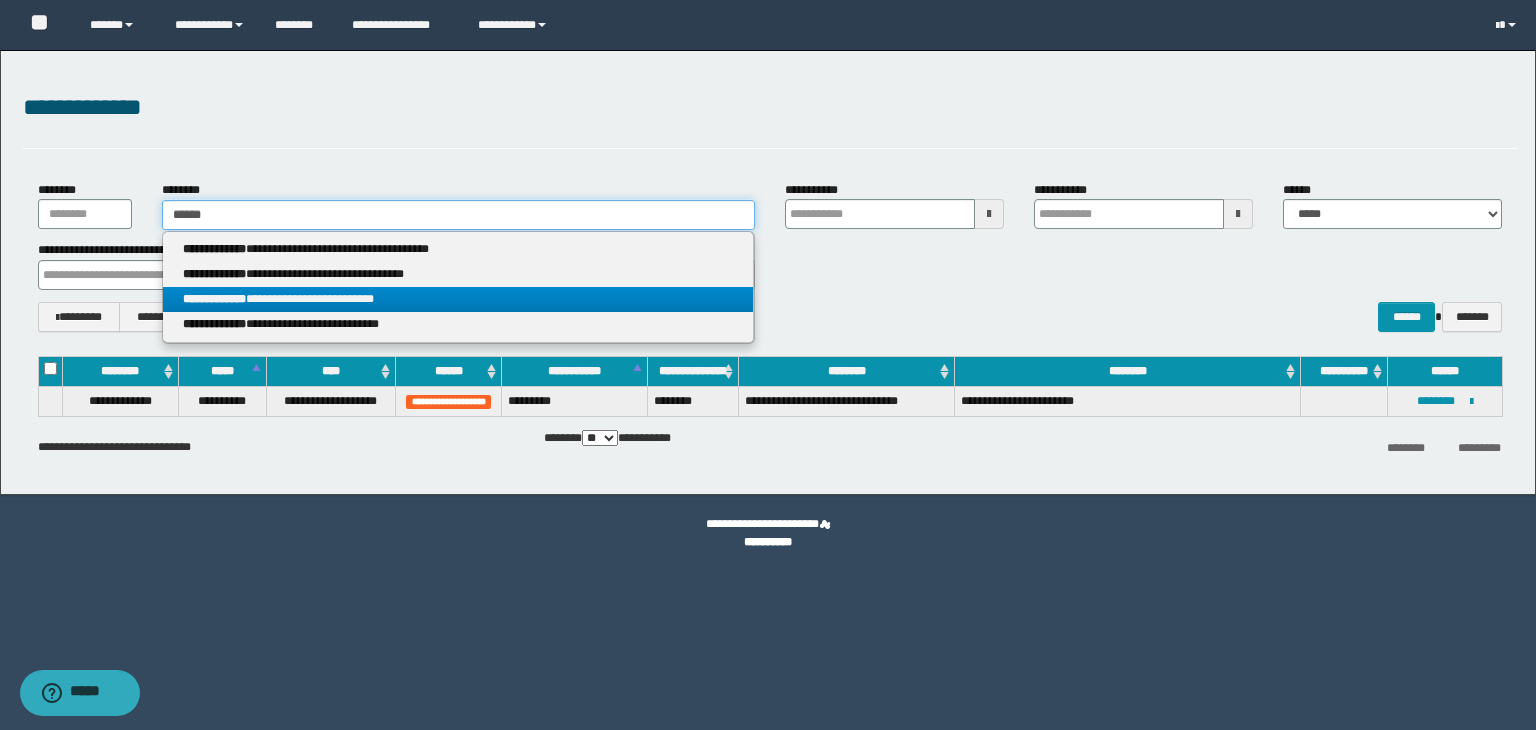 type on "******" 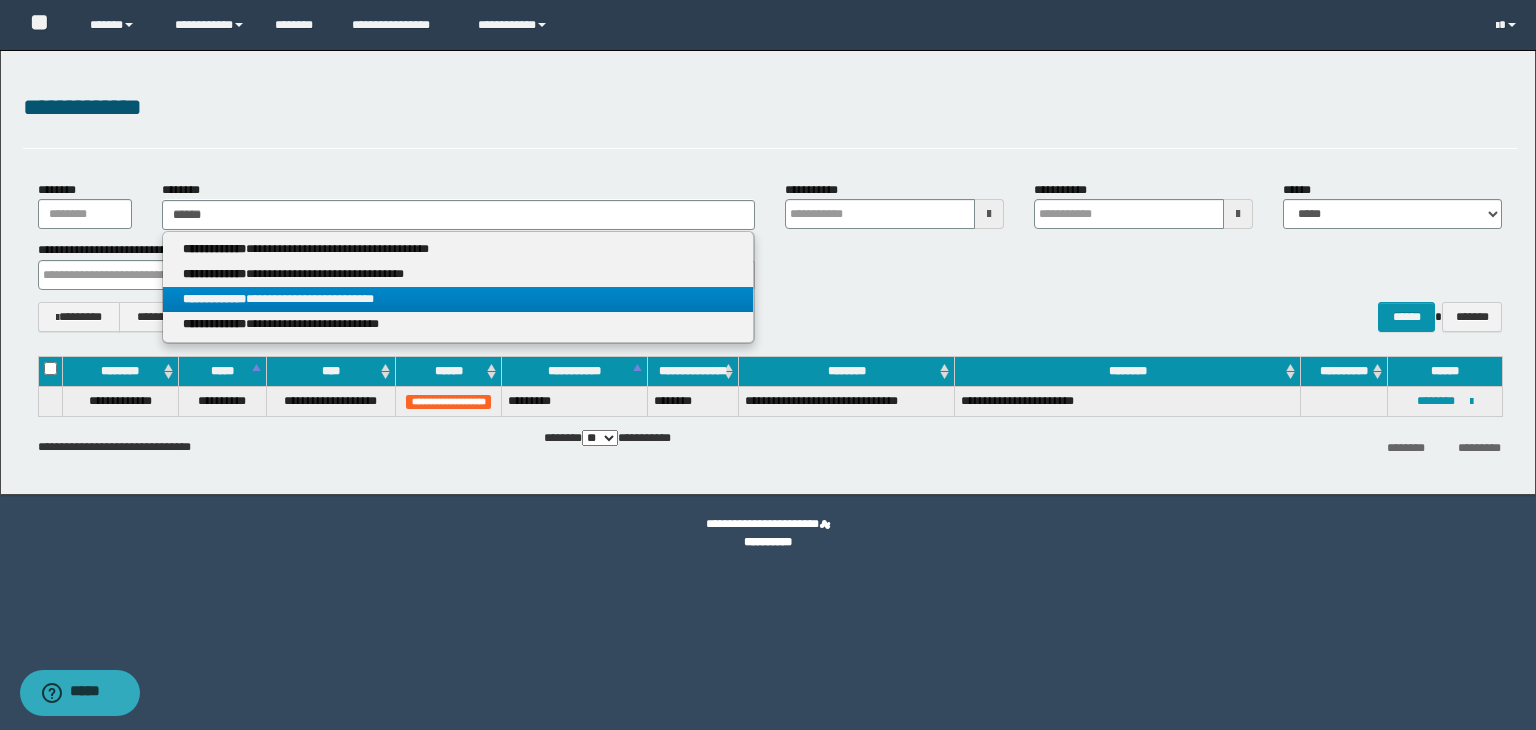 click on "**********" at bounding box center [458, 299] 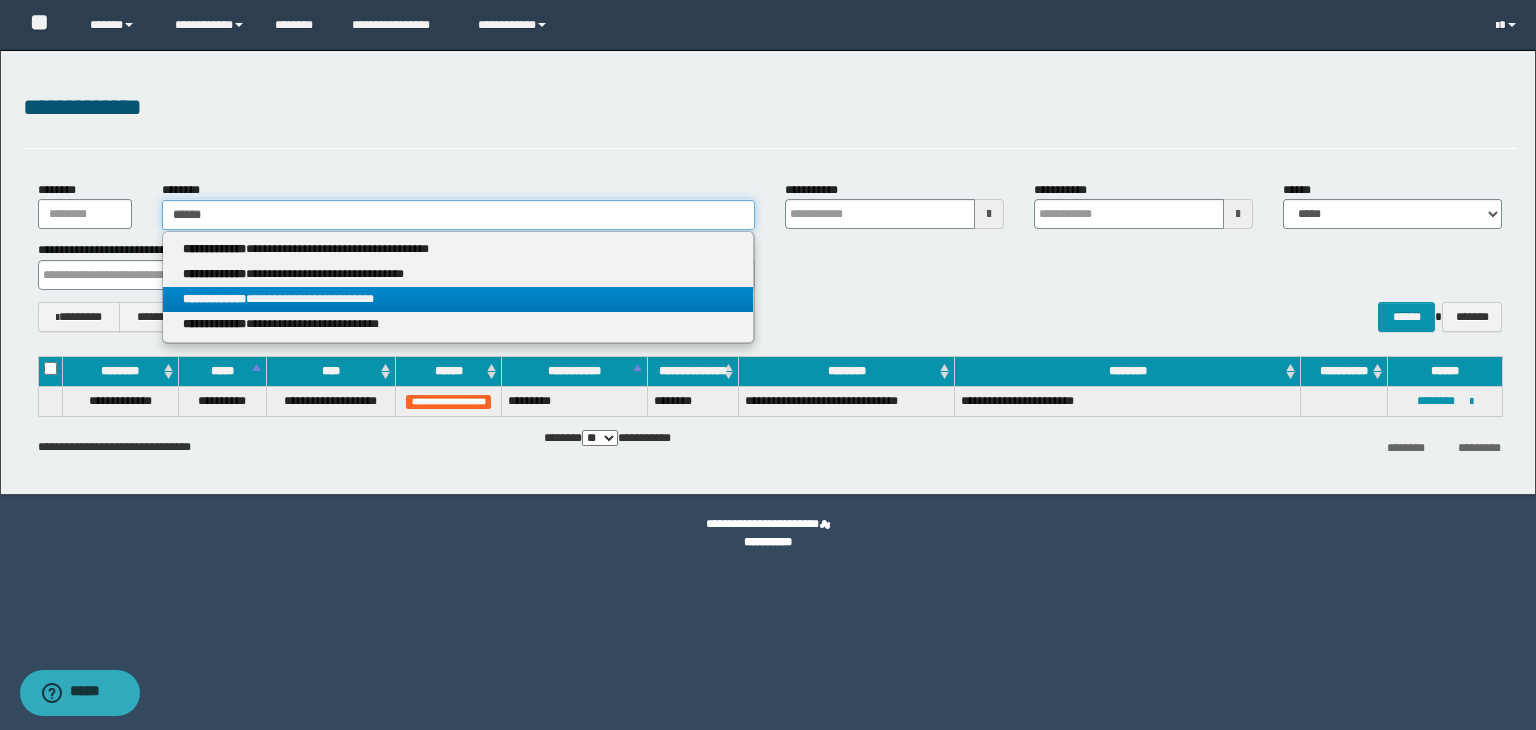 type 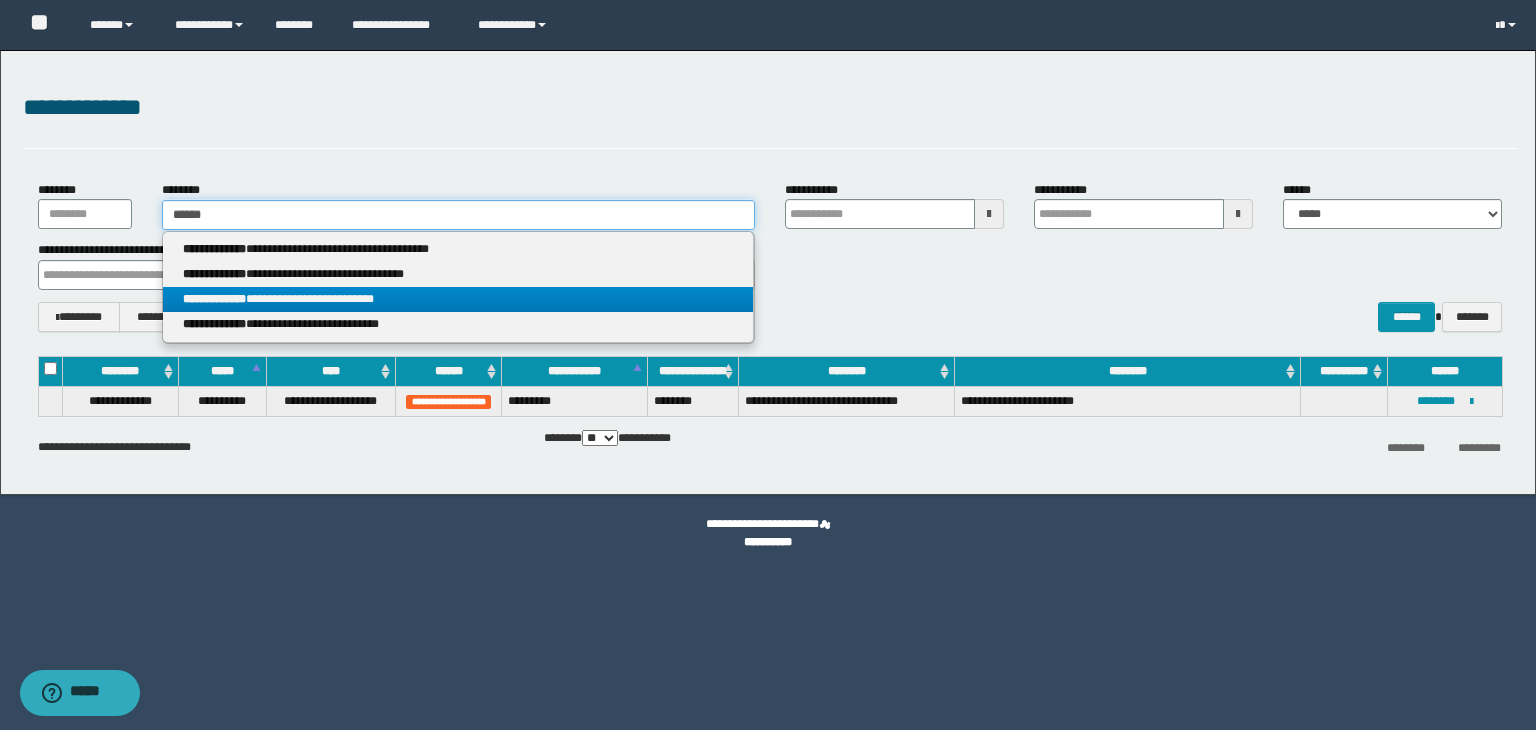 type on "**********" 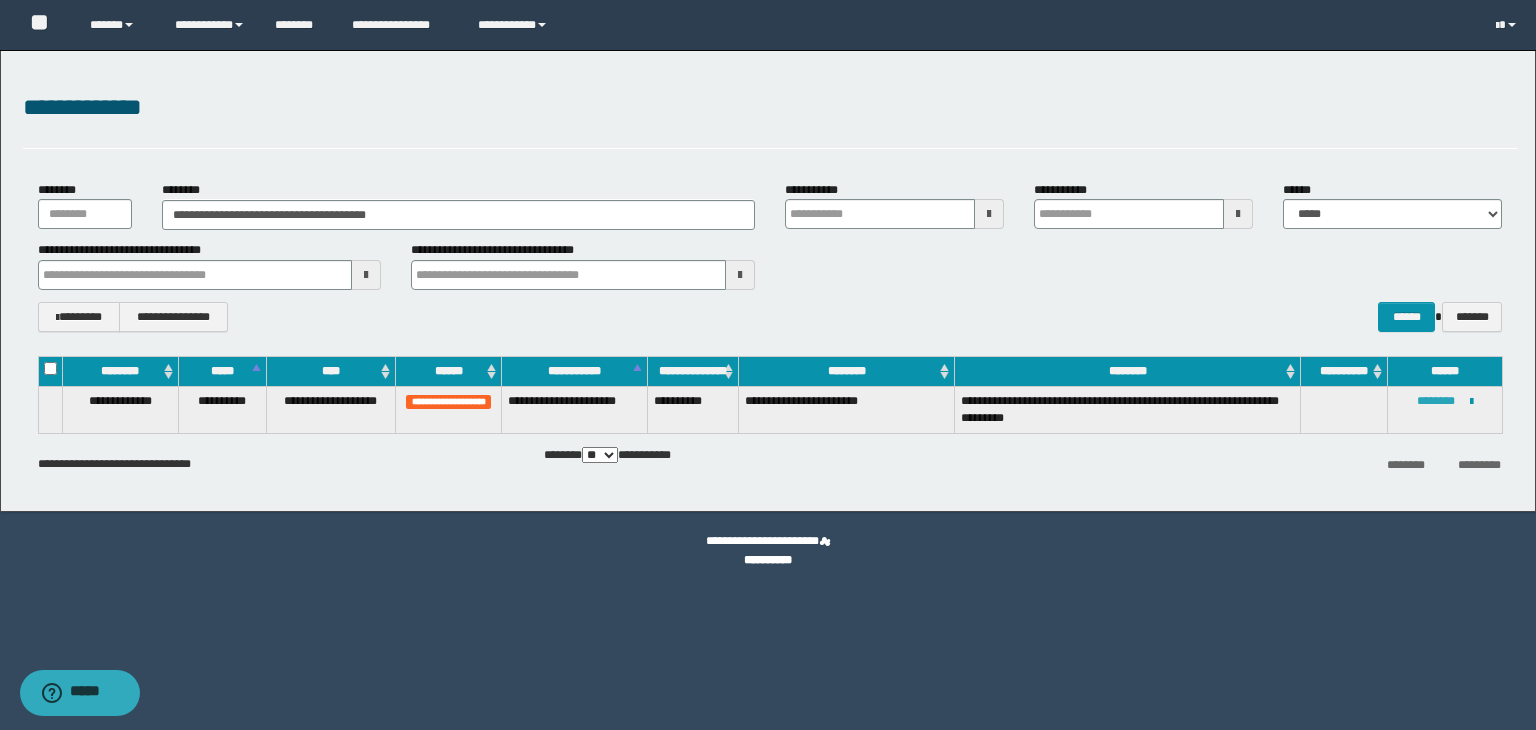 click on "********" at bounding box center [1436, 401] 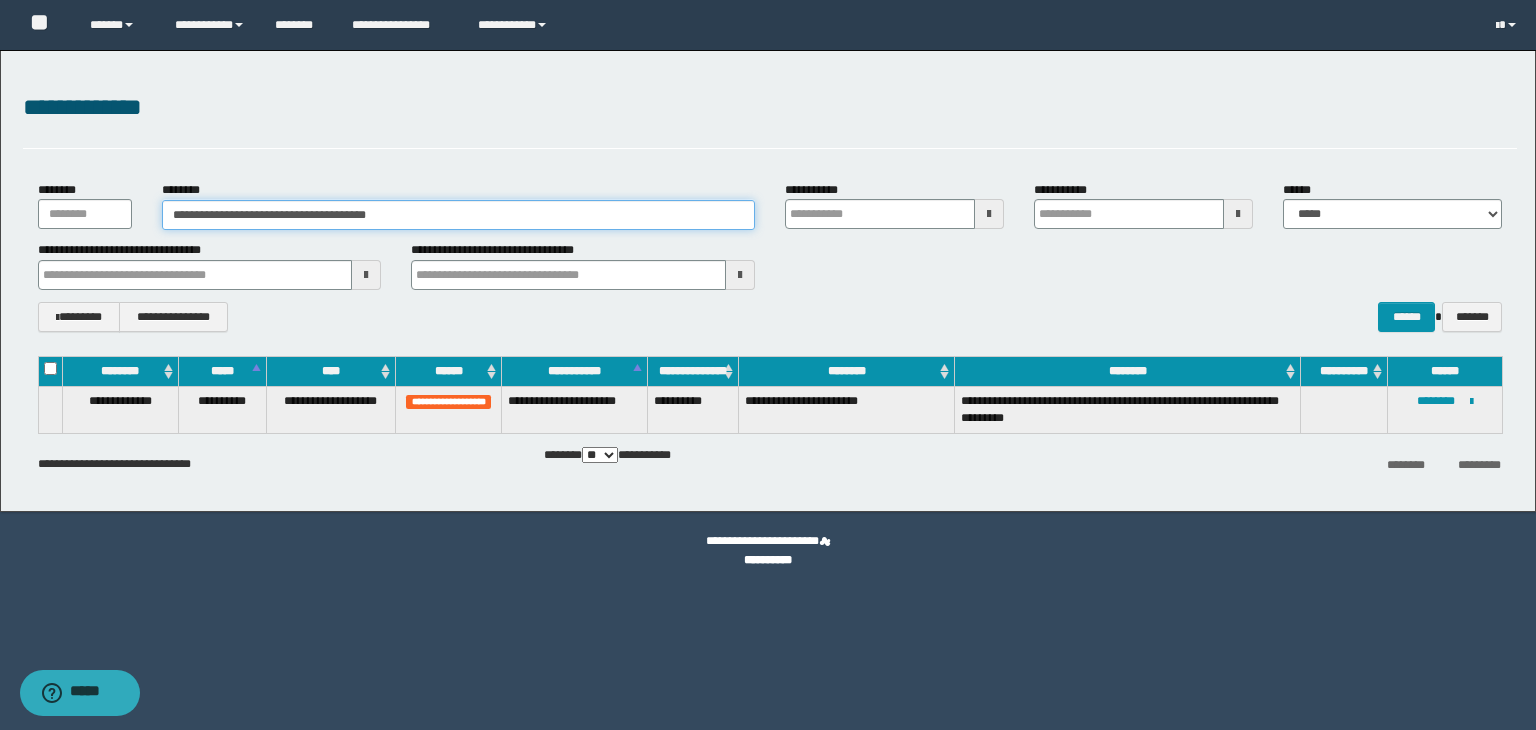 drag, startPoint x: 436, startPoint y: 207, endPoint x: 136, endPoint y: 186, distance: 300.7341 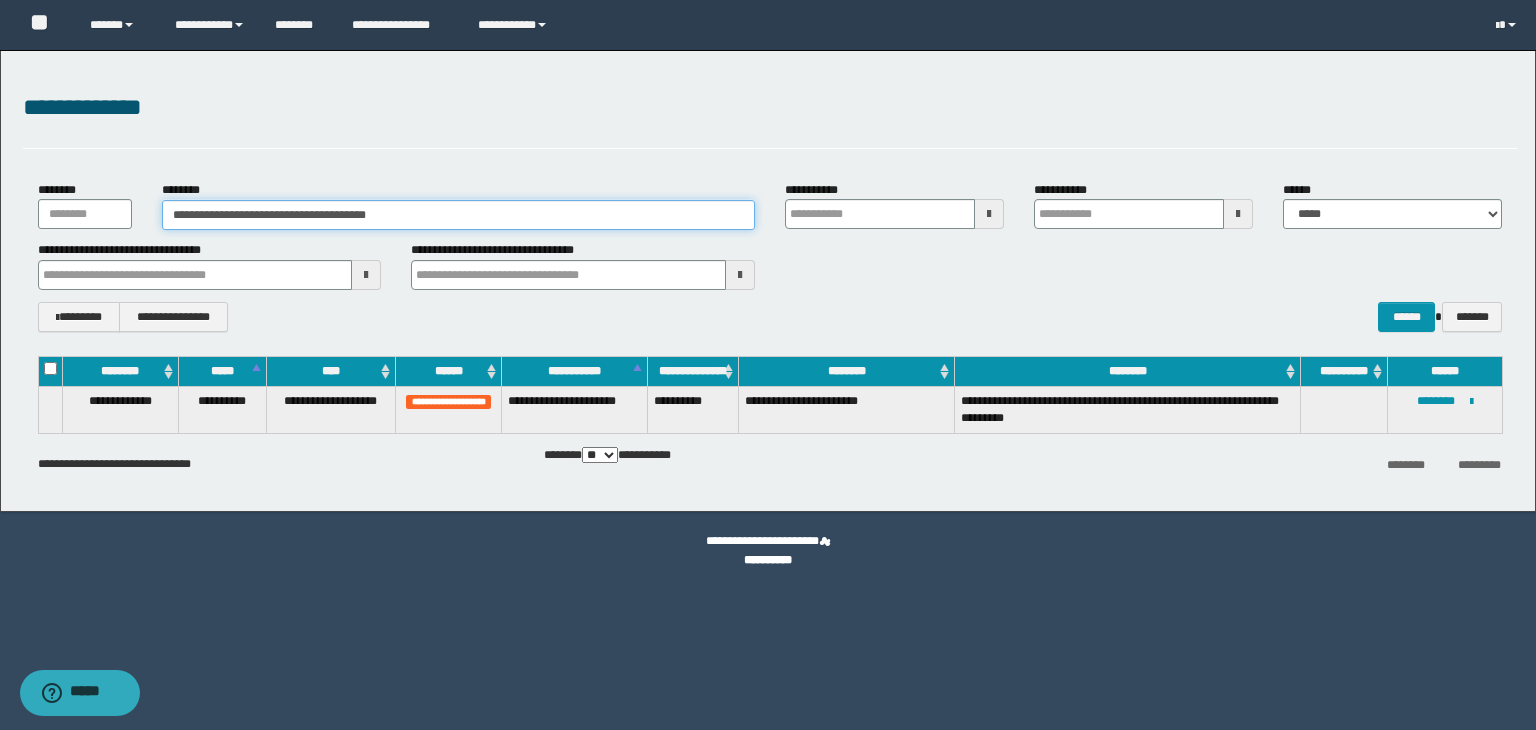 click on "**********" at bounding box center [770, 205] 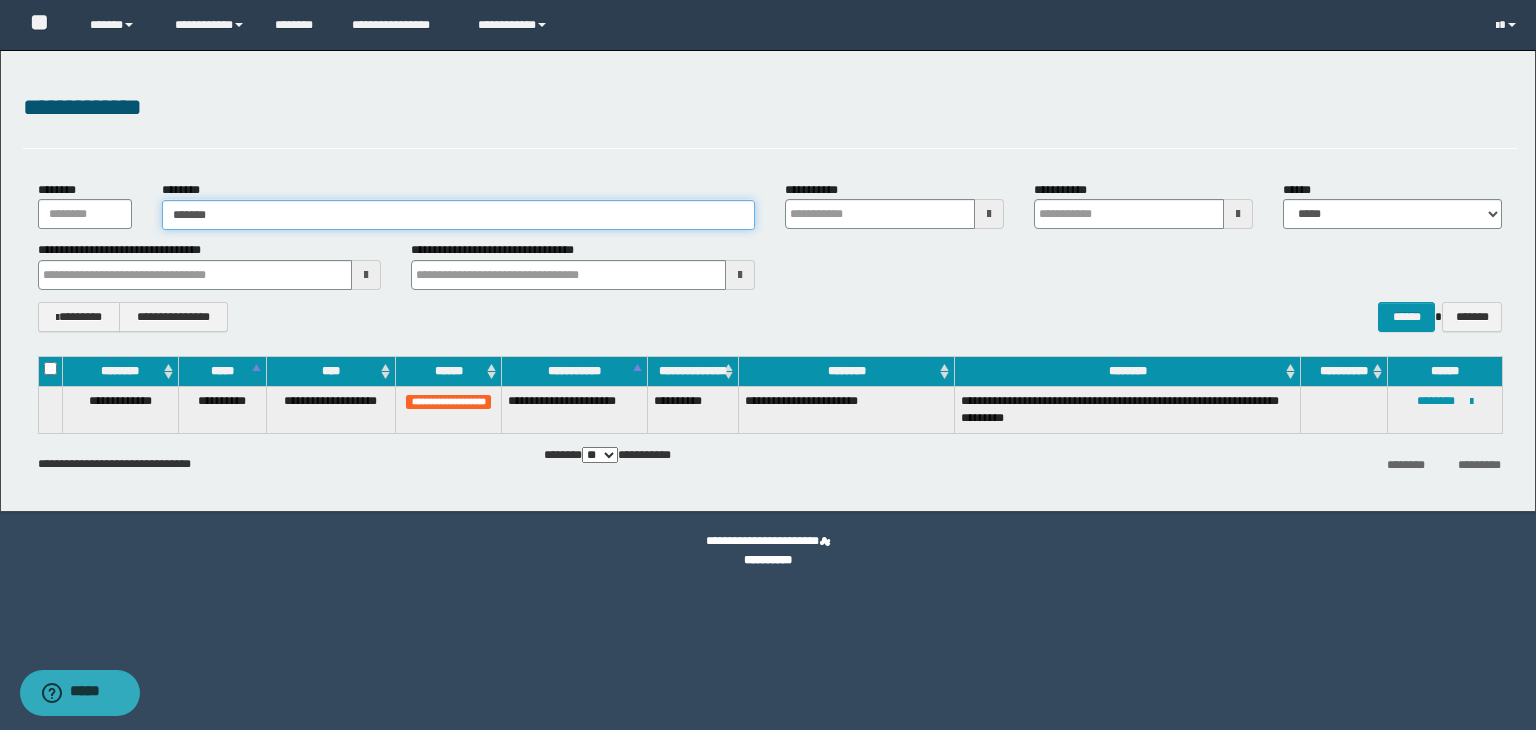 type on "********" 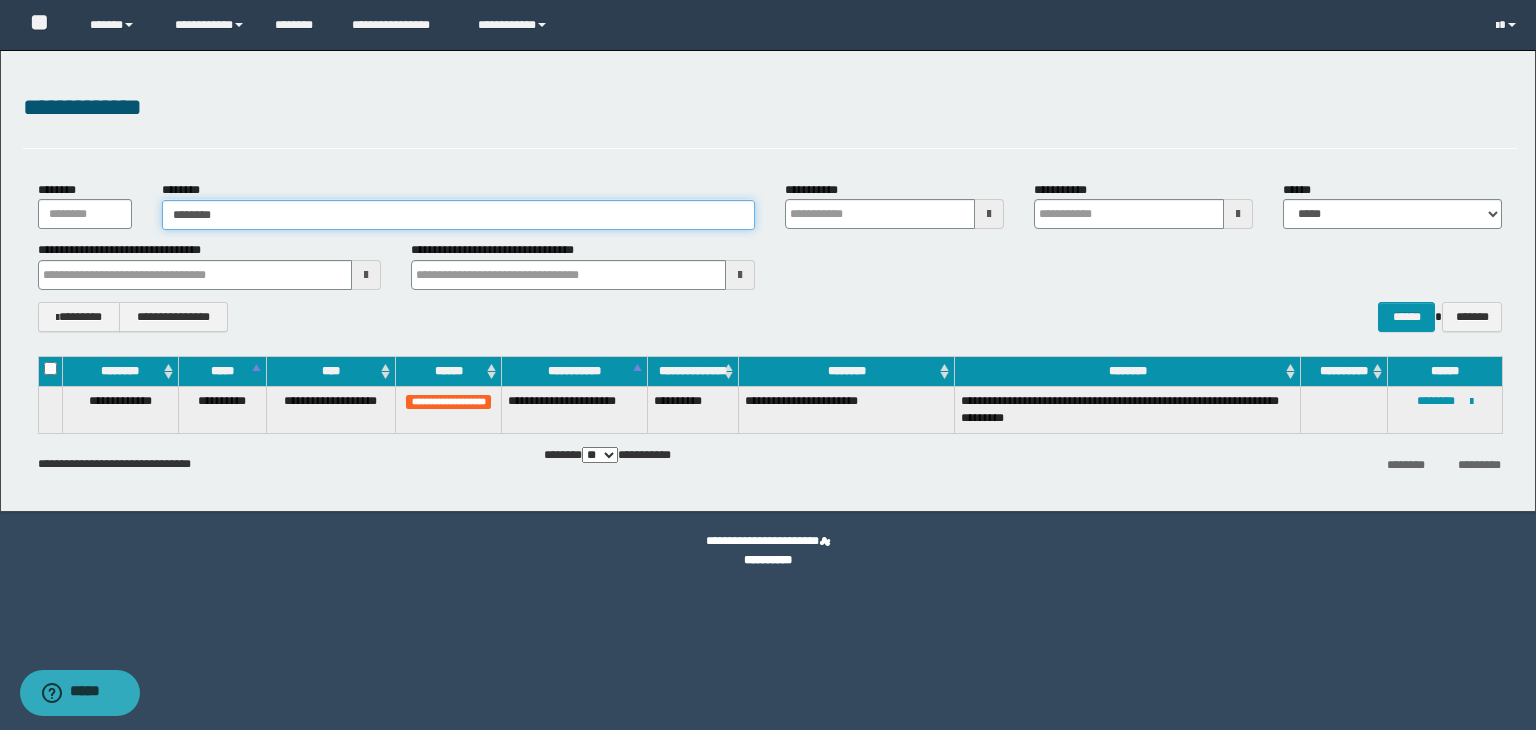 type on "********" 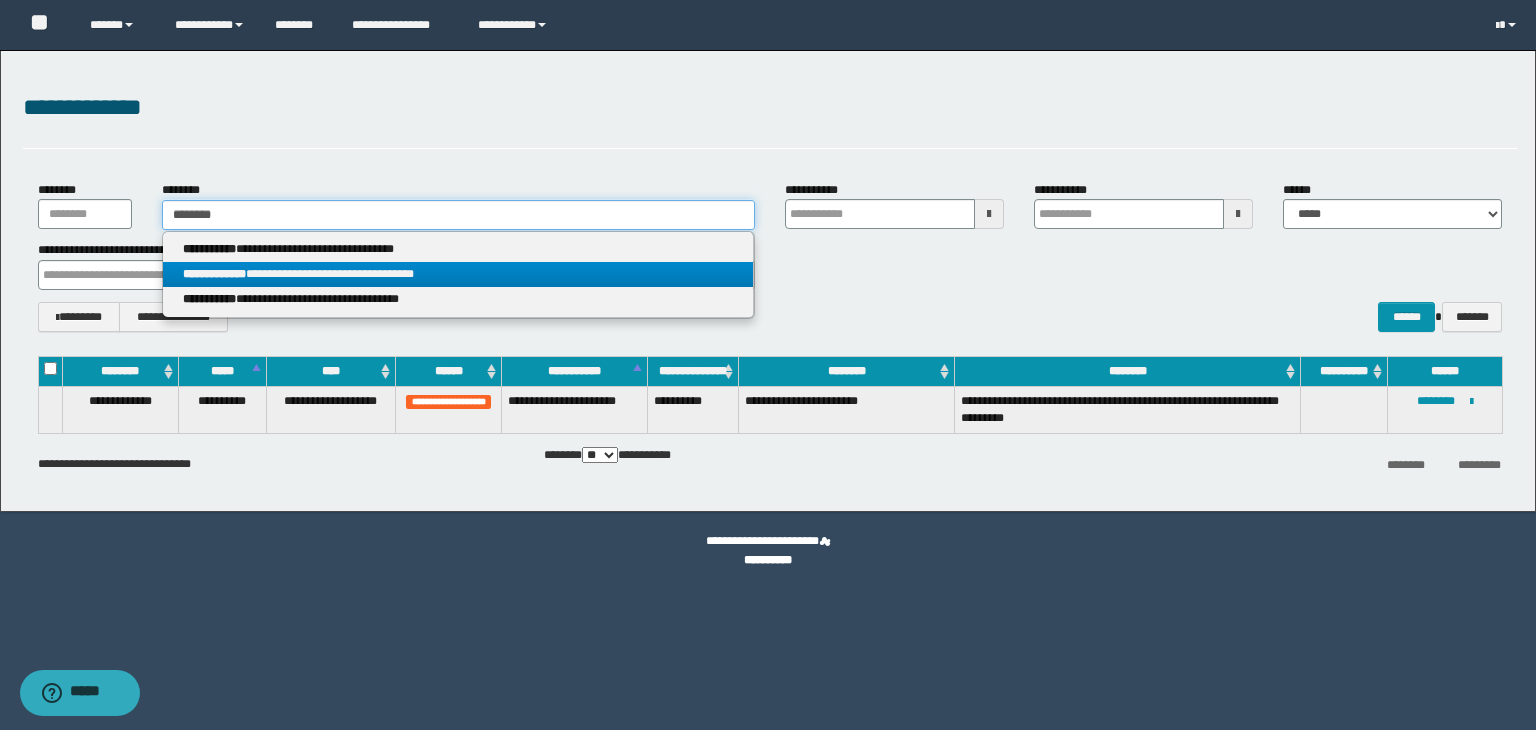 type on "********" 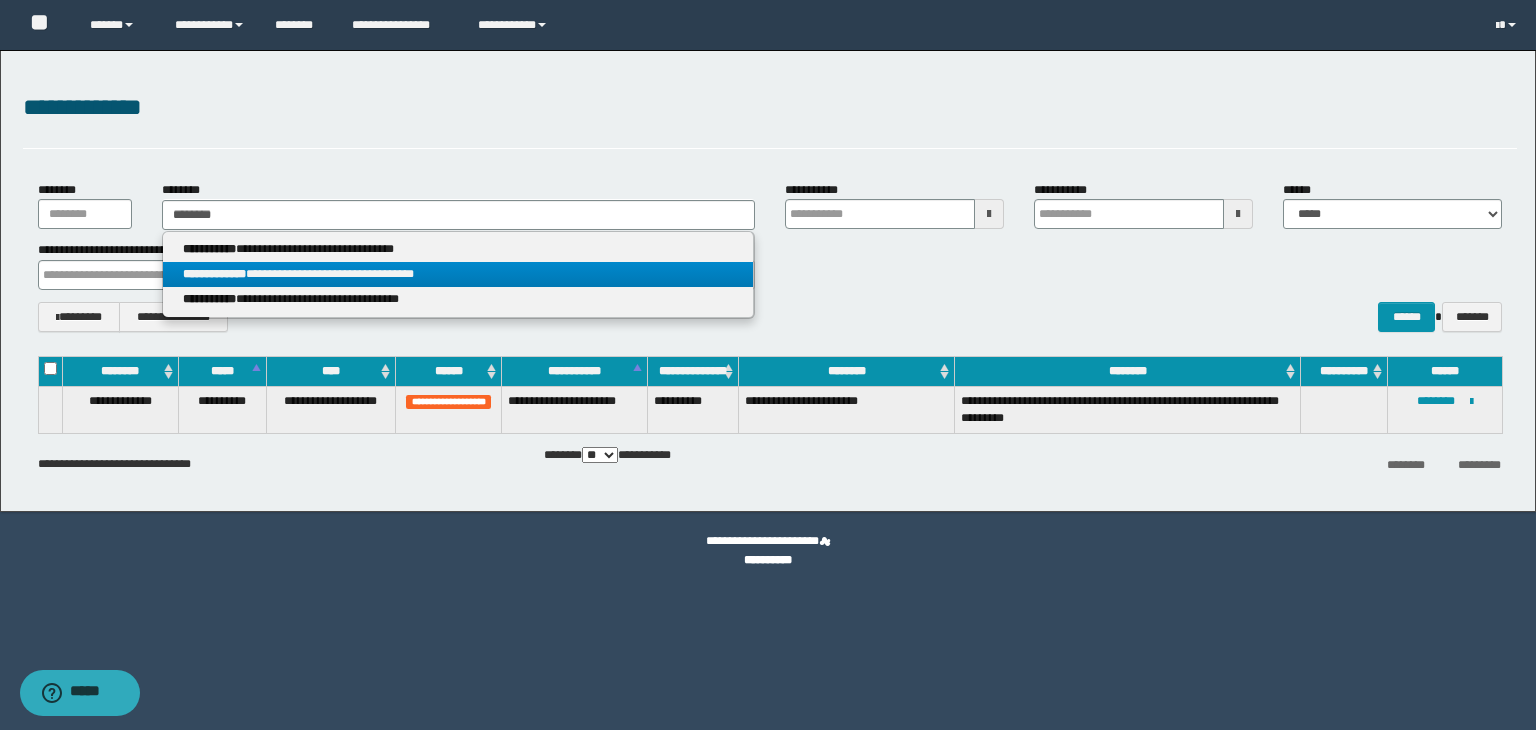 click on "**********" at bounding box center (458, 274) 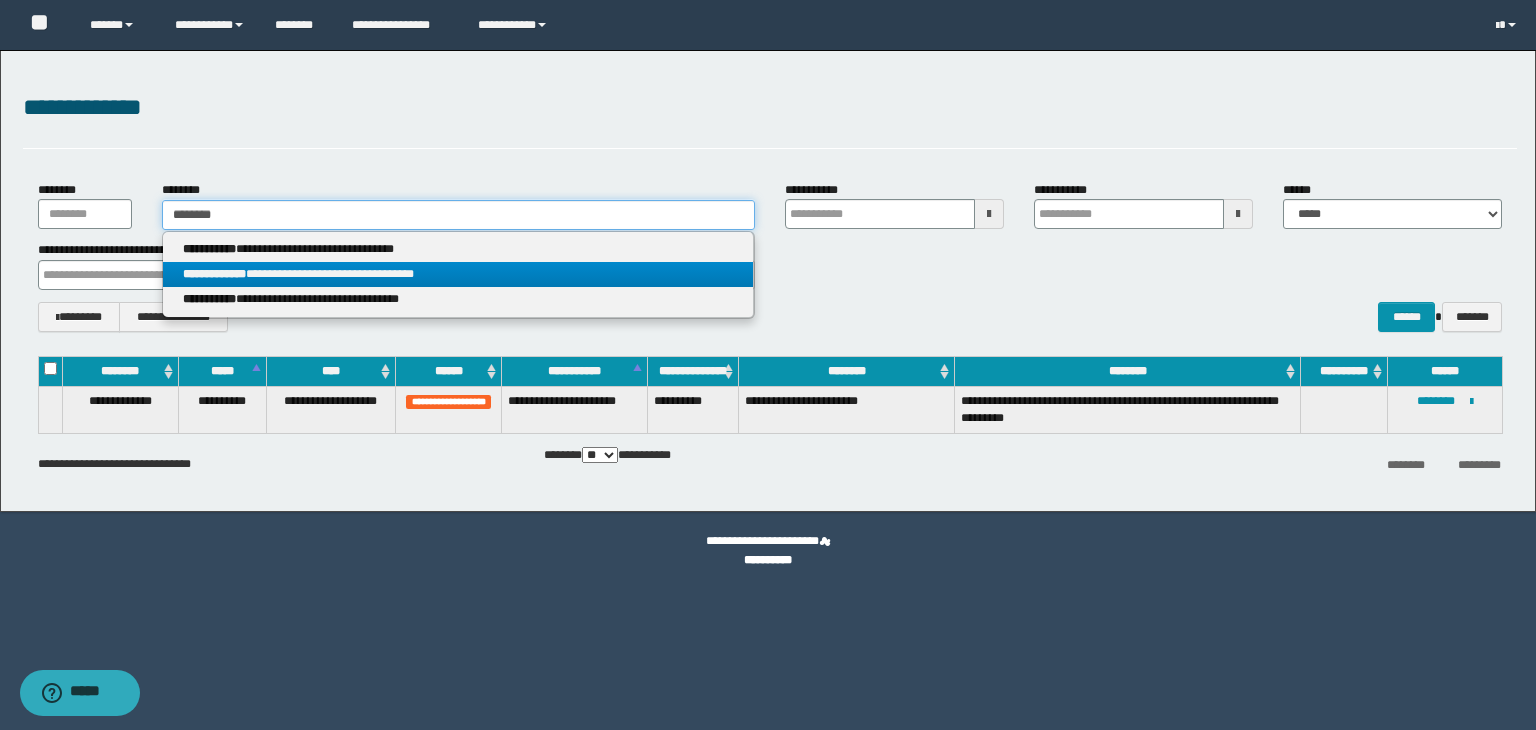type 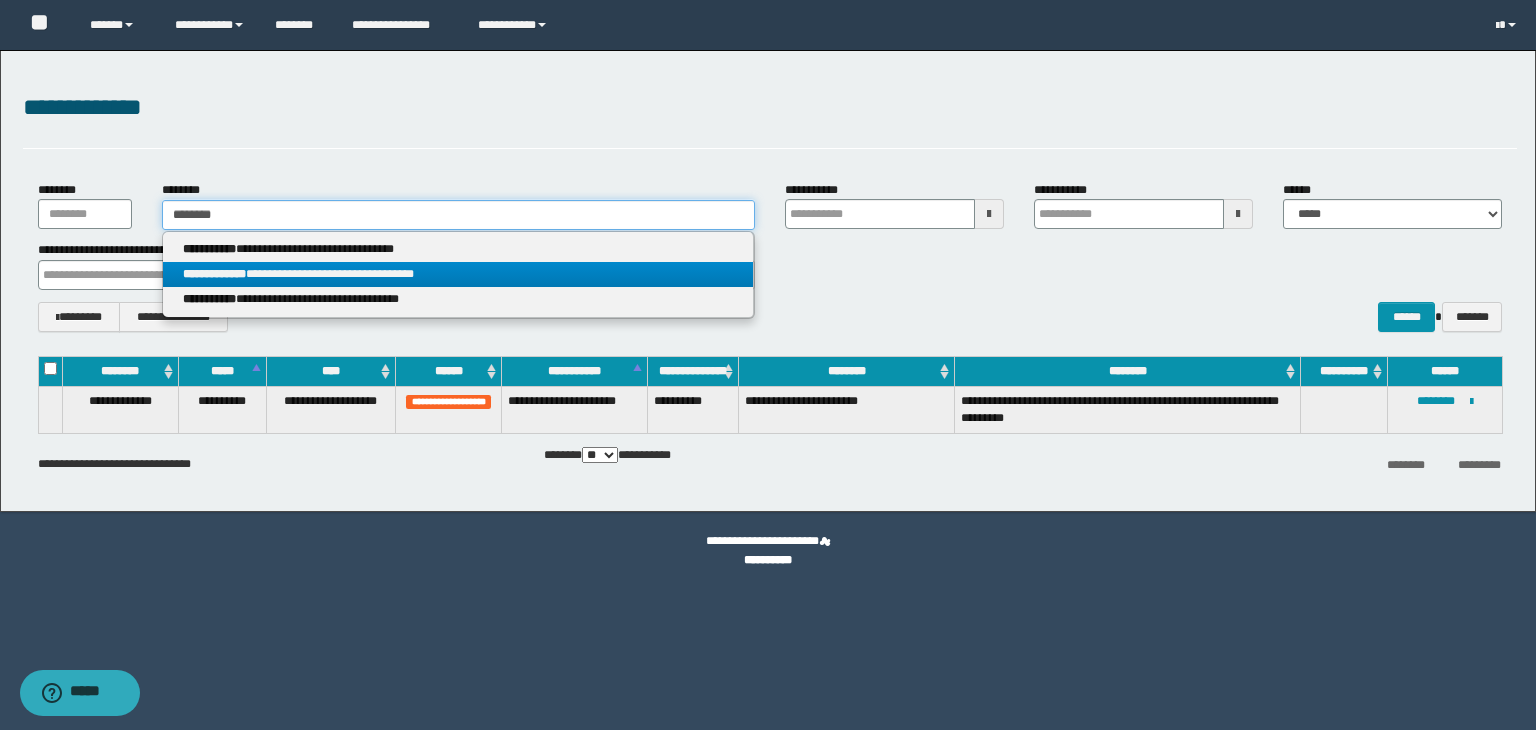 type on "**********" 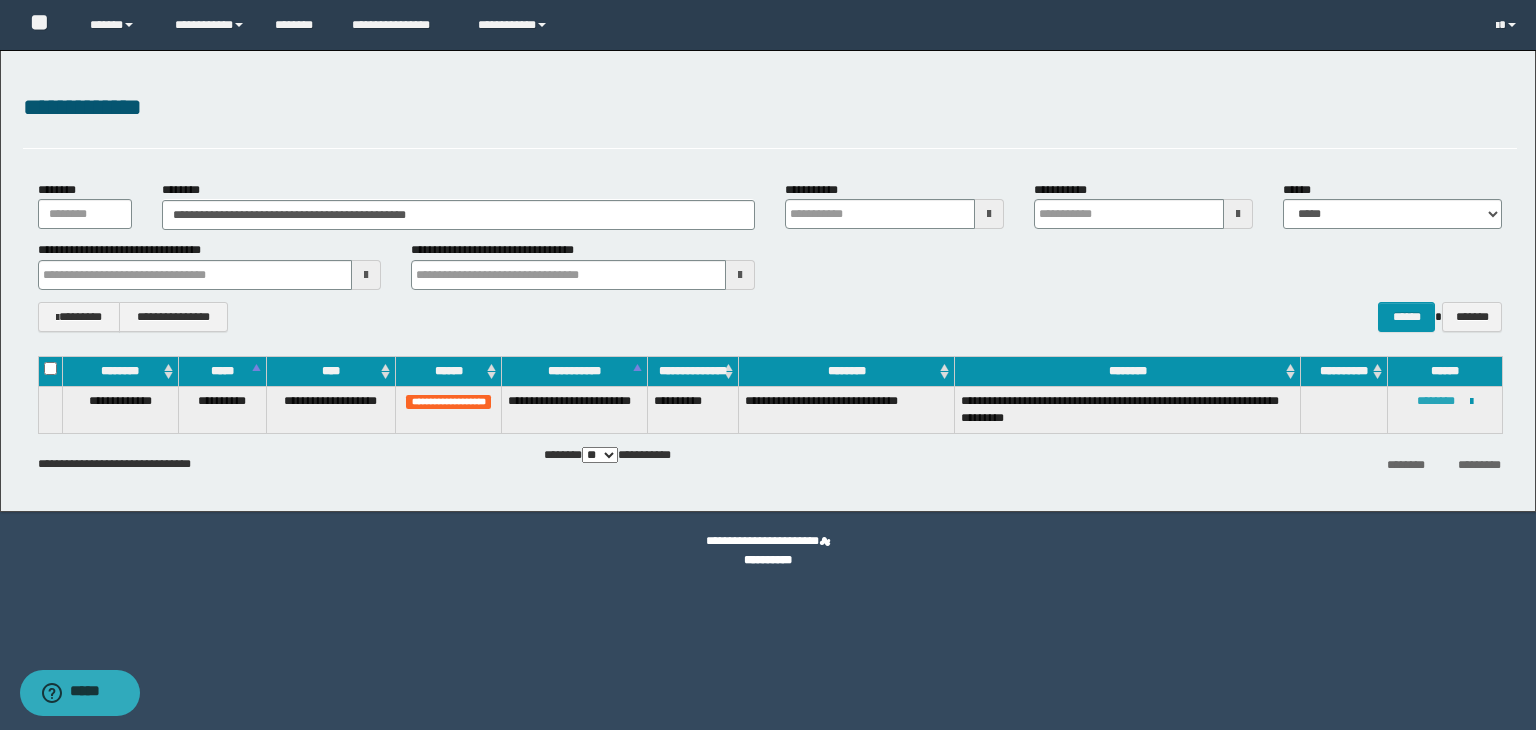 click on "********" at bounding box center (1436, 401) 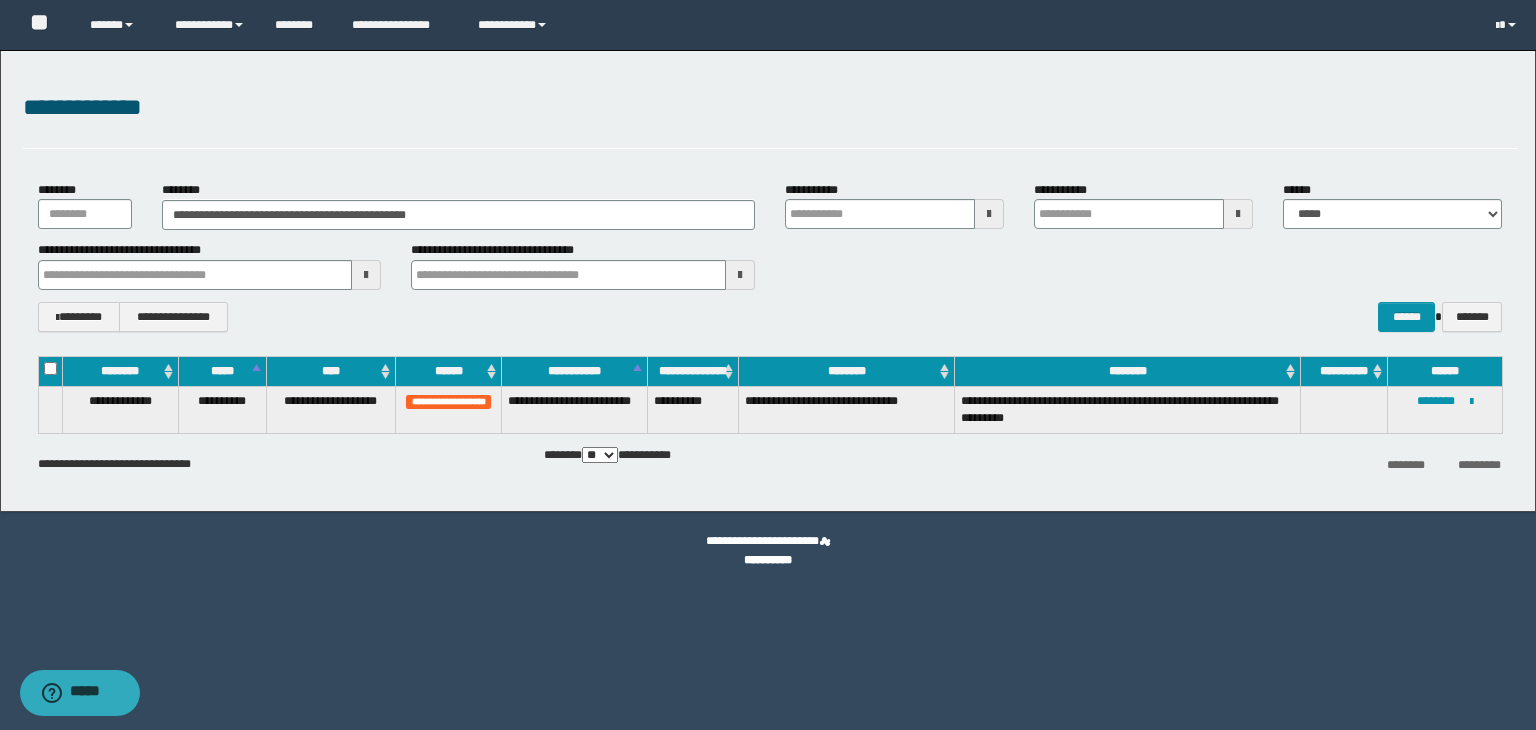 click on "**********" at bounding box center (768, 365) 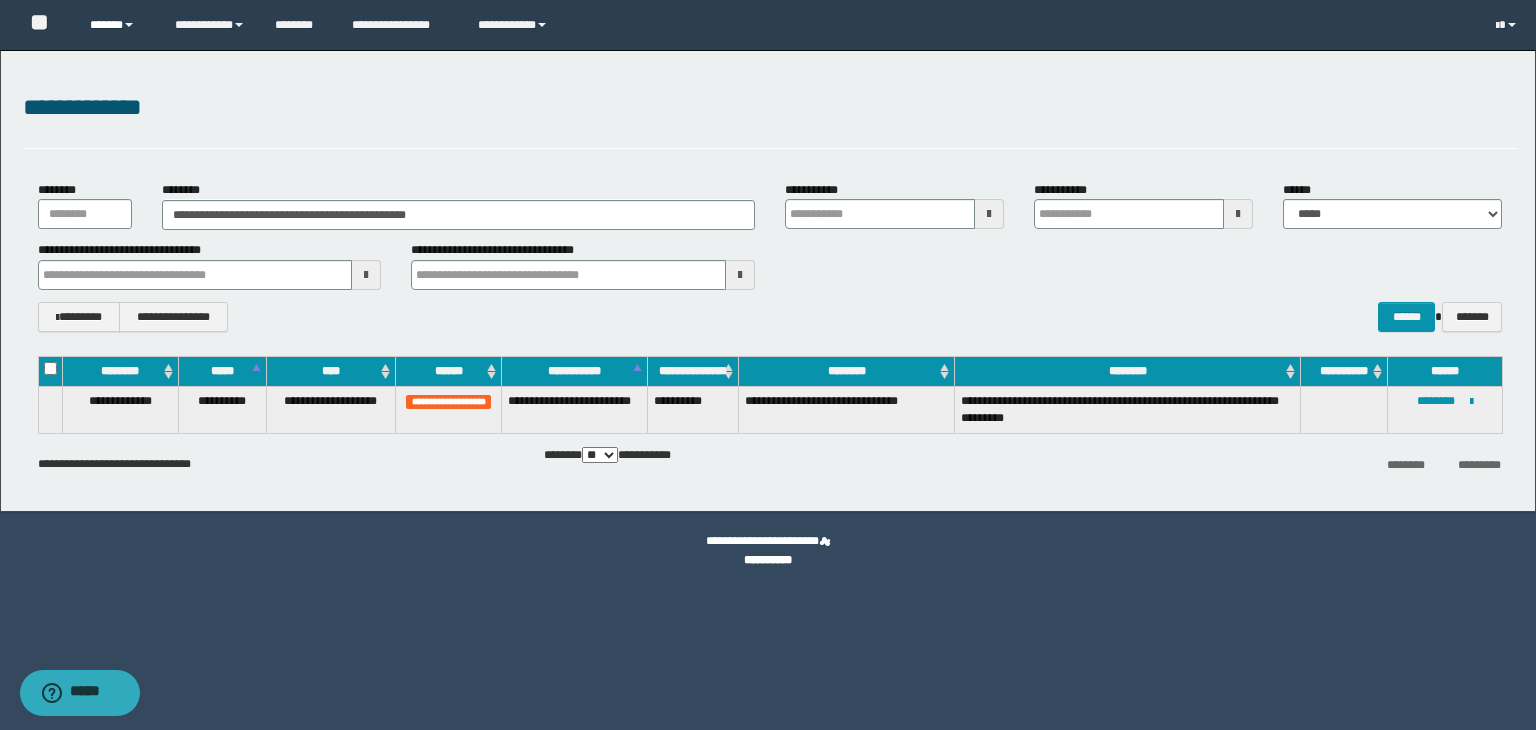 click at bounding box center [129, 25] 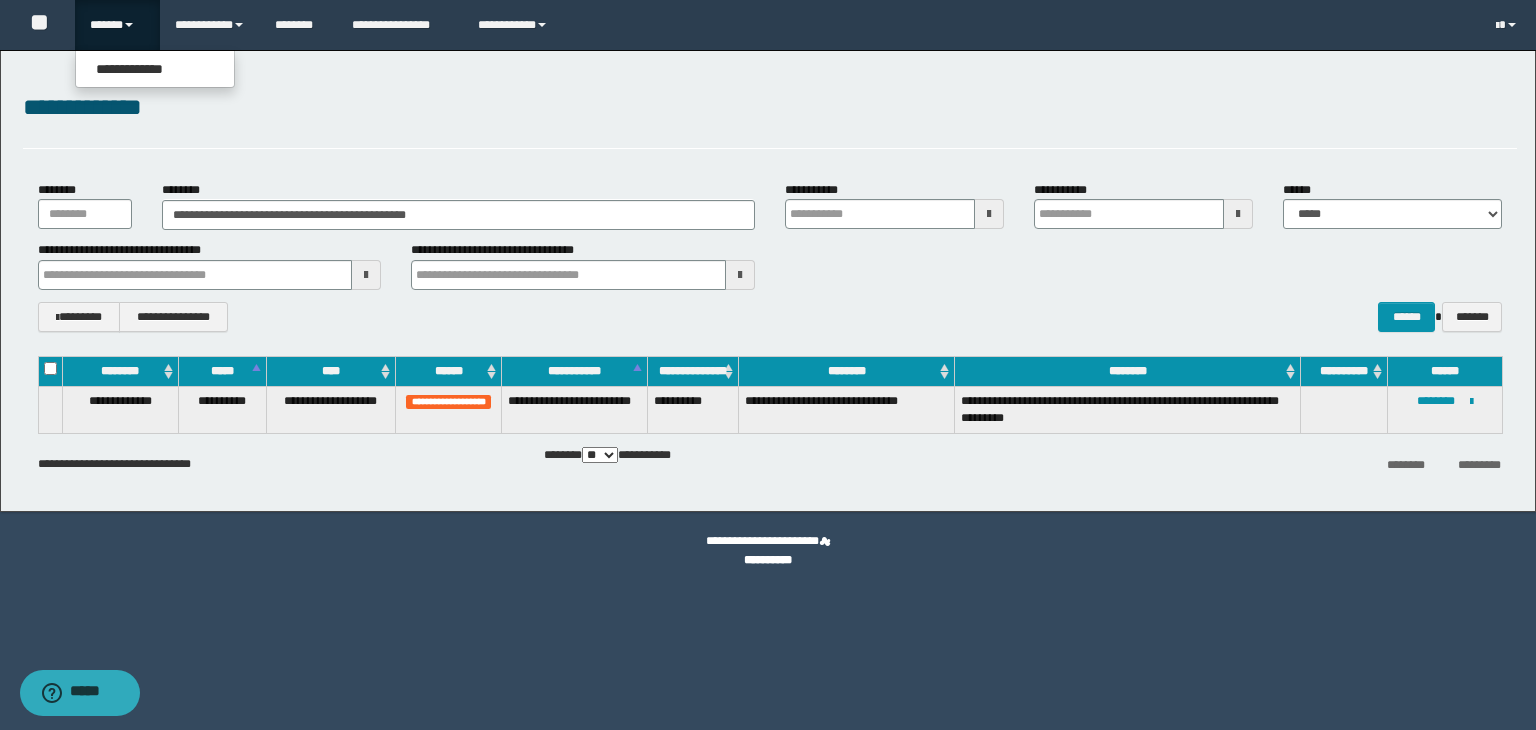 click at bounding box center (129, 25) 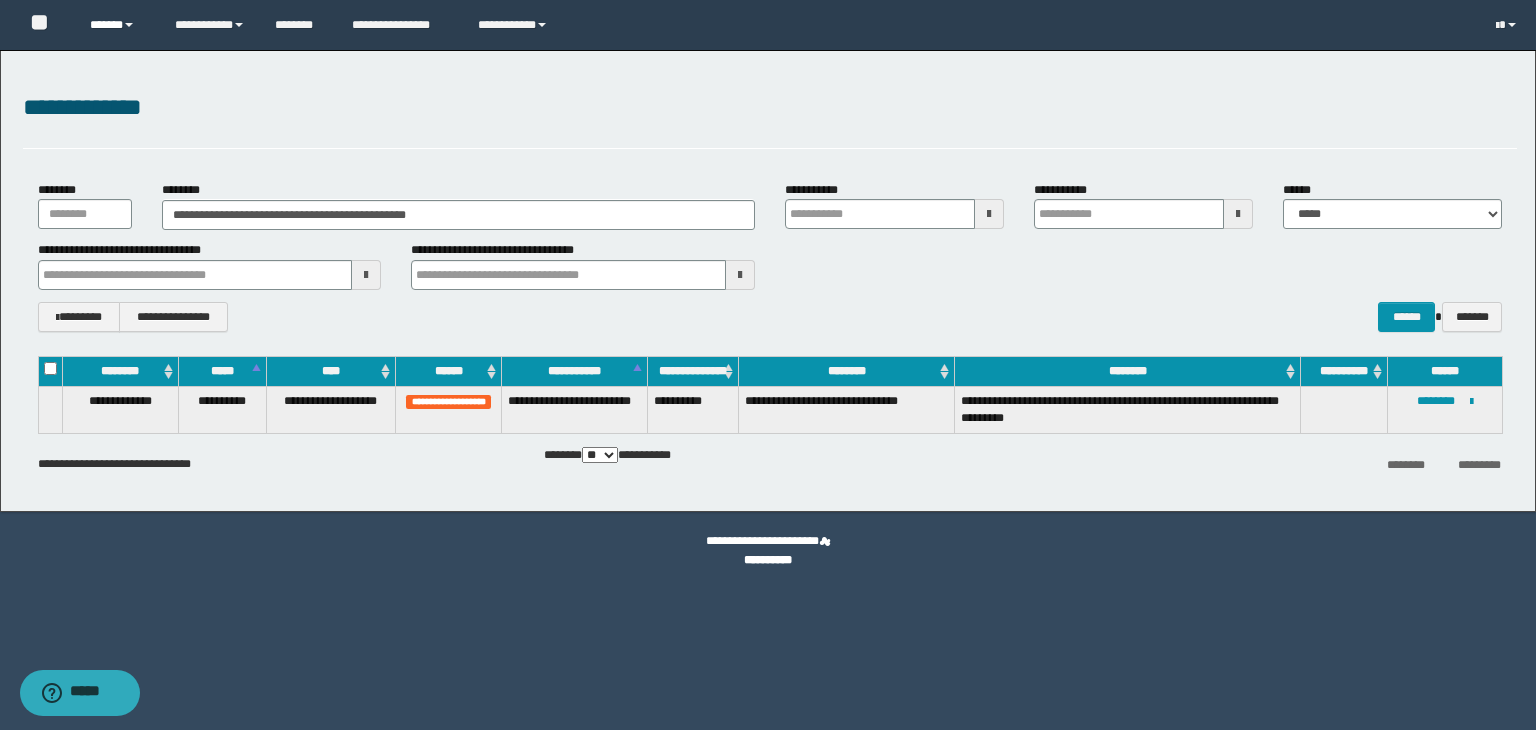 click at bounding box center (129, 25) 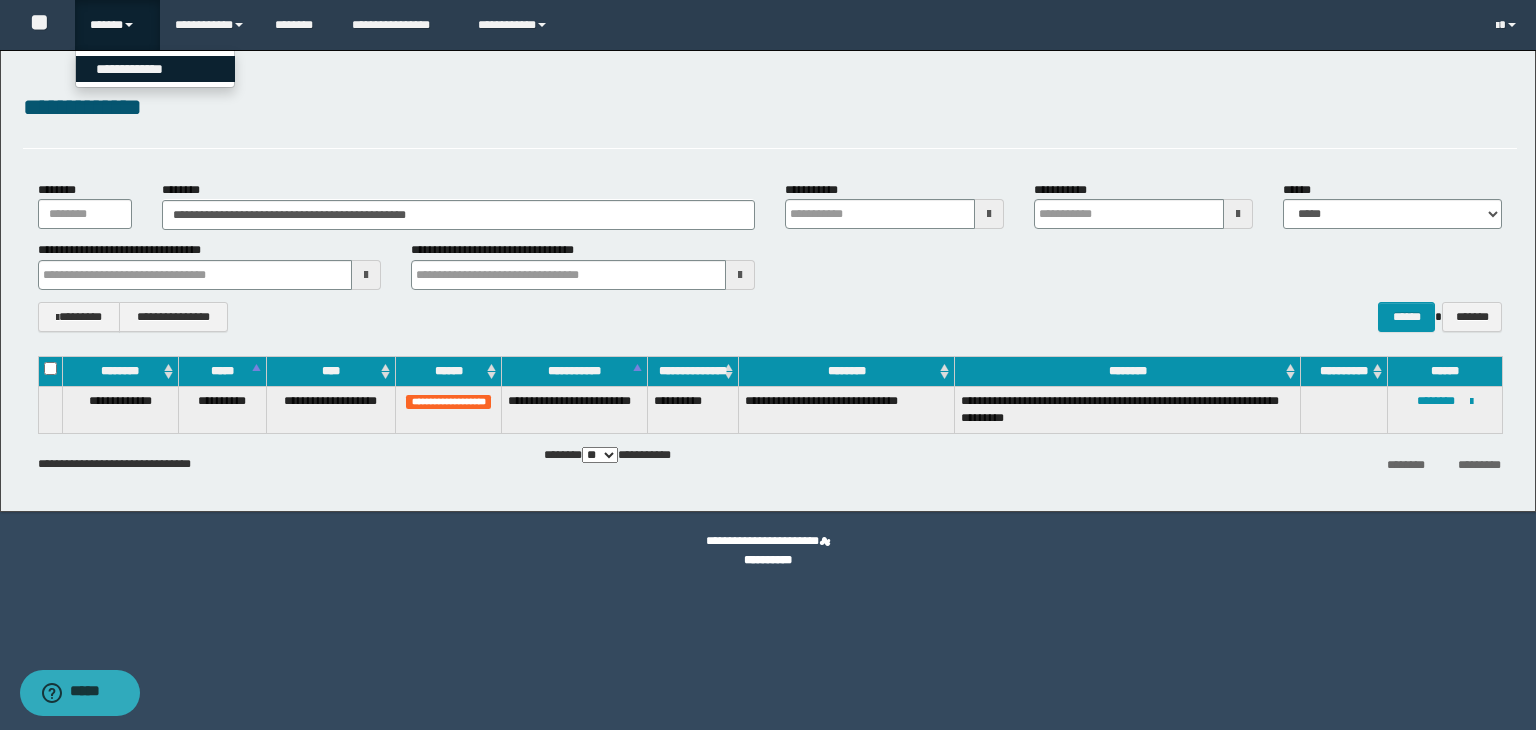 click on "**********" at bounding box center (155, 69) 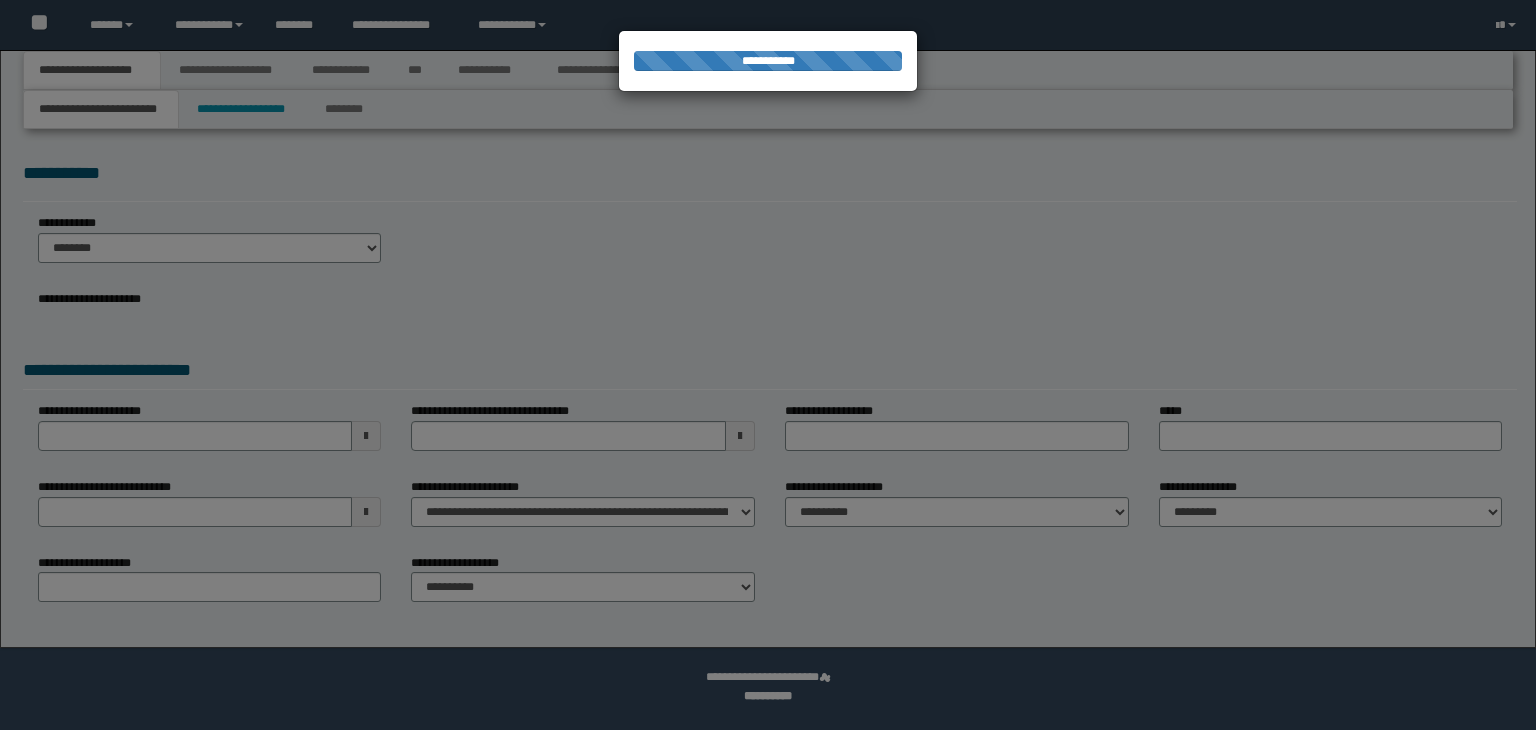 scroll, scrollTop: 0, scrollLeft: 0, axis: both 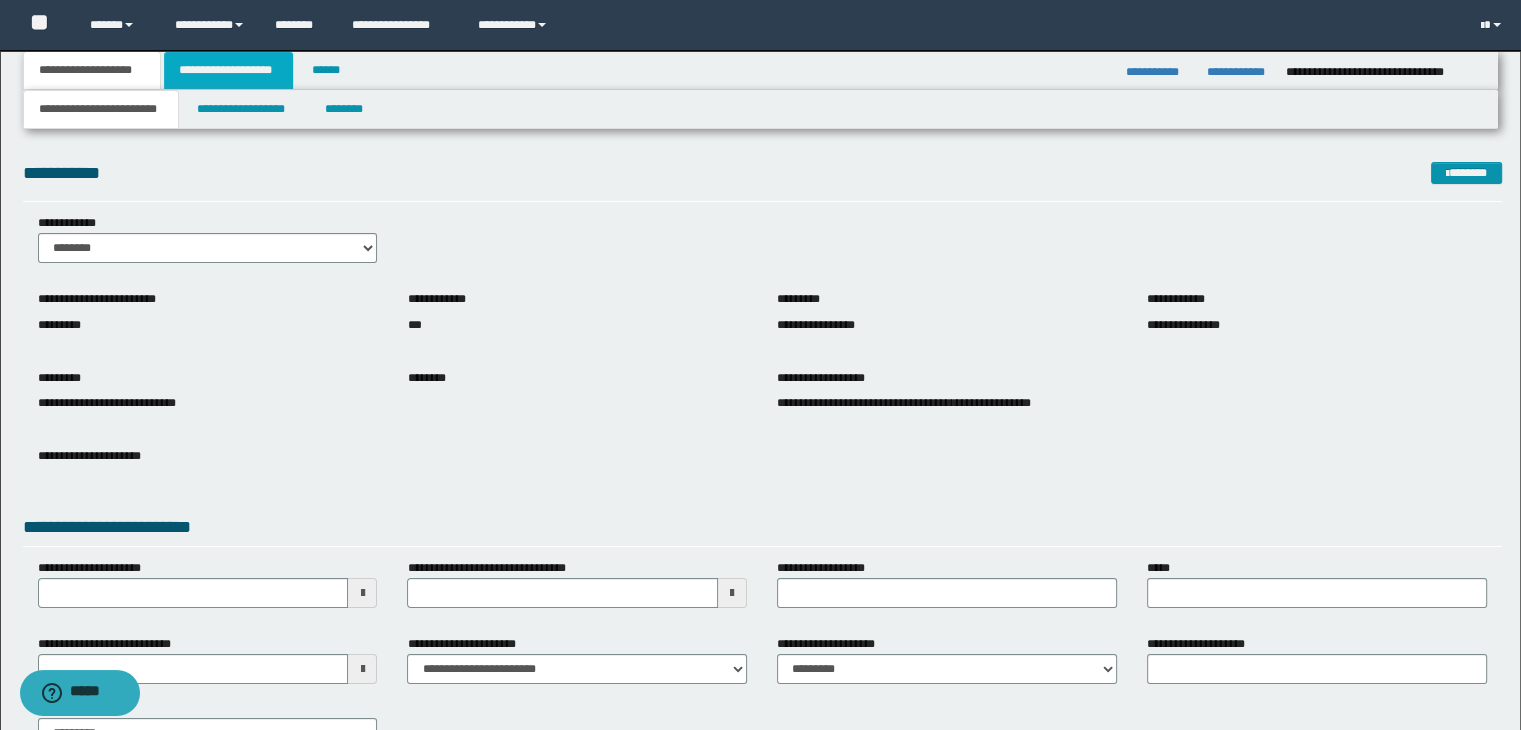 click on "**********" at bounding box center [228, 70] 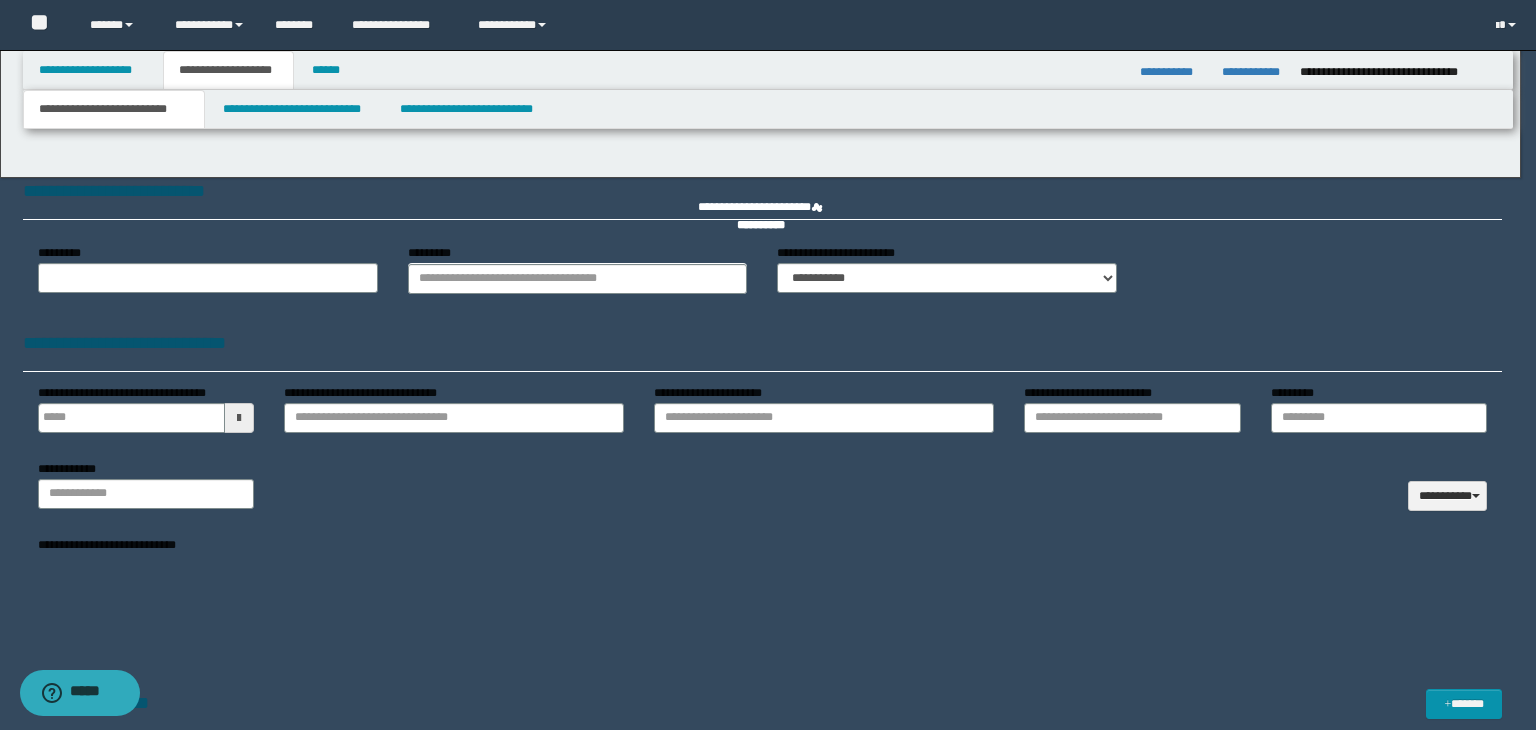 type 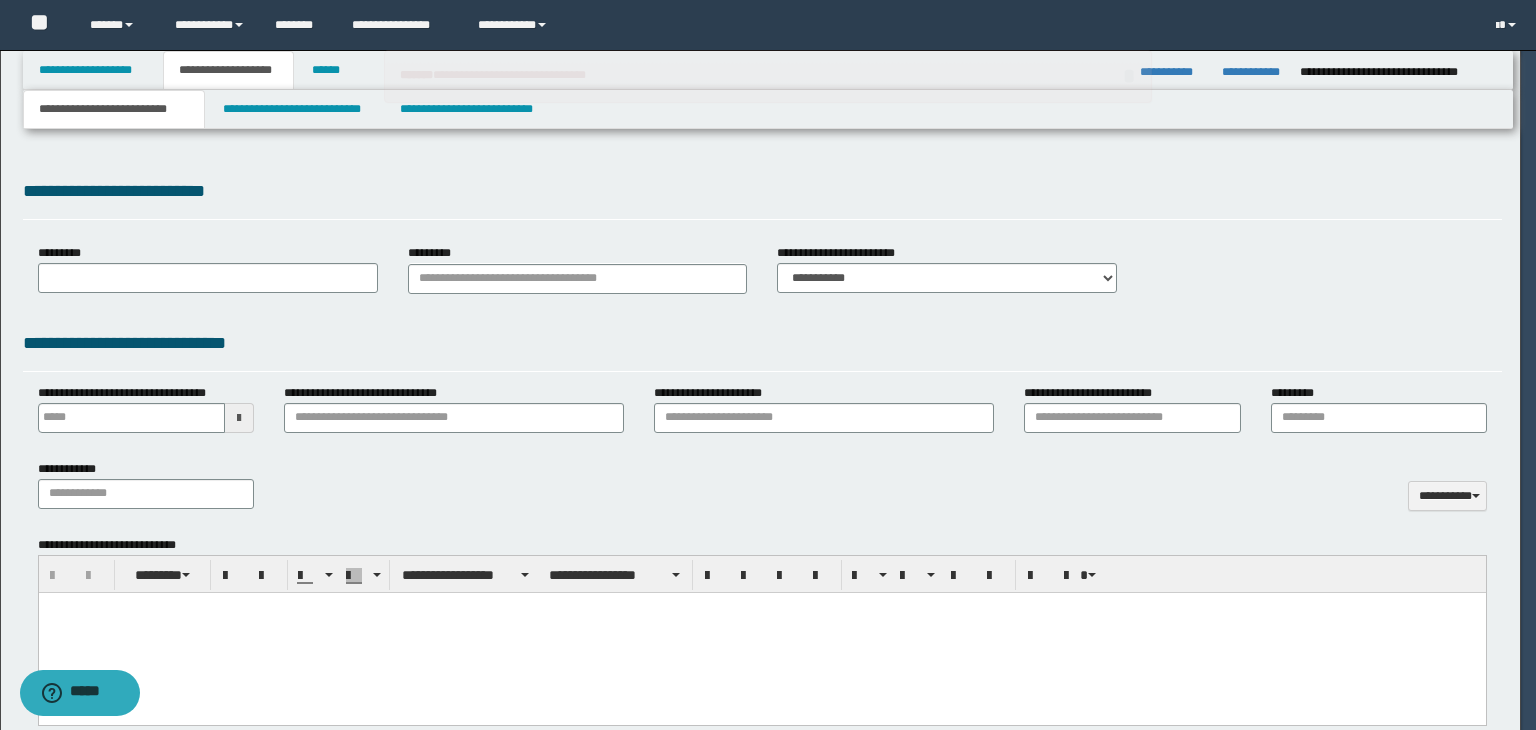 type on "**********" 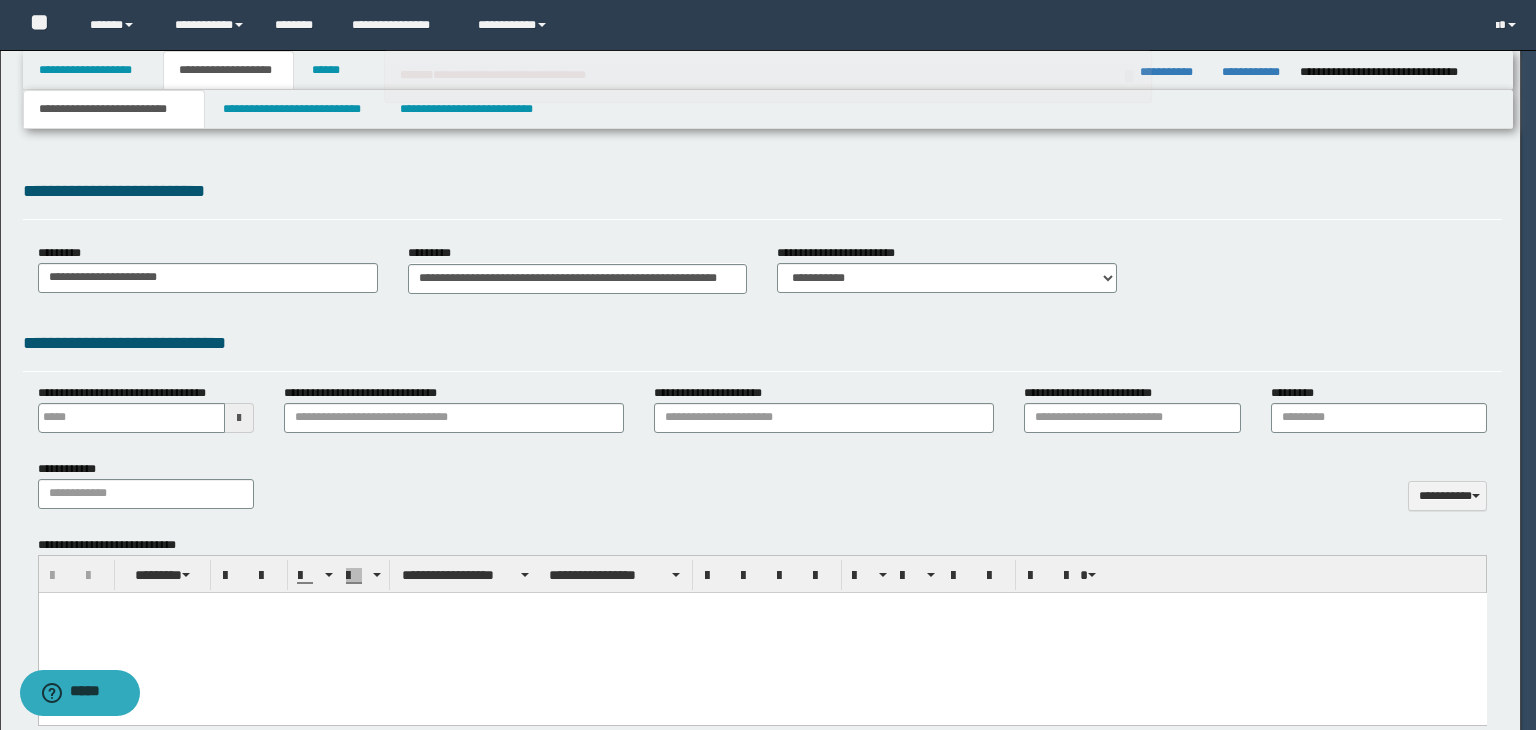 scroll, scrollTop: 0, scrollLeft: 0, axis: both 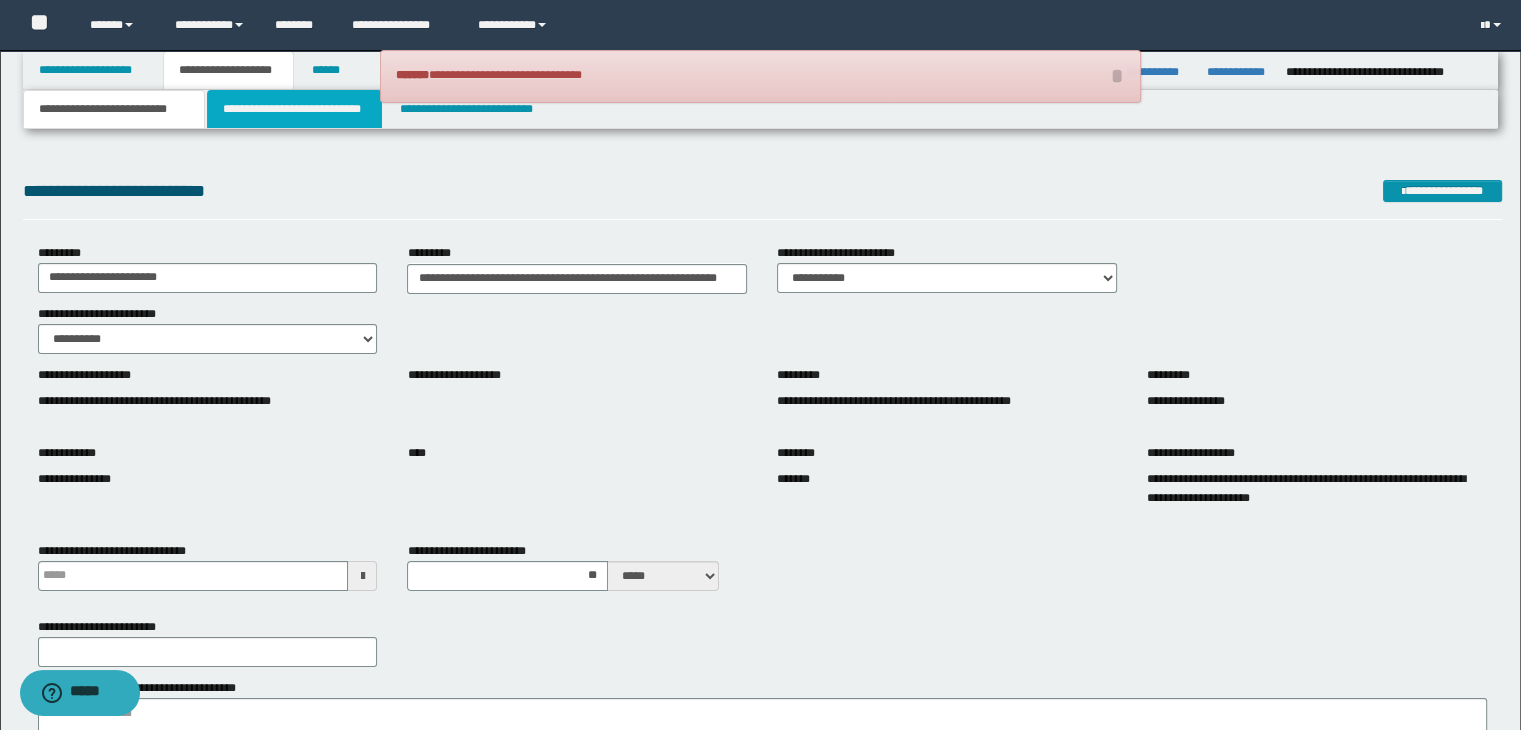 click on "**********" at bounding box center [294, 109] 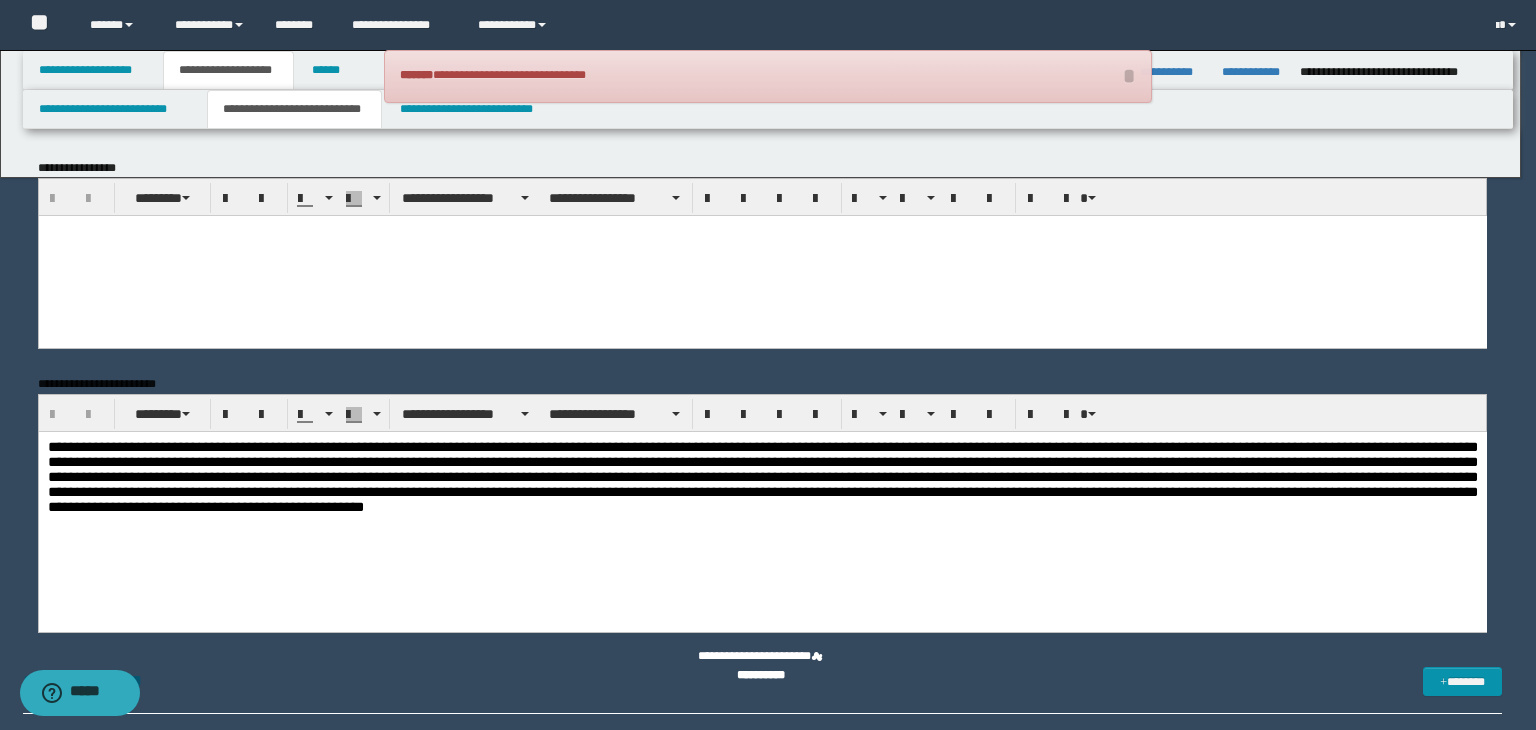 scroll, scrollTop: 0, scrollLeft: 0, axis: both 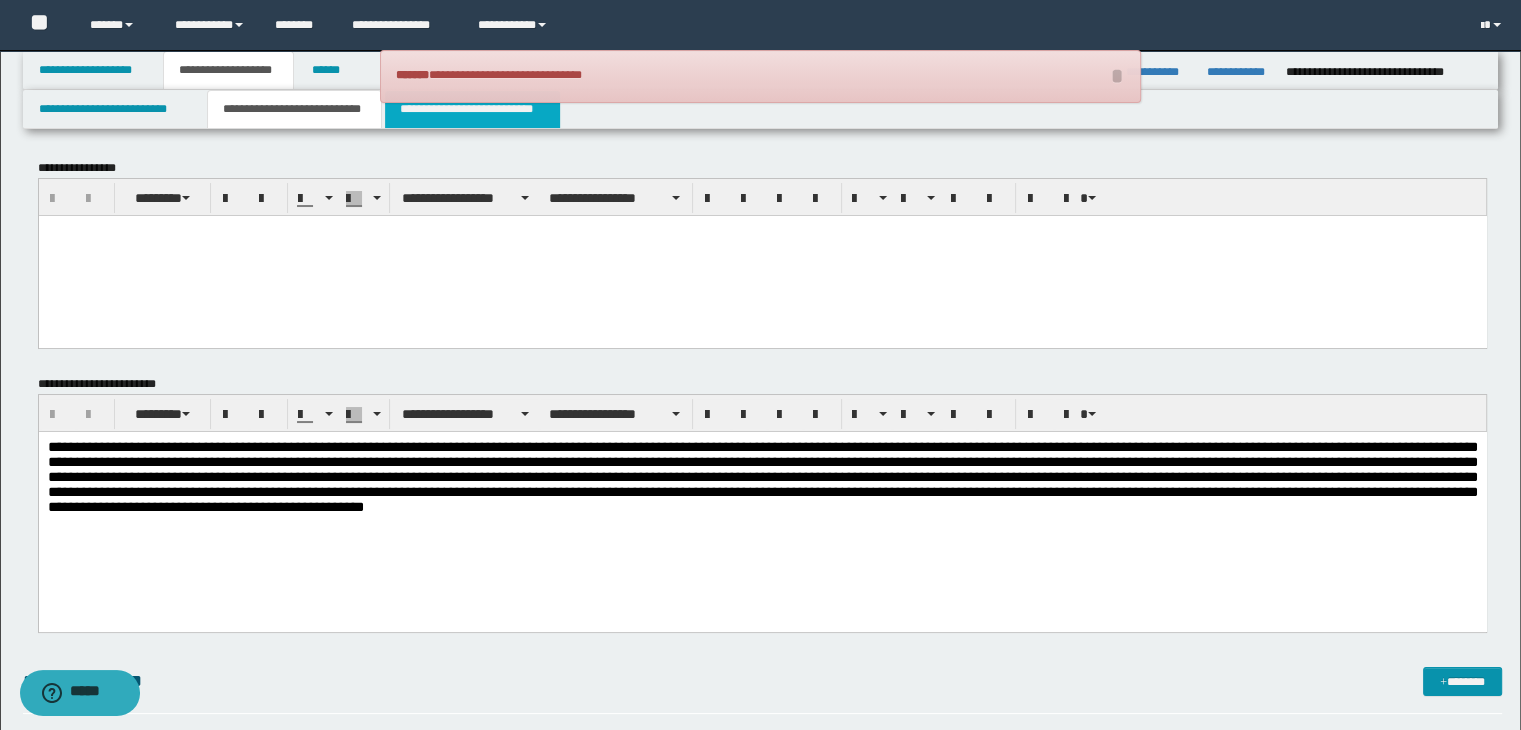 click on "**********" at bounding box center [472, 109] 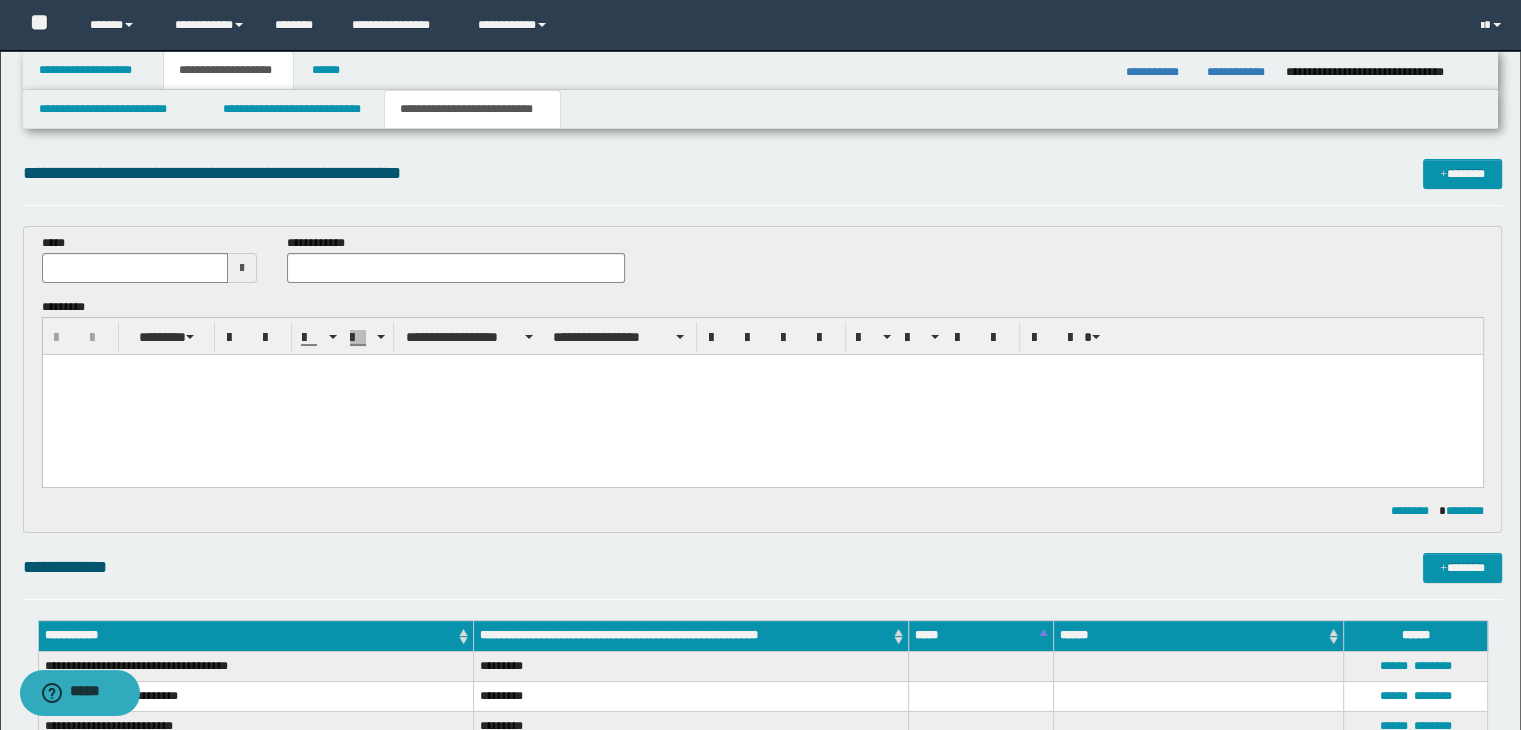 scroll, scrollTop: 0, scrollLeft: 0, axis: both 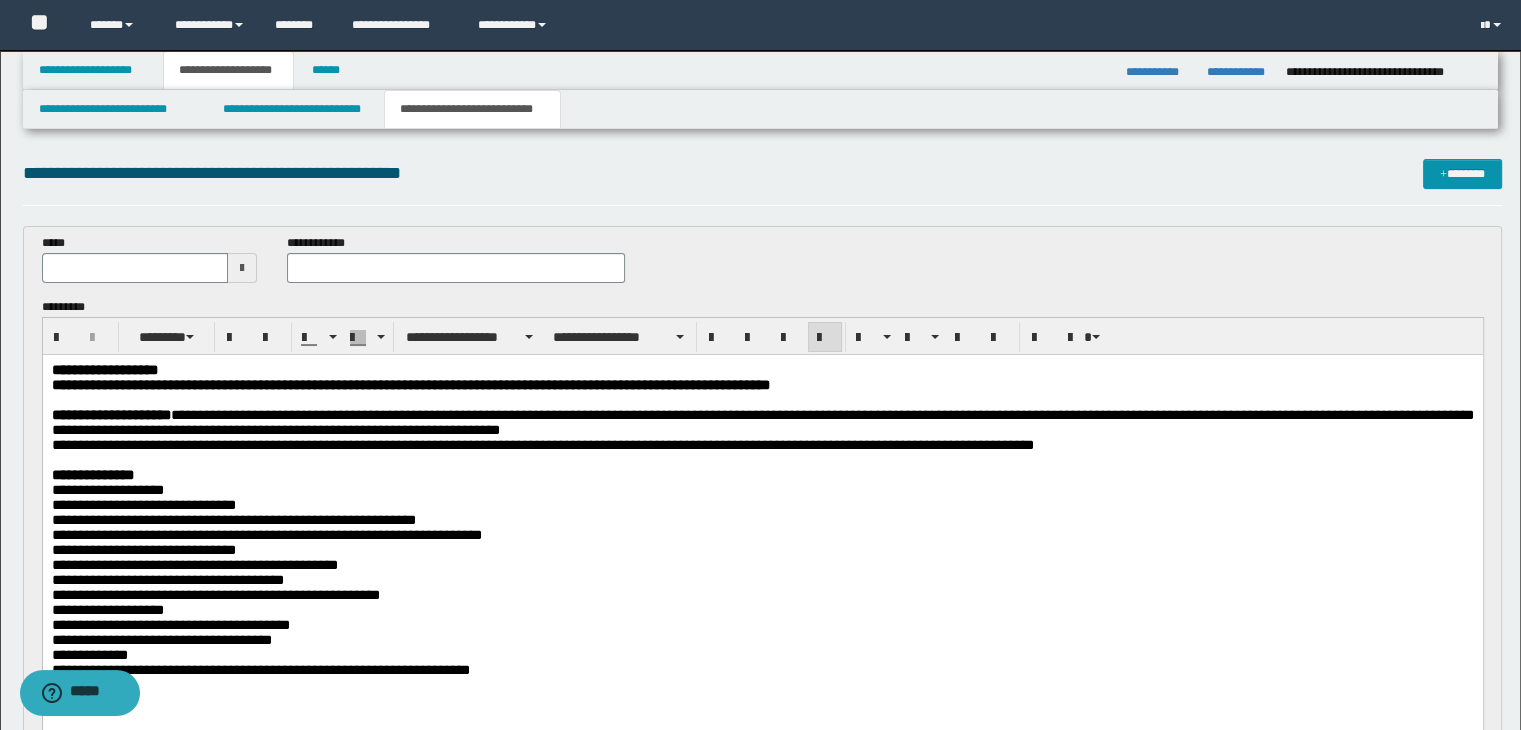 click at bounding box center [242, 268] 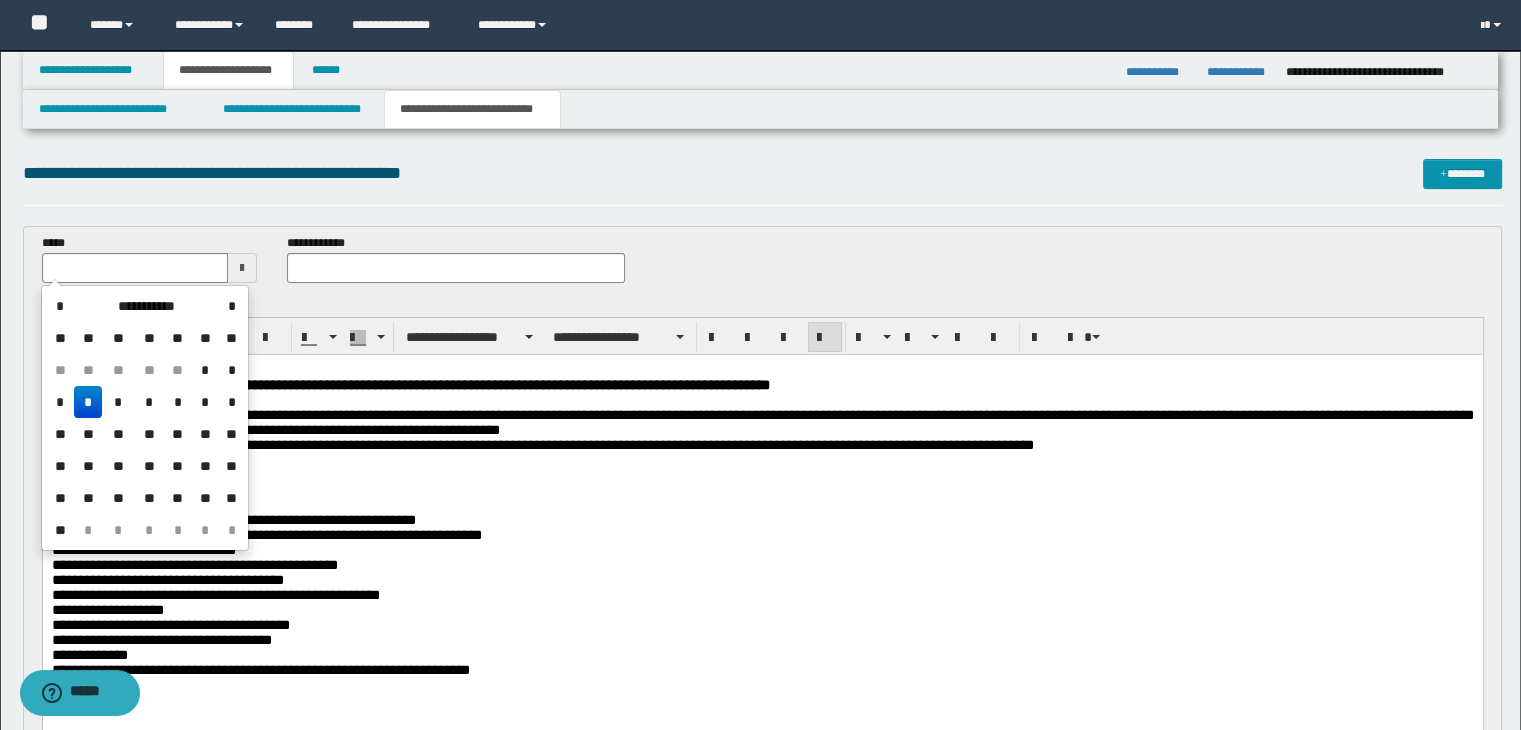 click on "*" at bounding box center [88, 402] 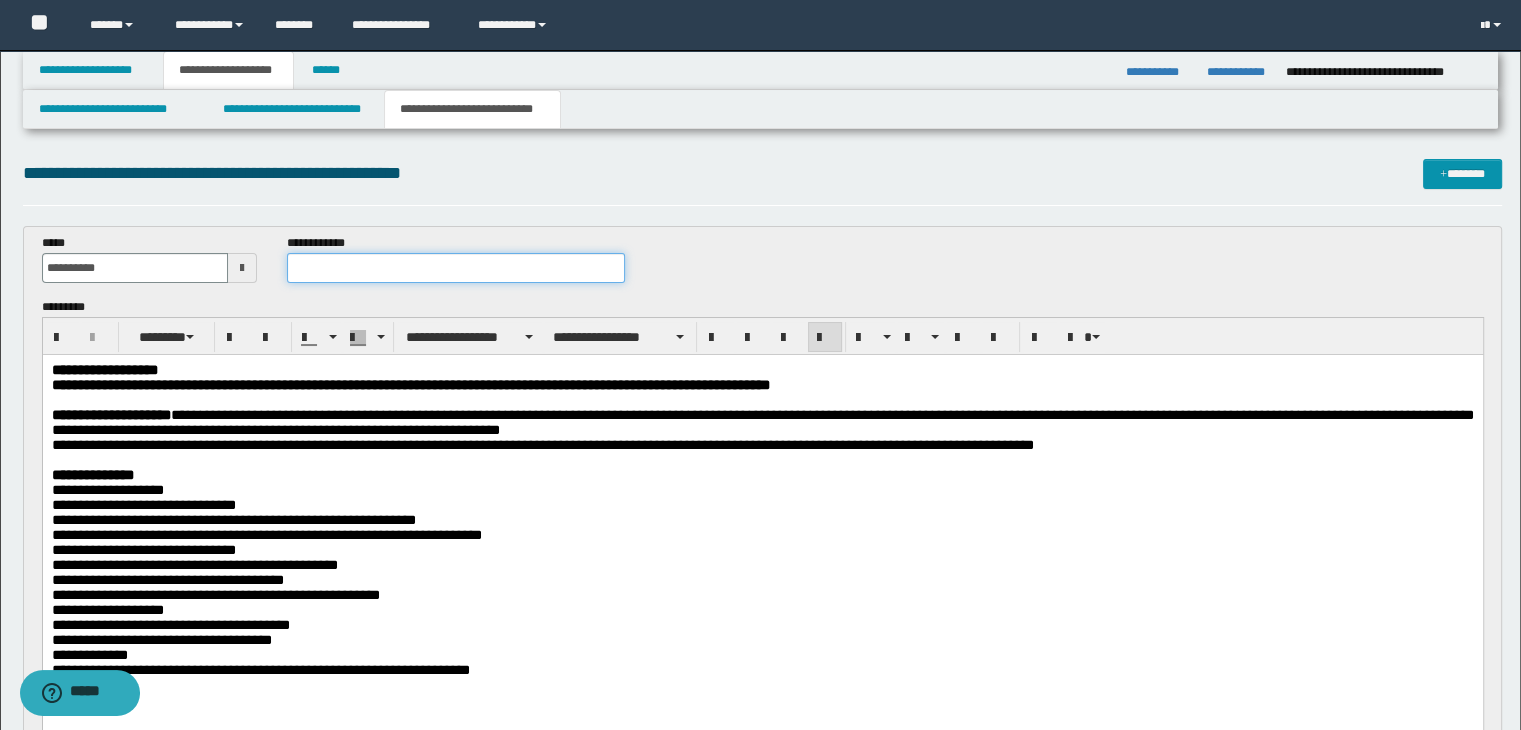 click at bounding box center (456, 268) 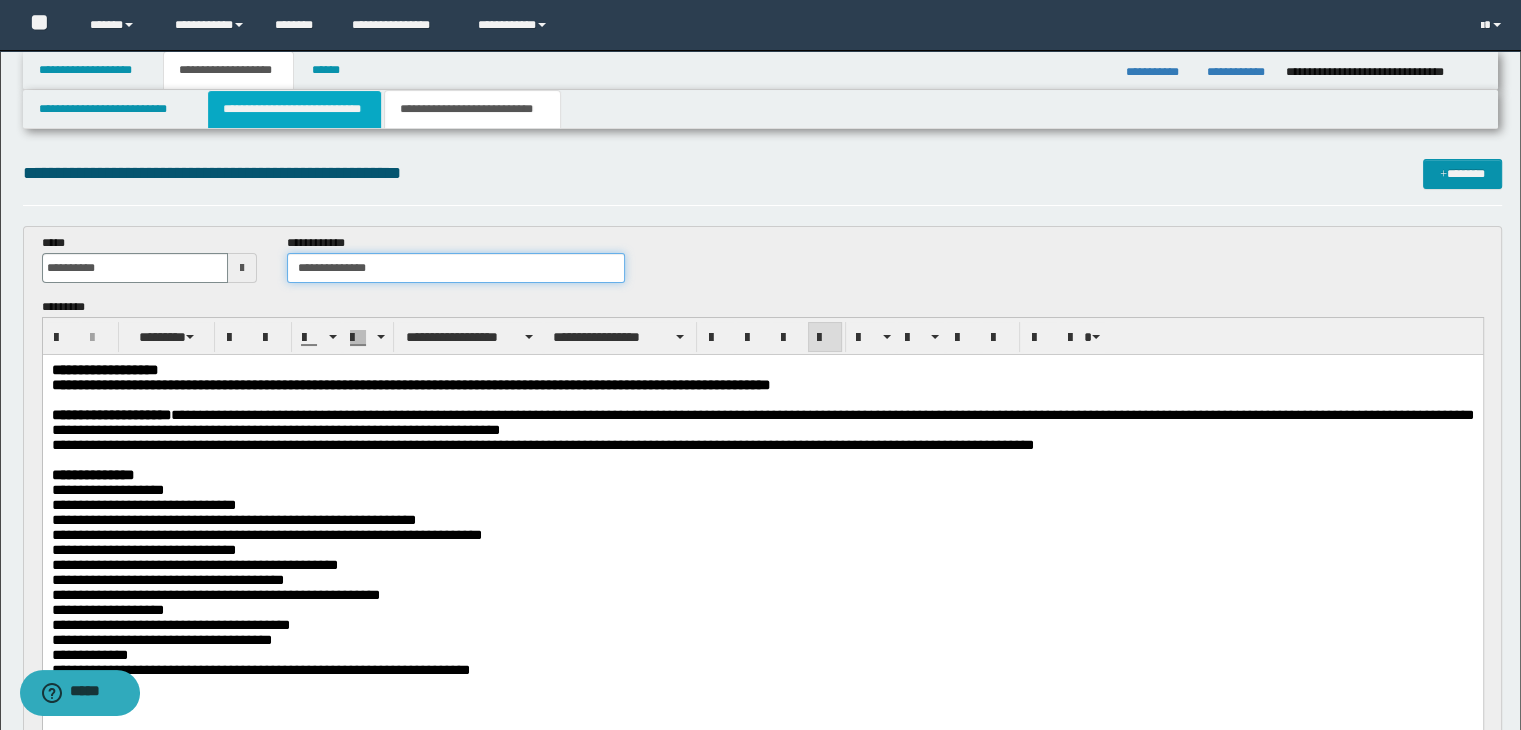 type on "**********" 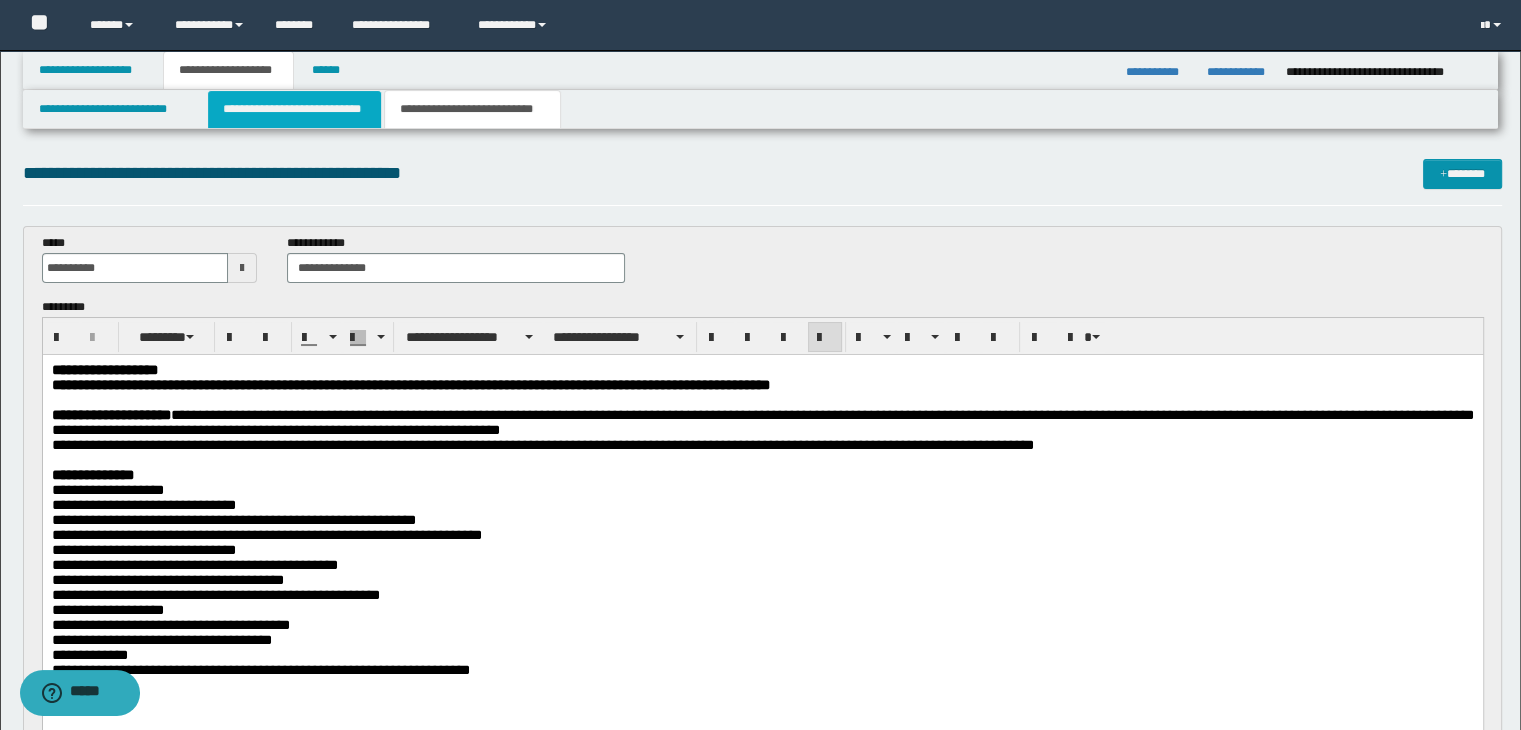 click on "**********" at bounding box center (294, 109) 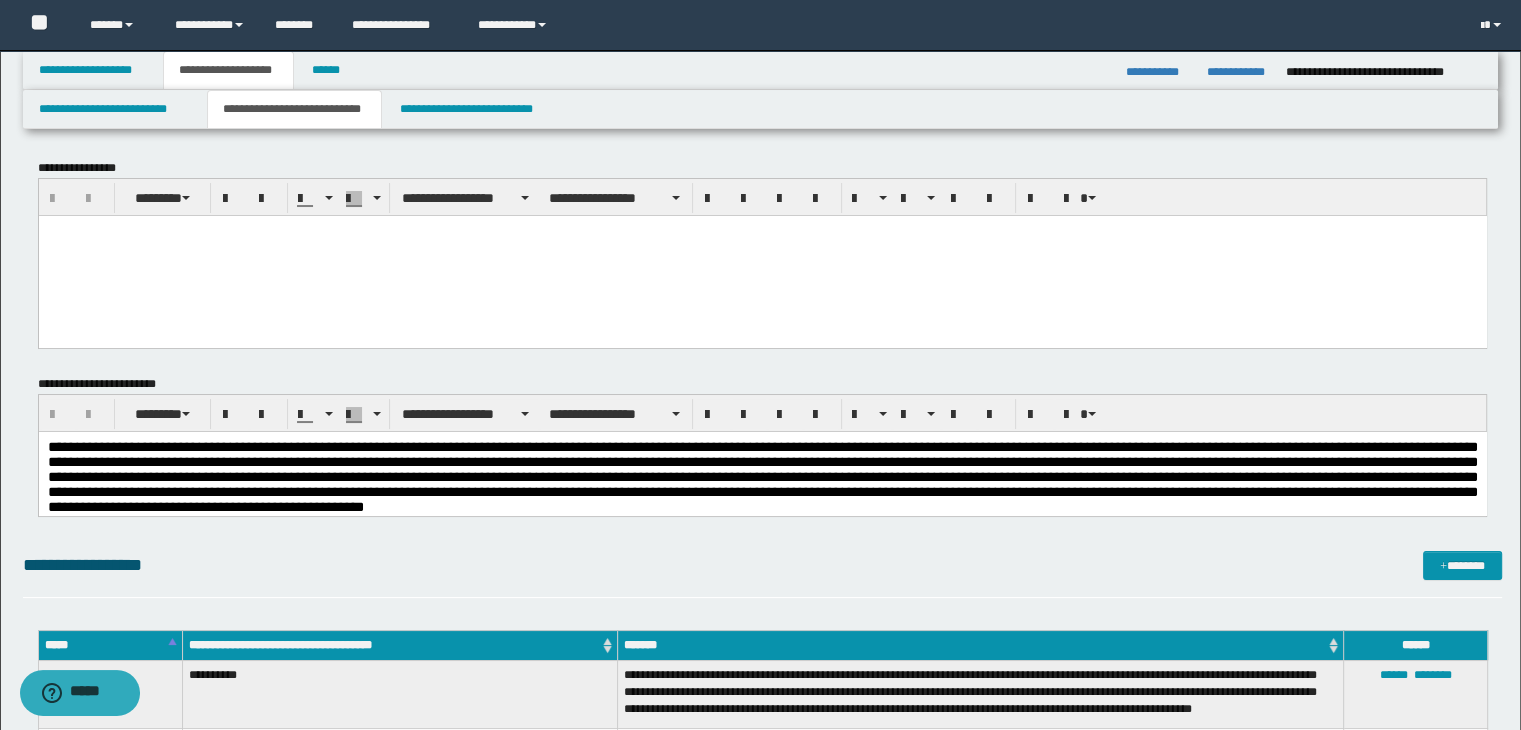 click at bounding box center [762, 255] 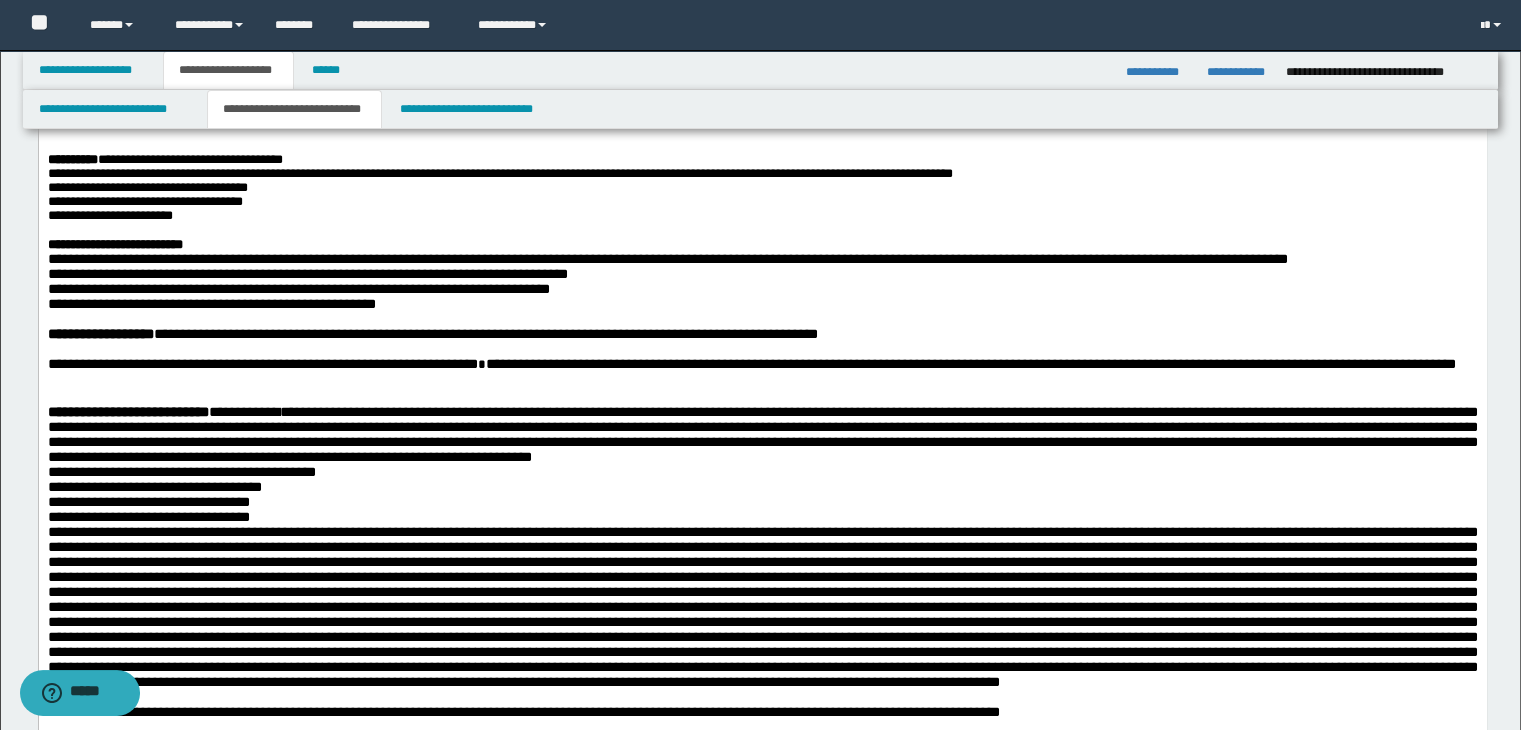 scroll, scrollTop: 0, scrollLeft: 0, axis: both 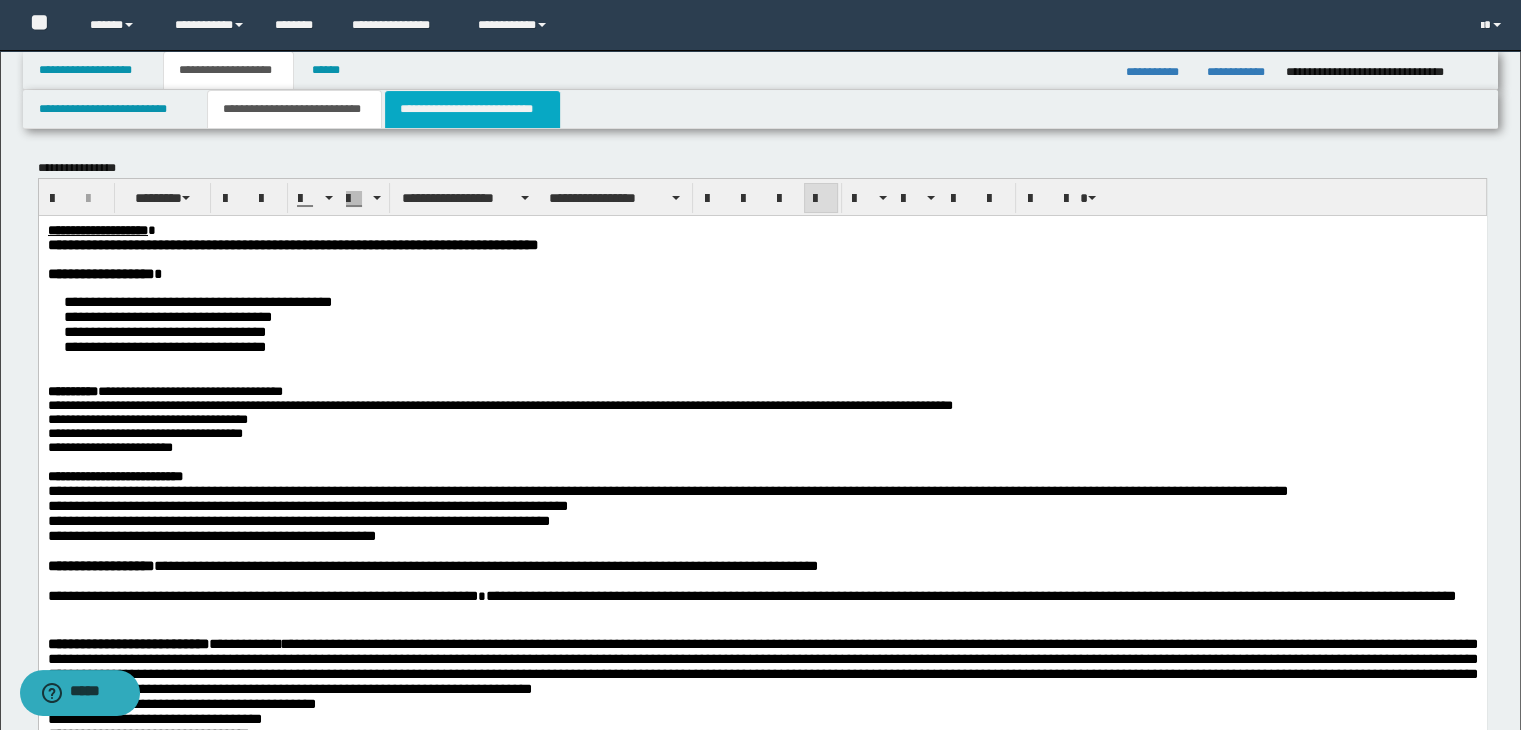 click on "**********" at bounding box center [472, 109] 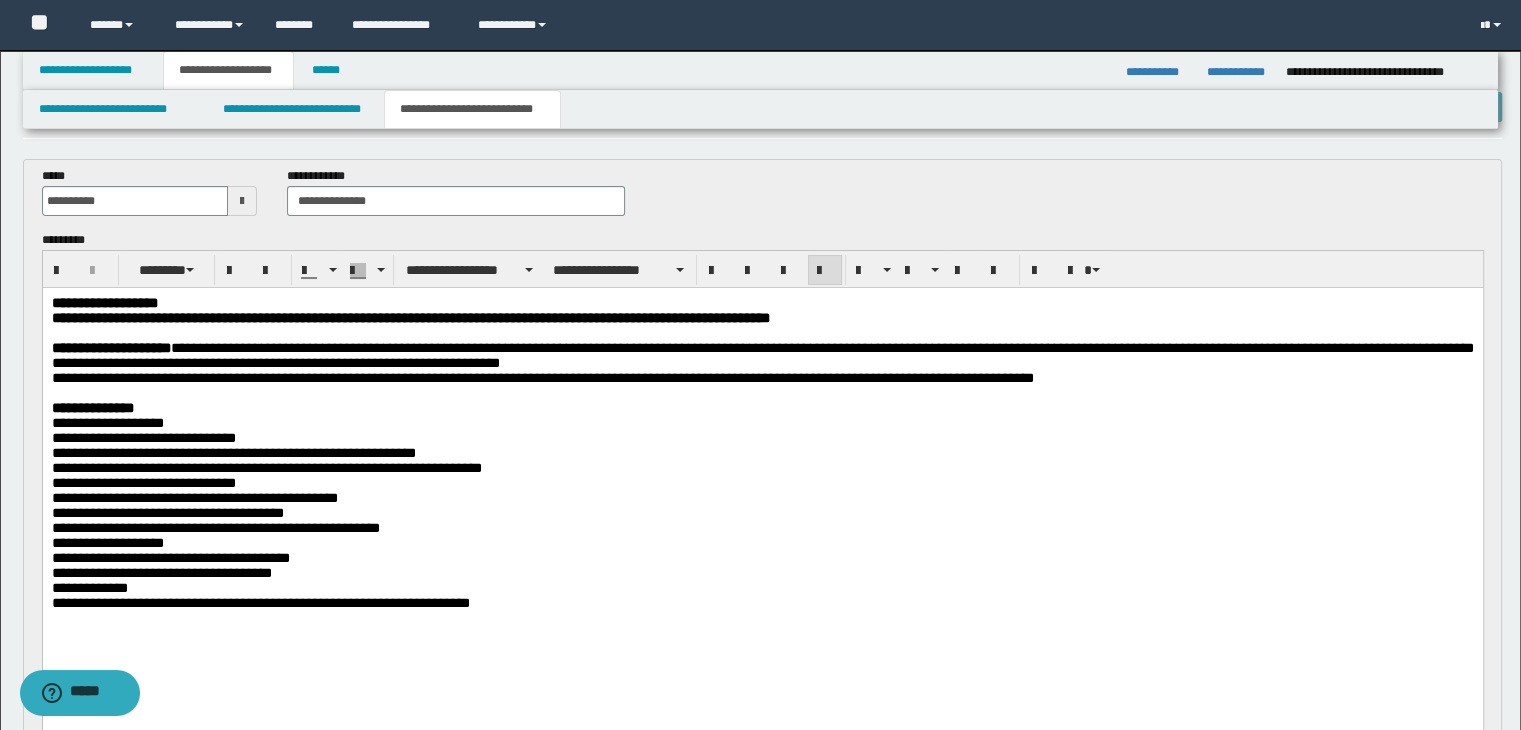 scroll, scrollTop: 0, scrollLeft: 0, axis: both 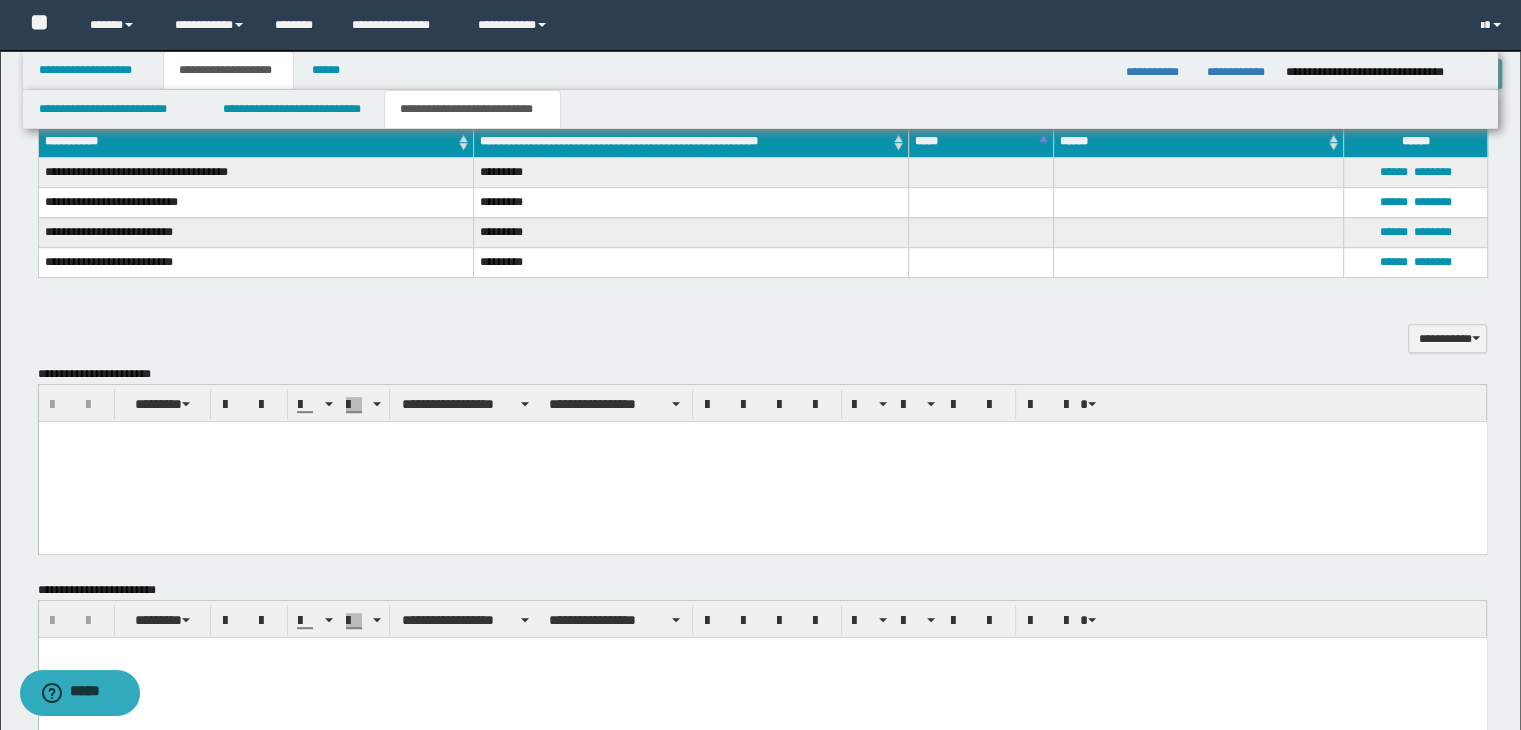 click at bounding box center [762, 462] 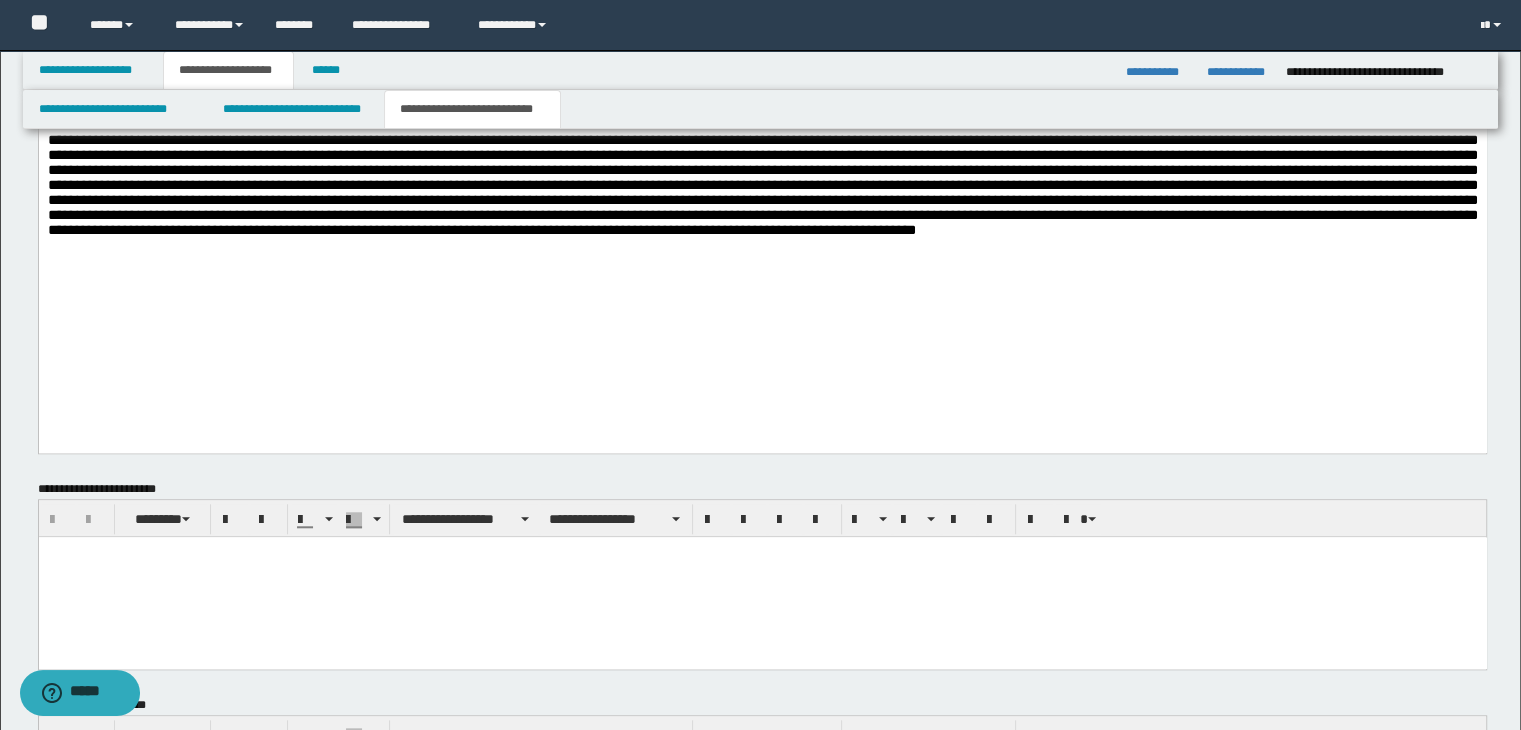 scroll, scrollTop: 1786, scrollLeft: 0, axis: vertical 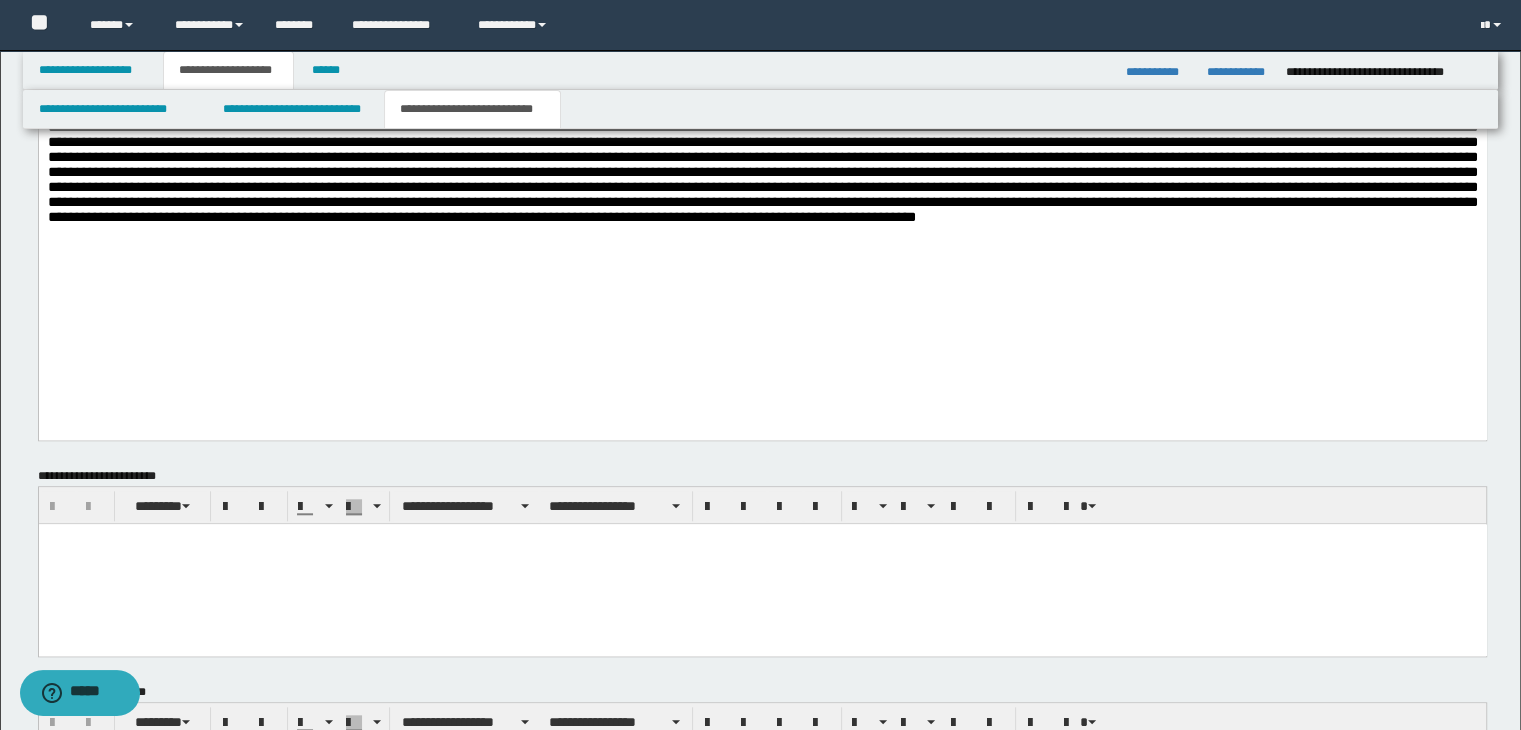 click at bounding box center (762, 98) 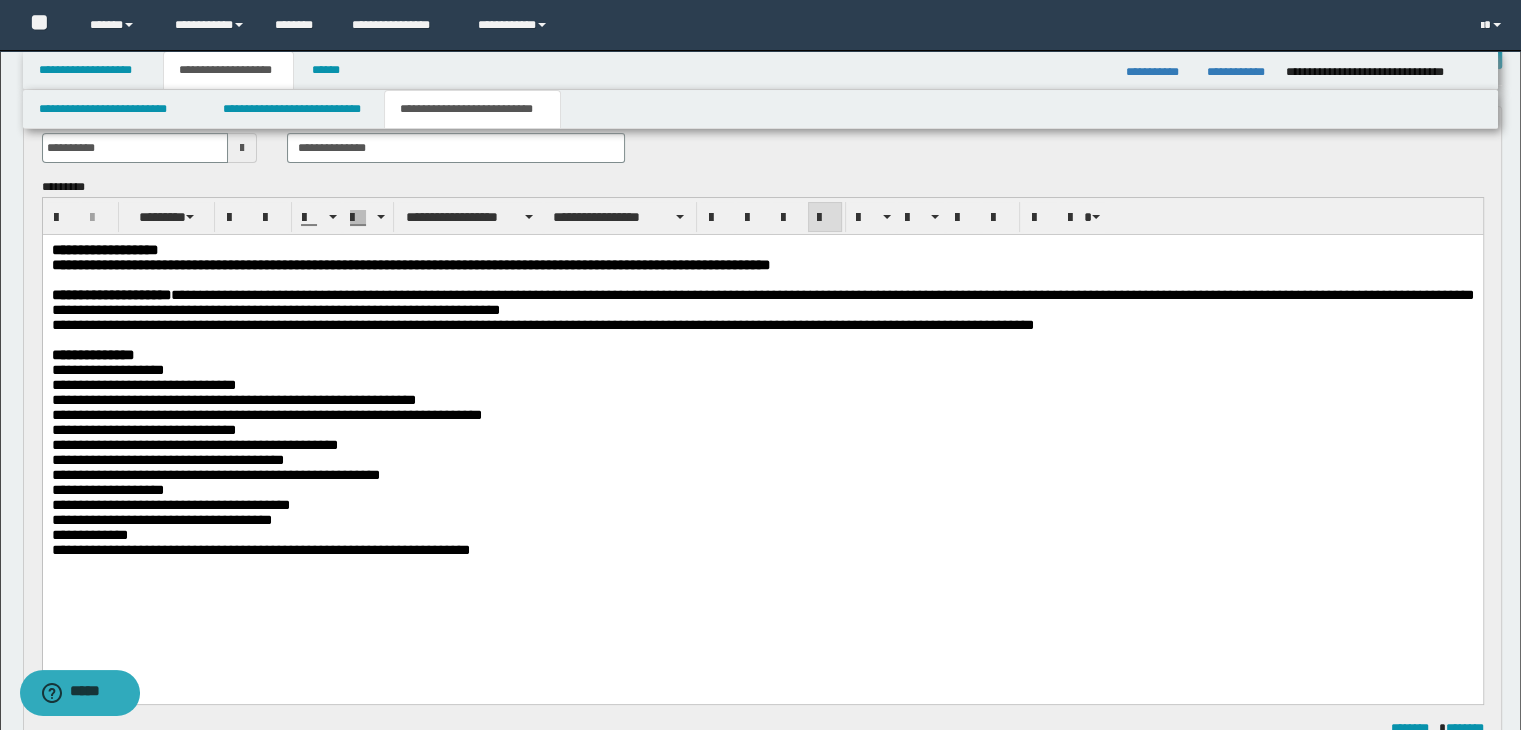 scroll, scrollTop: 47, scrollLeft: 0, axis: vertical 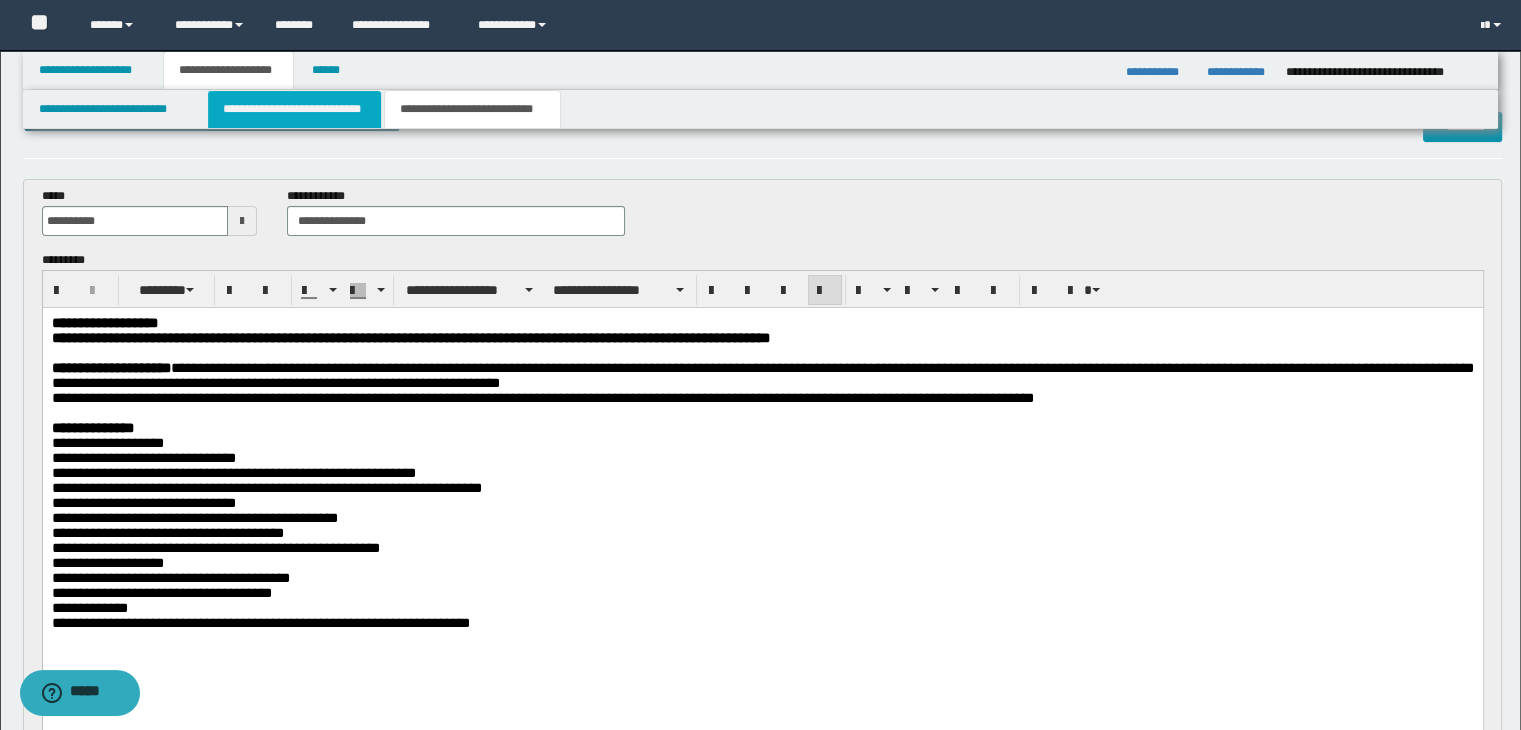 click on "**********" at bounding box center [294, 109] 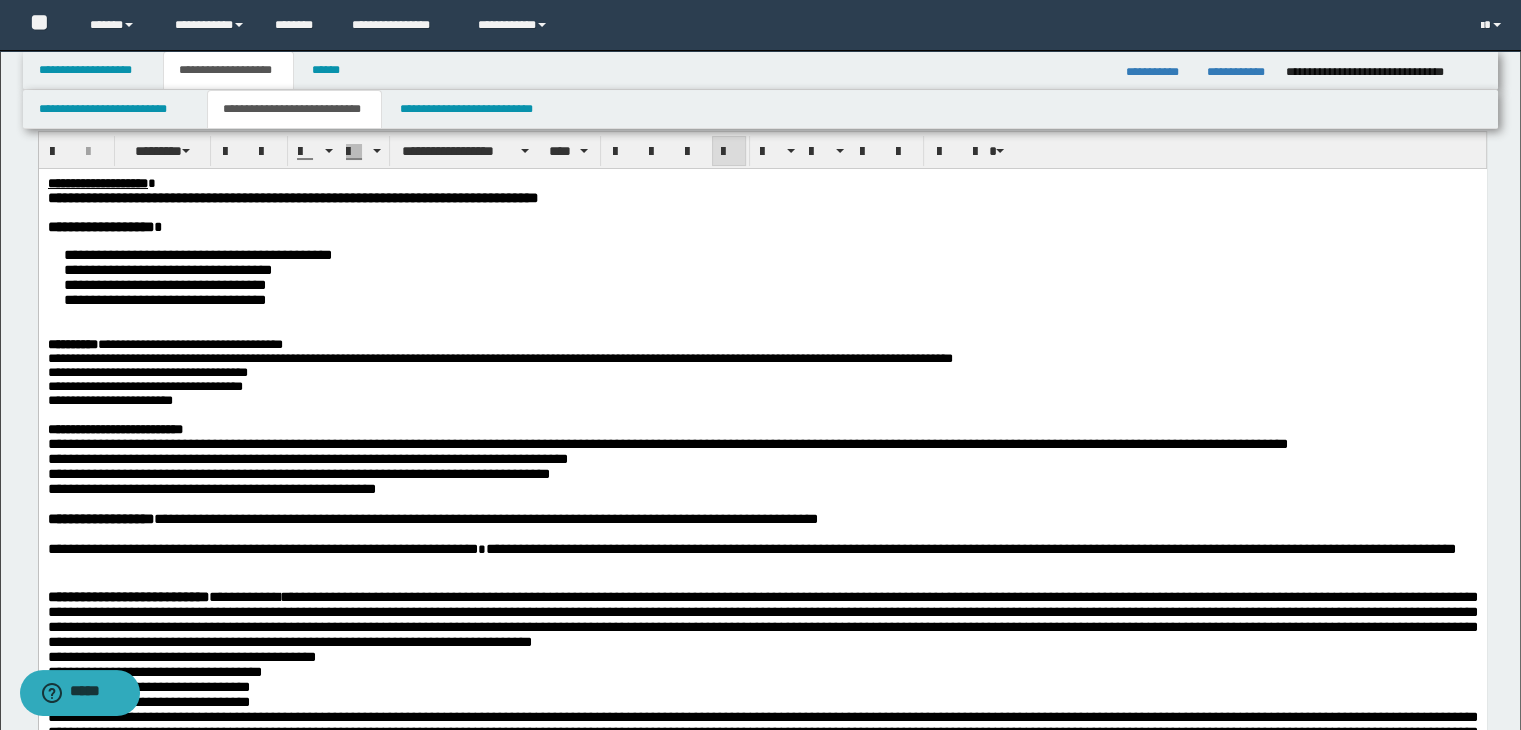 click on "**********" at bounding box center [484, 357] 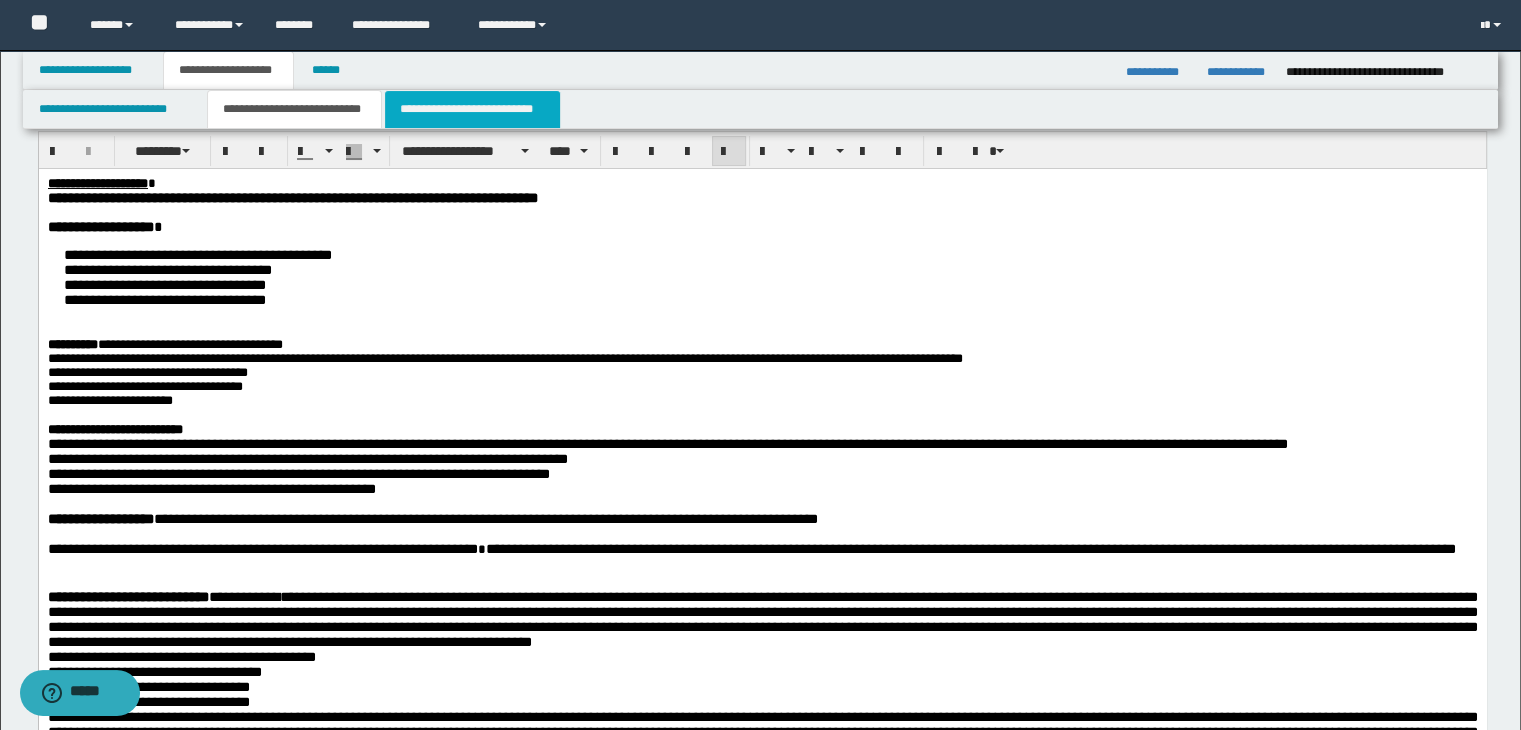click on "**********" at bounding box center (472, 109) 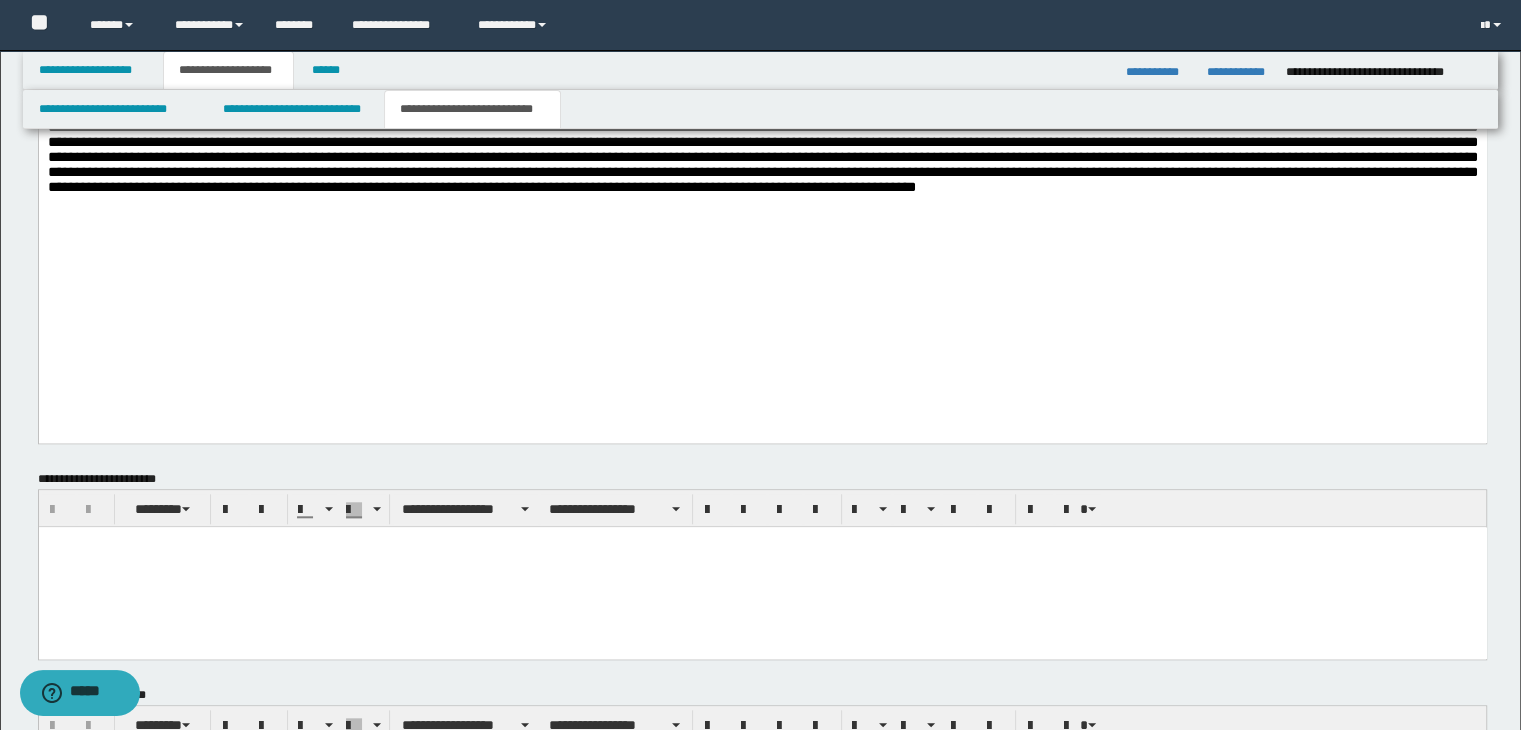 scroll, scrollTop: 1653, scrollLeft: 0, axis: vertical 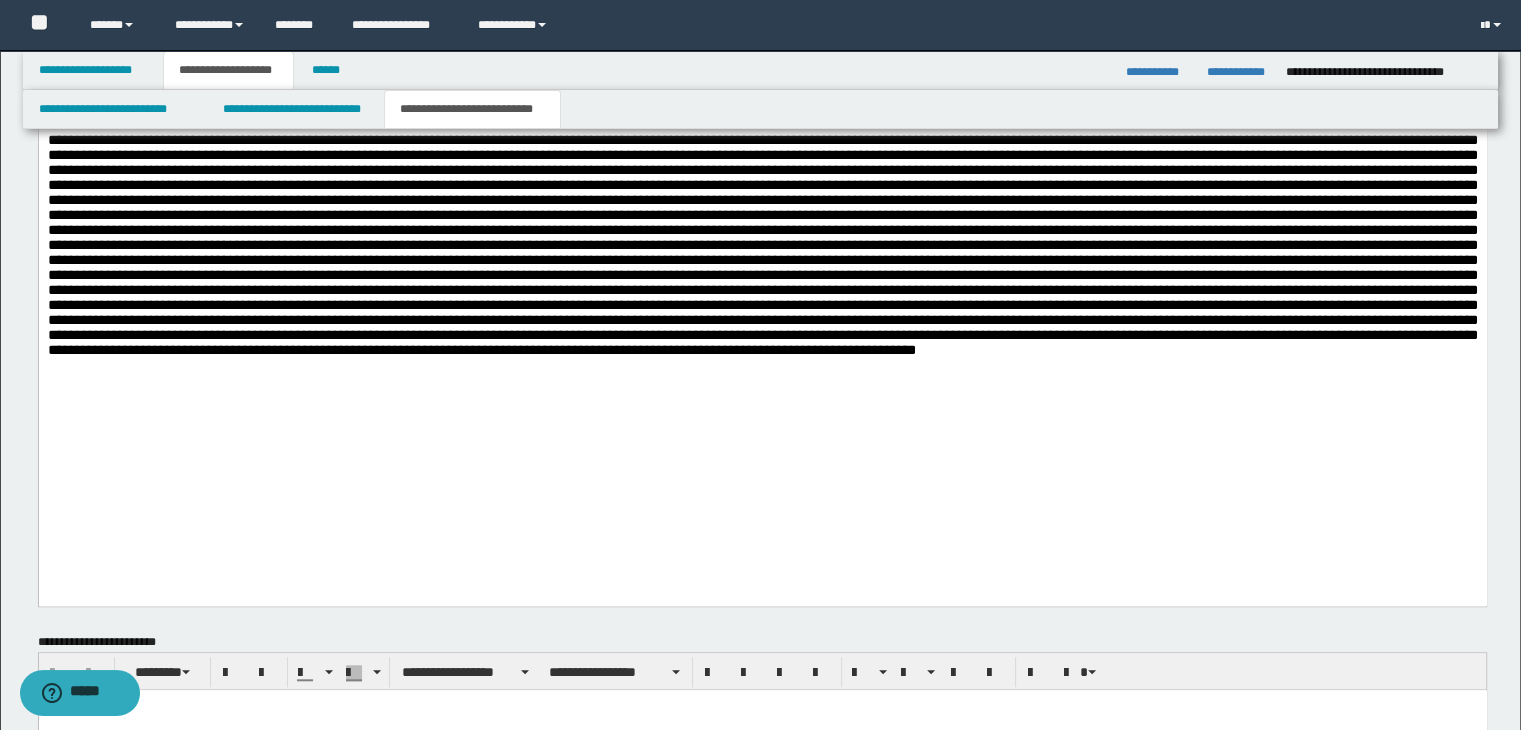 click at bounding box center (762, 231) 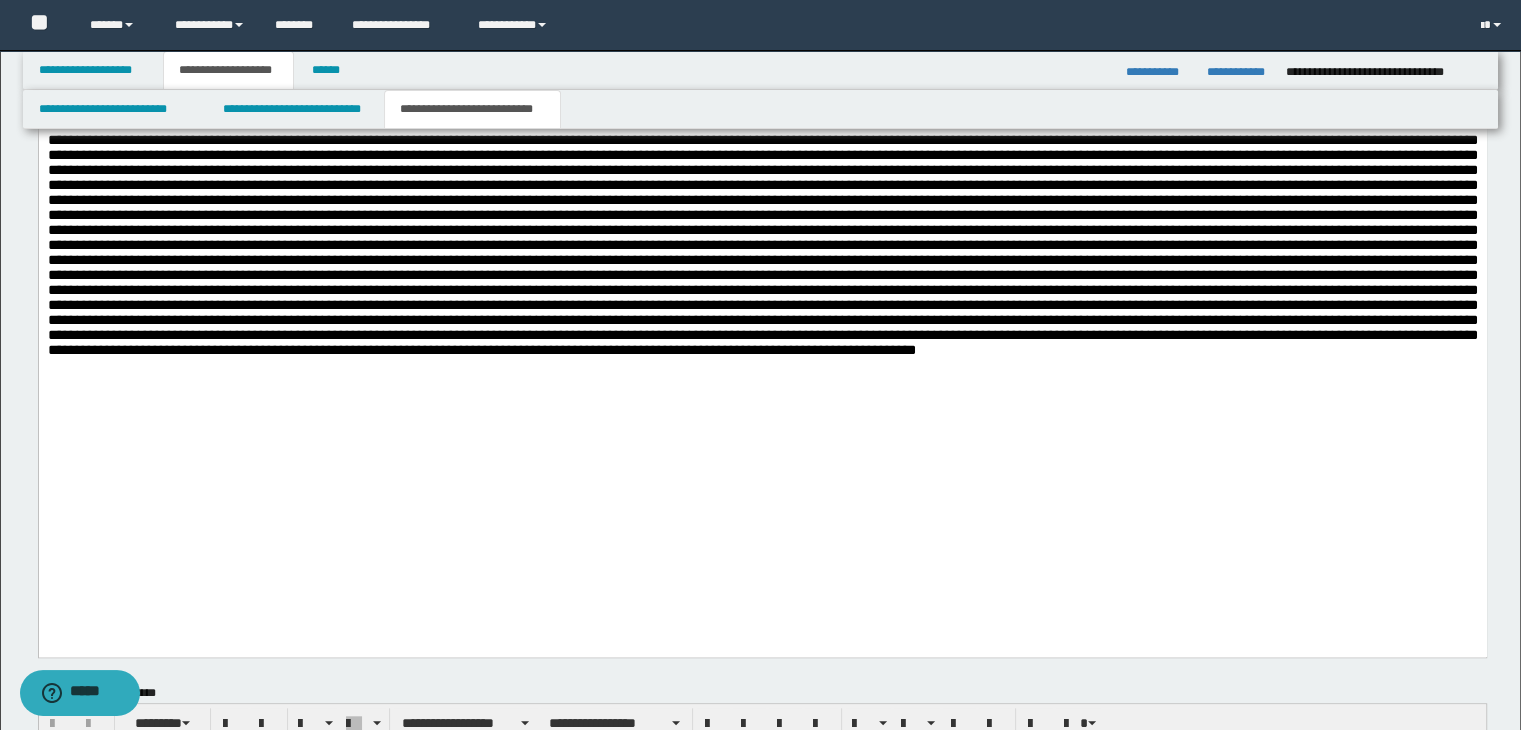 click at bounding box center [762, 396] 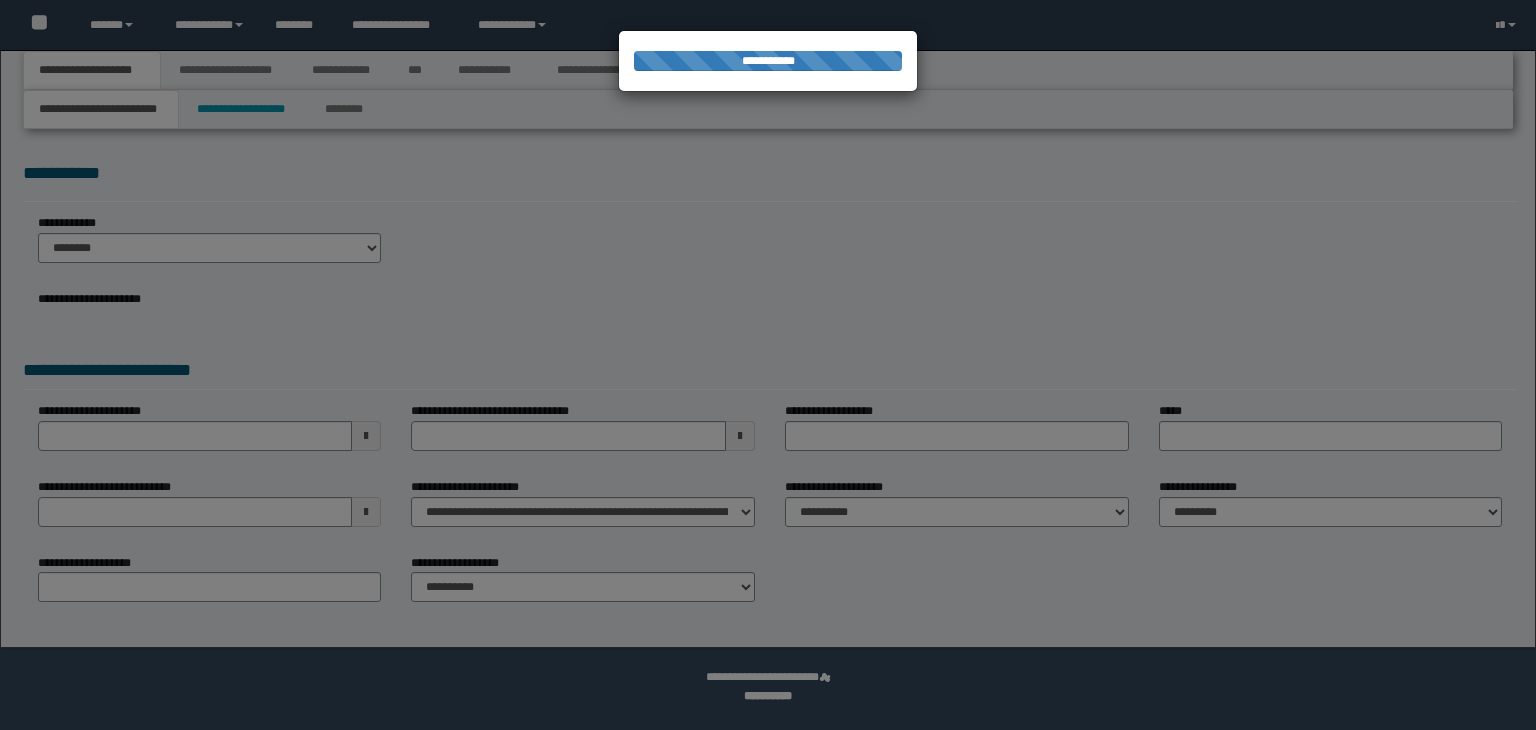 scroll, scrollTop: 0, scrollLeft: 0, axis: both 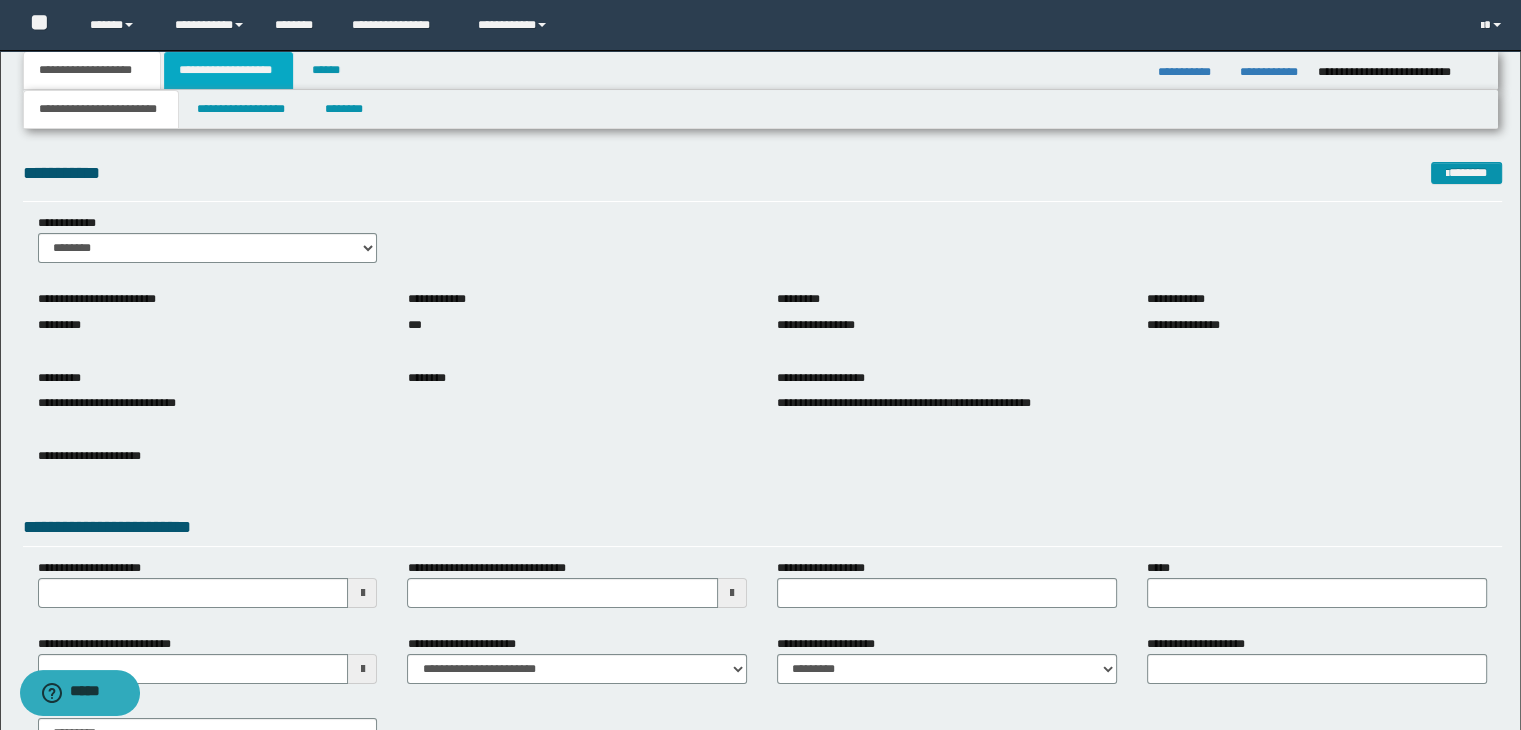 click on "**********" at bounding box center (228, 70) 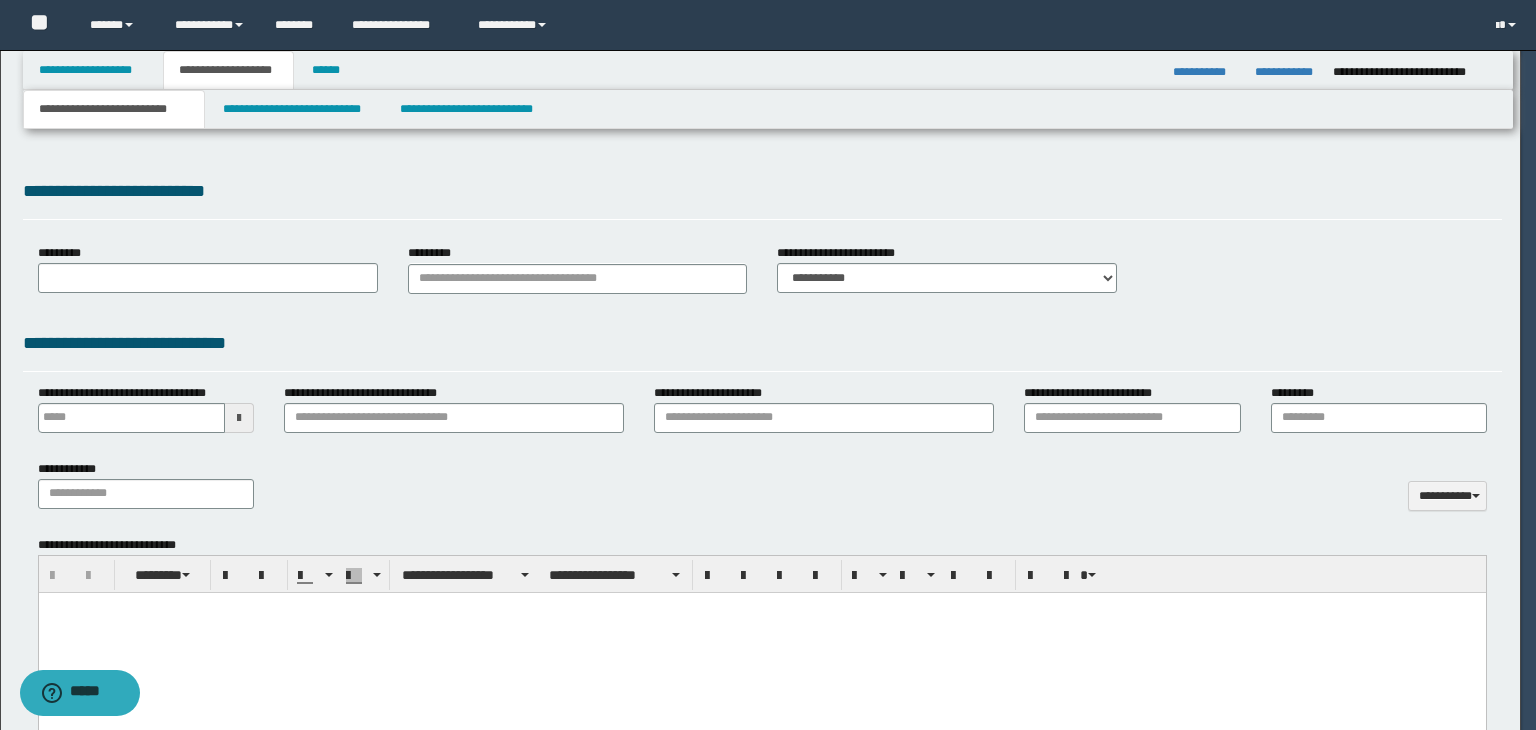 type 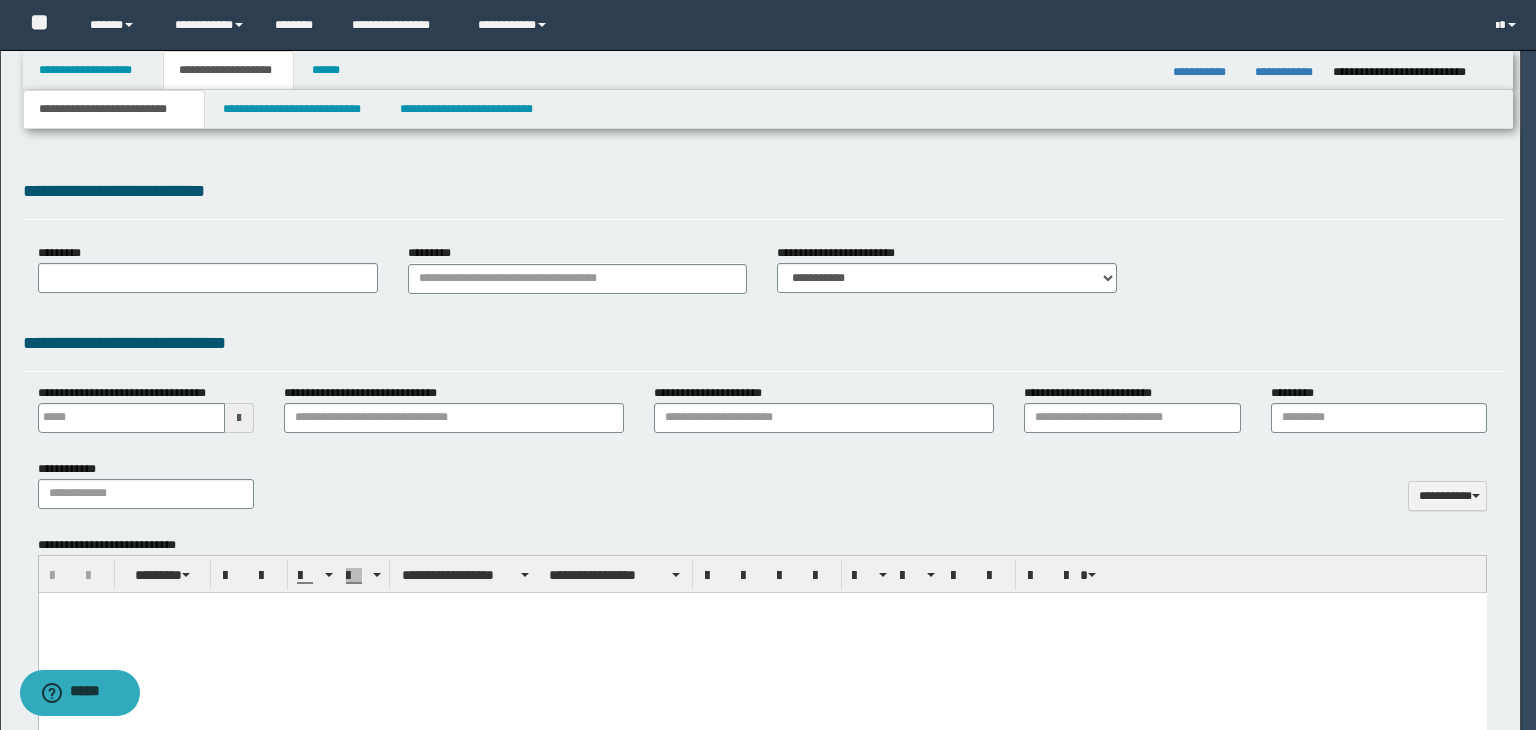 scroll, scrollTop: 0, scrollLeft: 0, axis: both 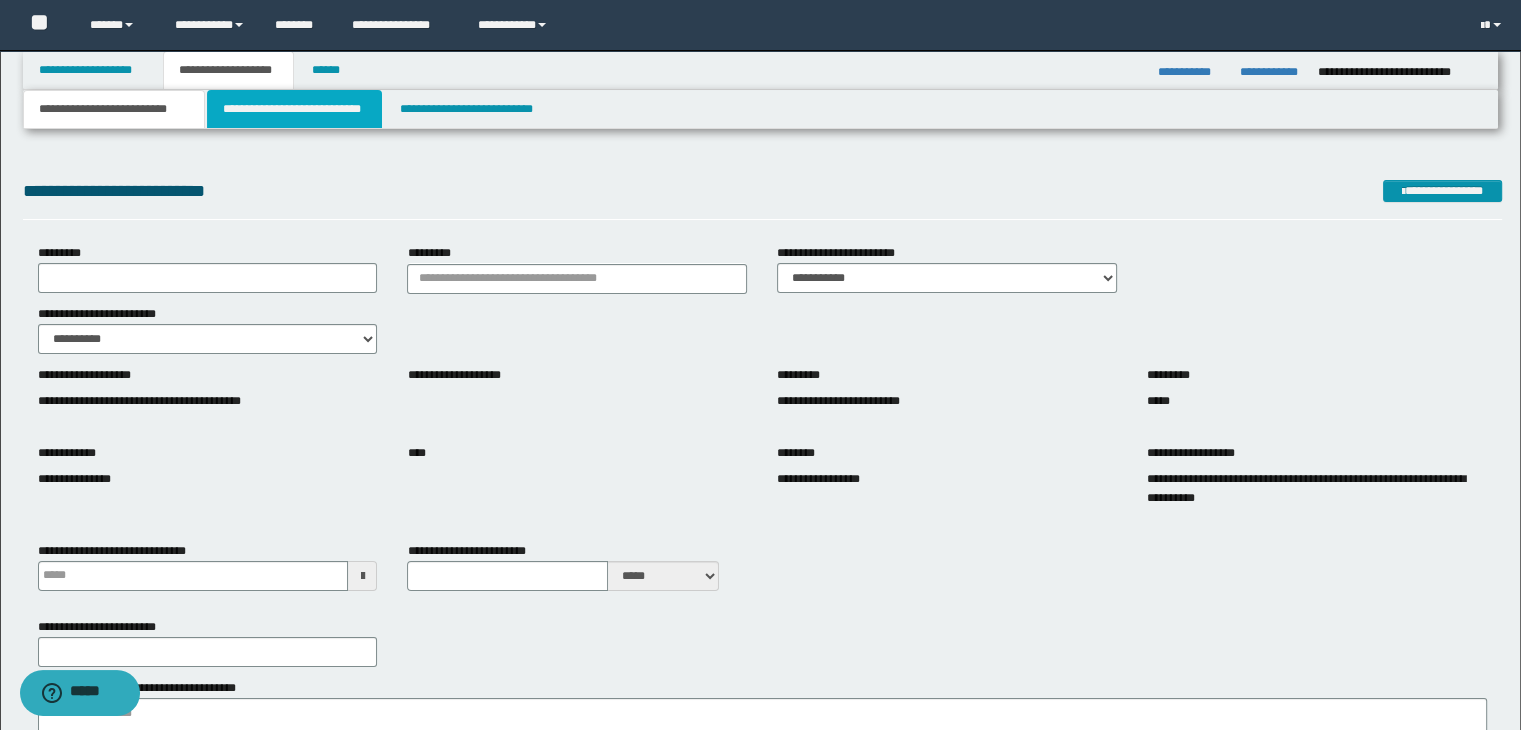 click on "**********" at bounding box center [294, 109] 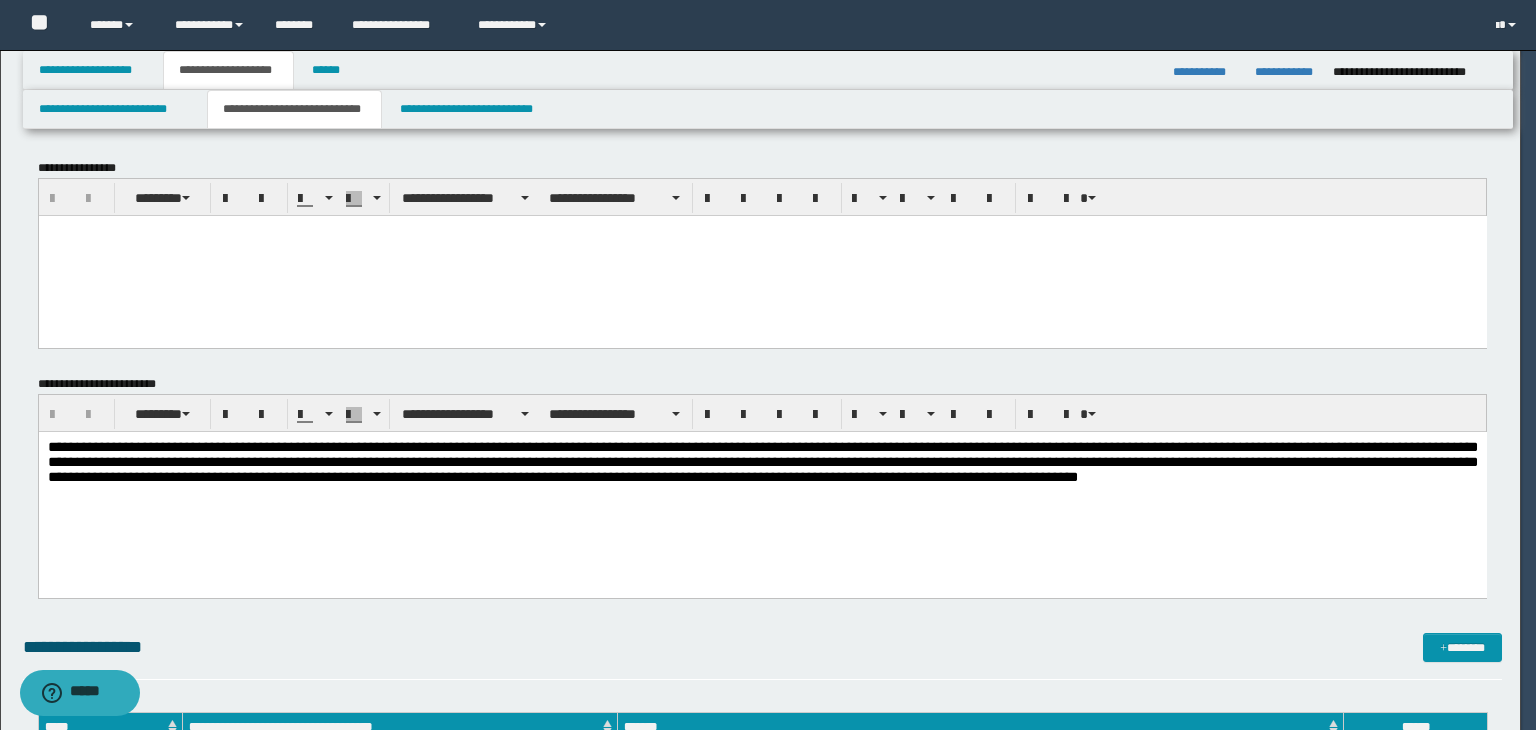 scroll, scrollTop: 0, scrollLeft: 0, axis: both 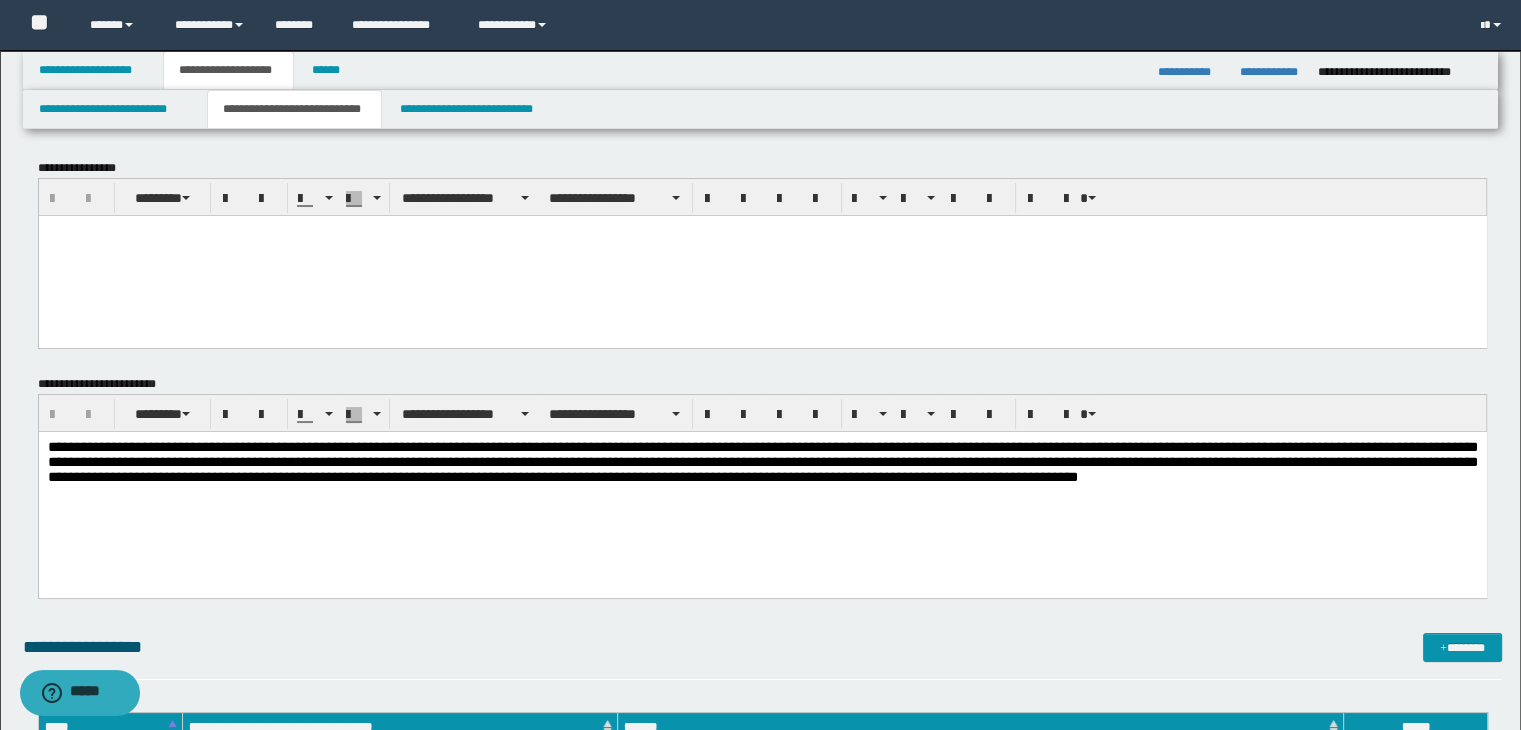 click at bounding box center (762, 255) 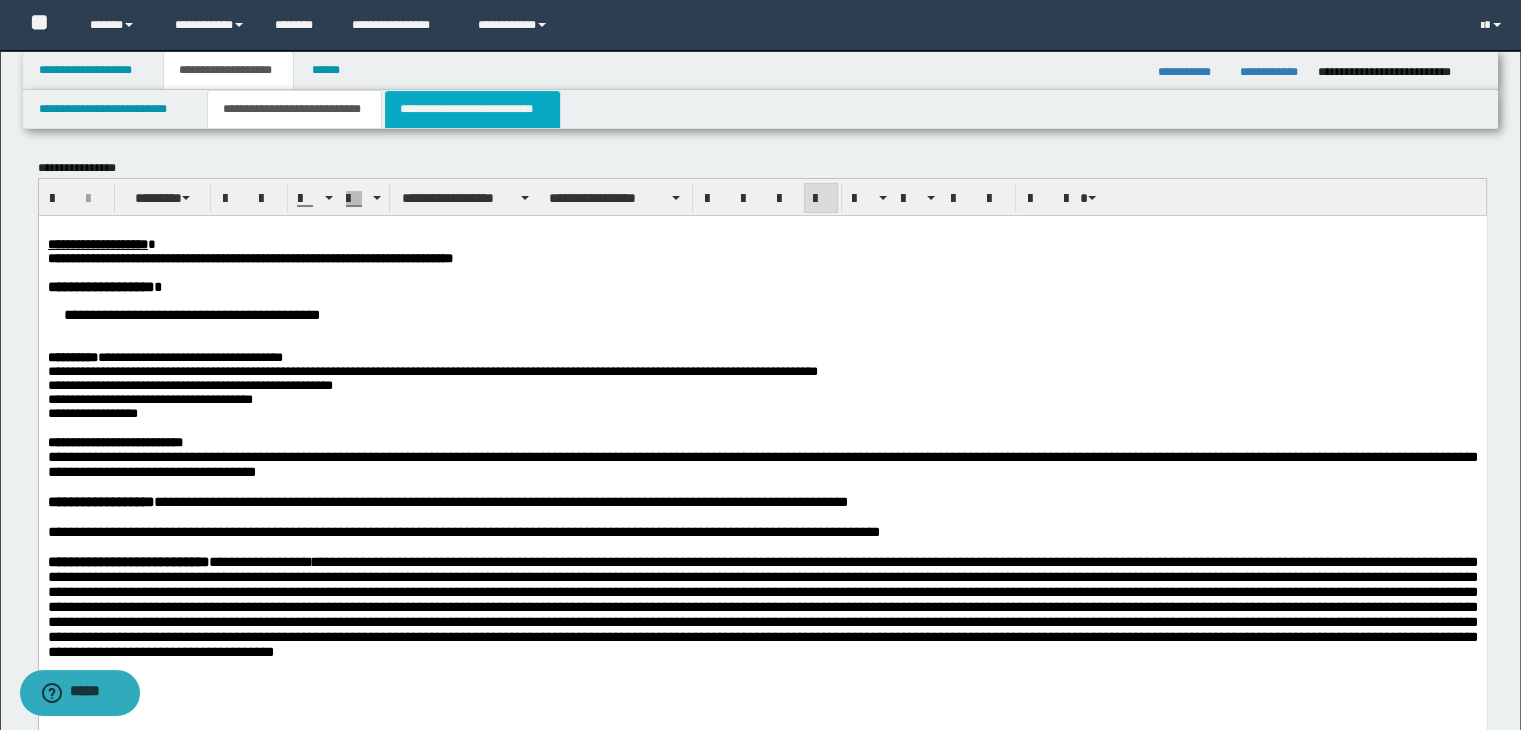 click on "**********" at bounding box center (472, 109) 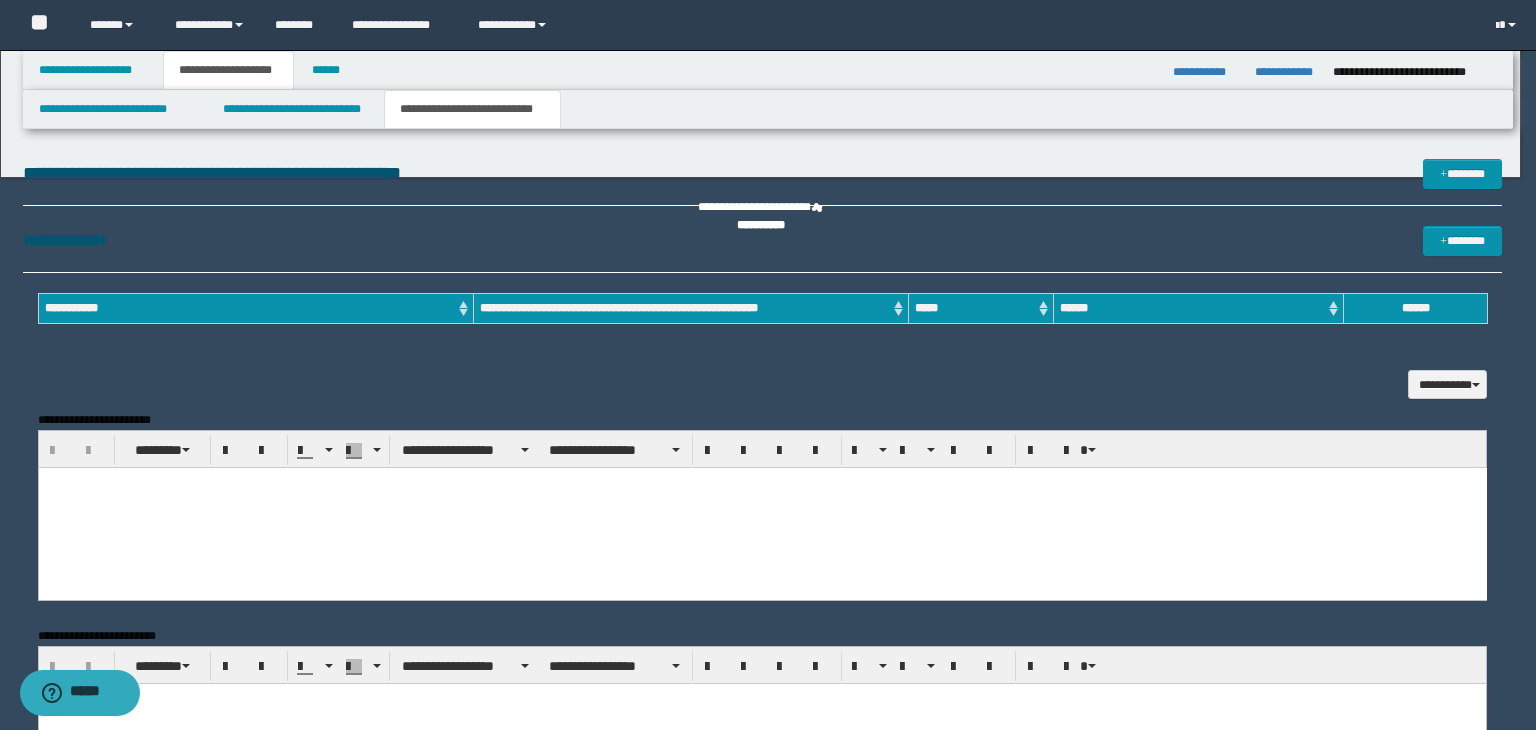 scroll, scrollTop: 0, scrollLeft: 0, axis: both 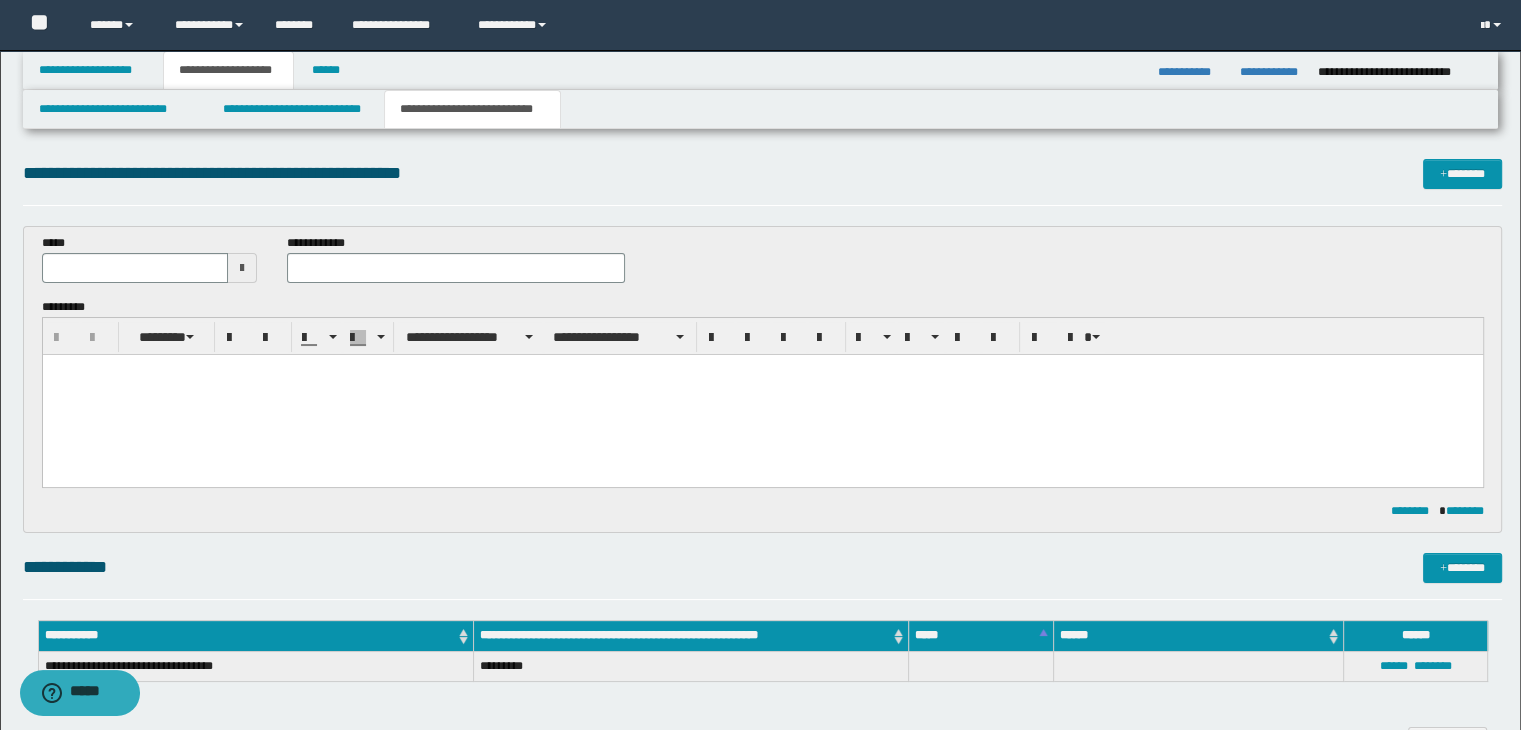 click at bounding box center (242, 268) 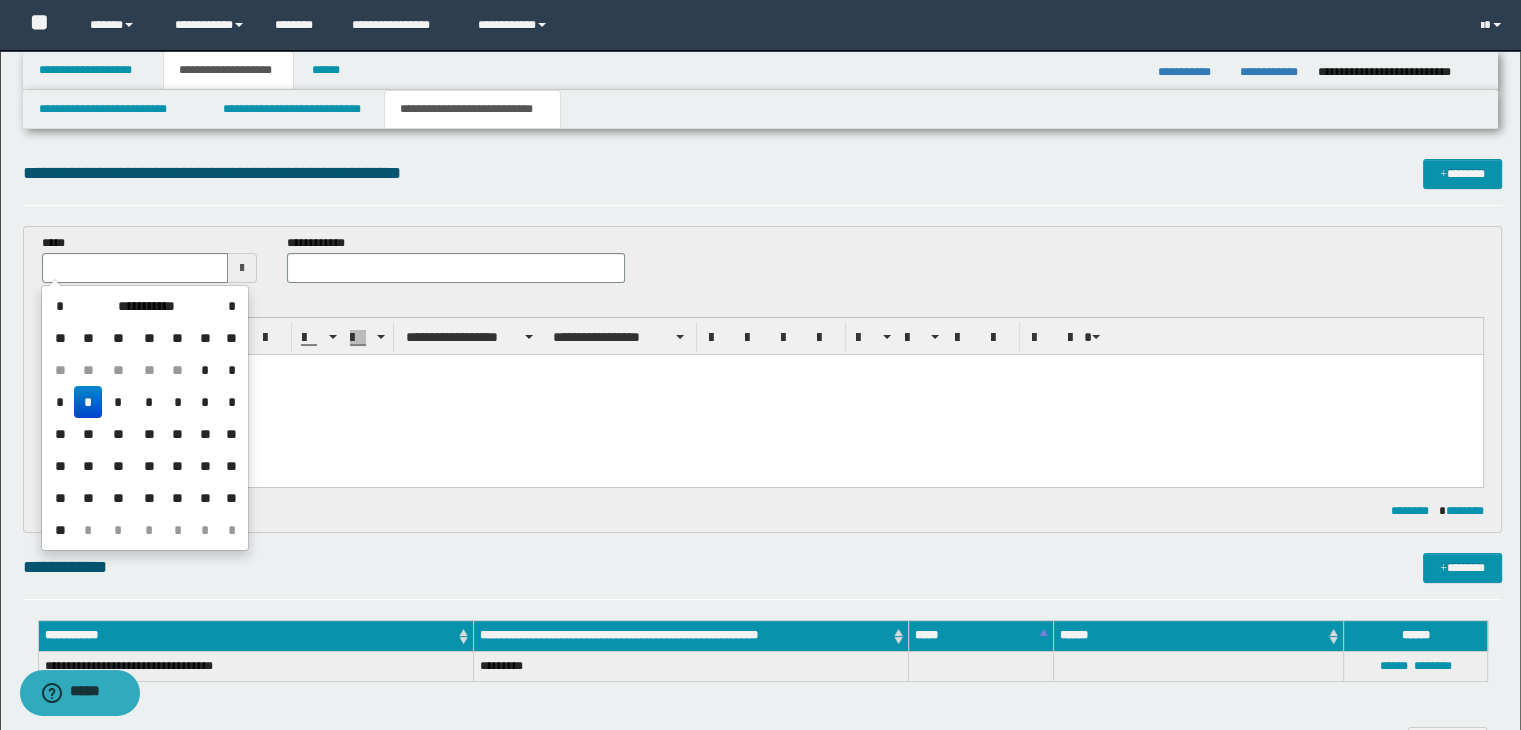 click on "*" at bounding box center [88, 402] 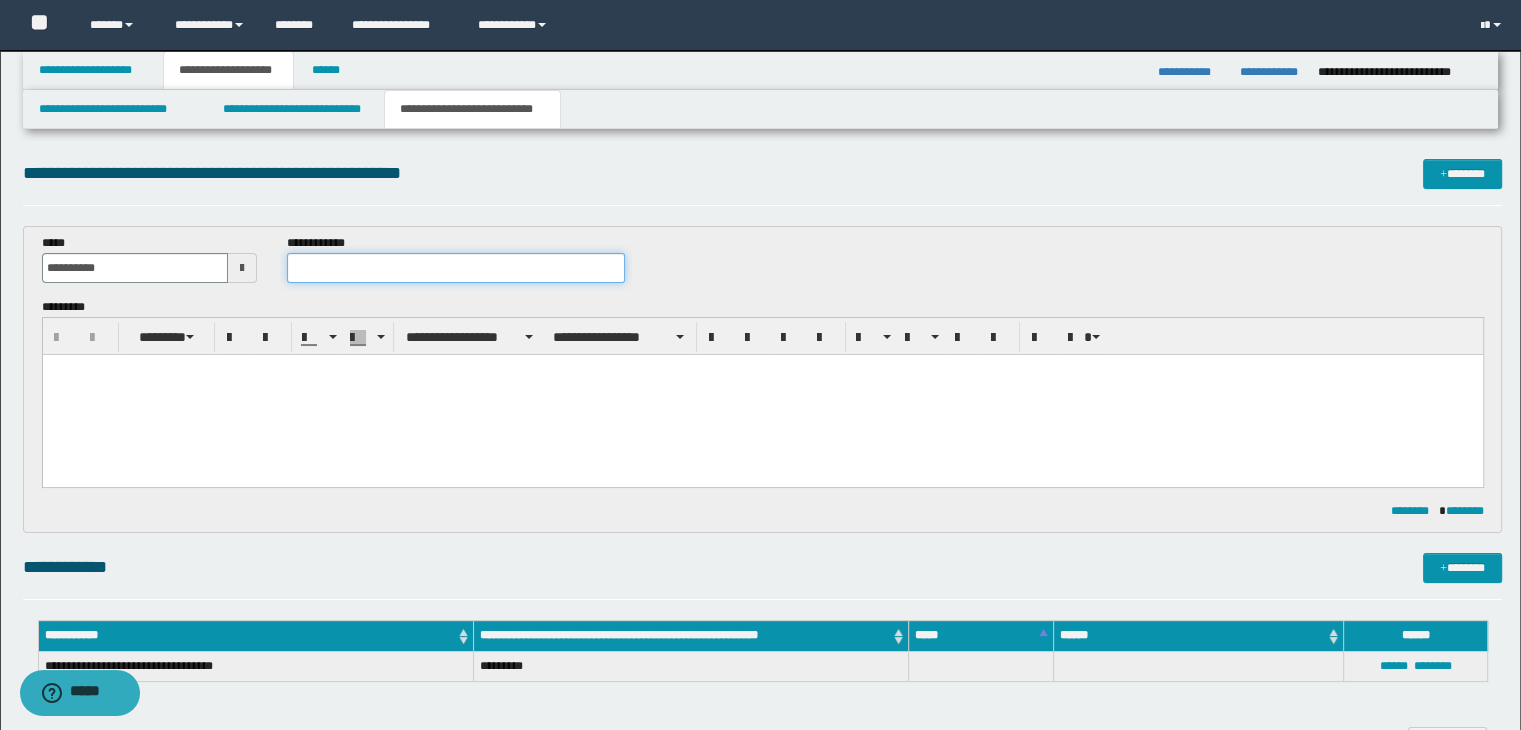 click at bounding box center (456, 268) 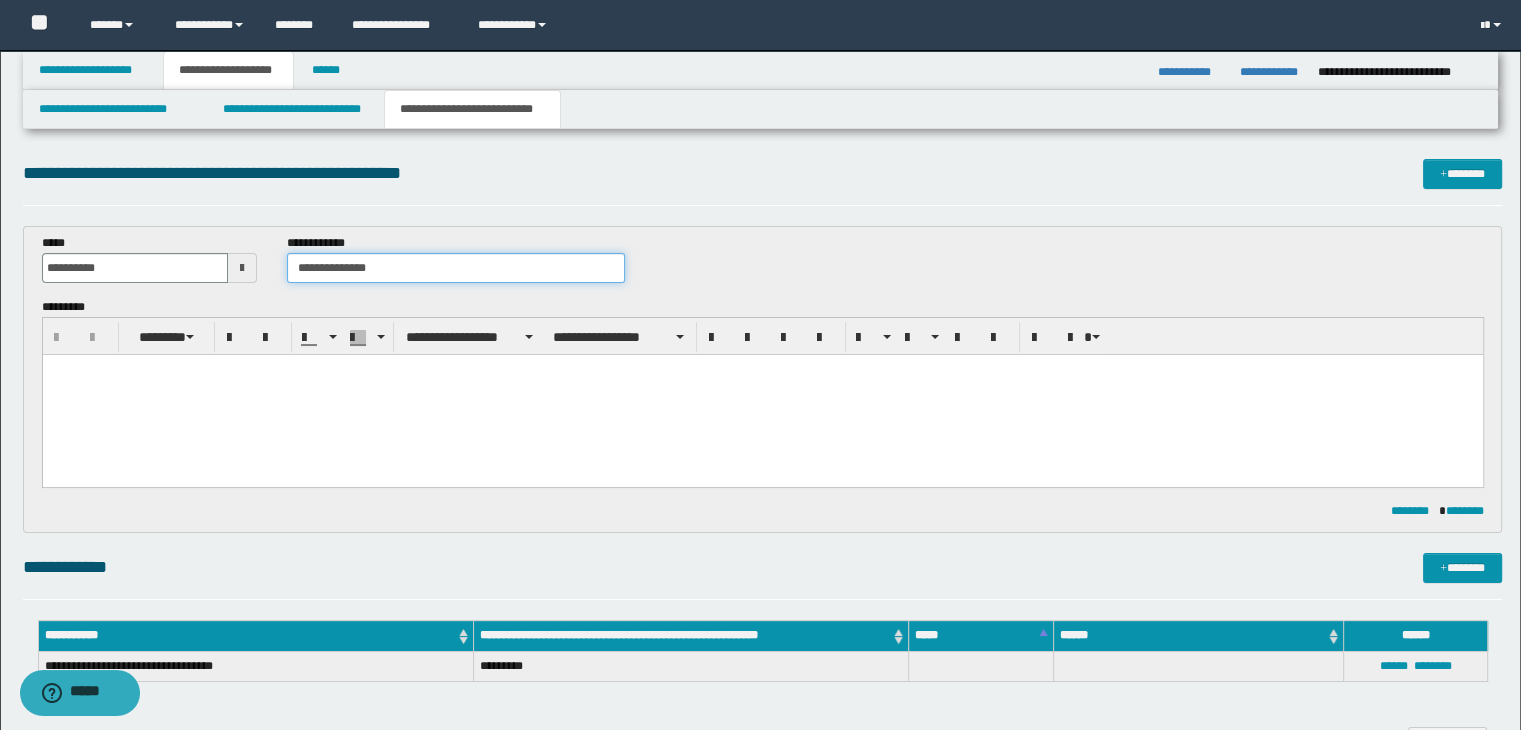 type on "**********" 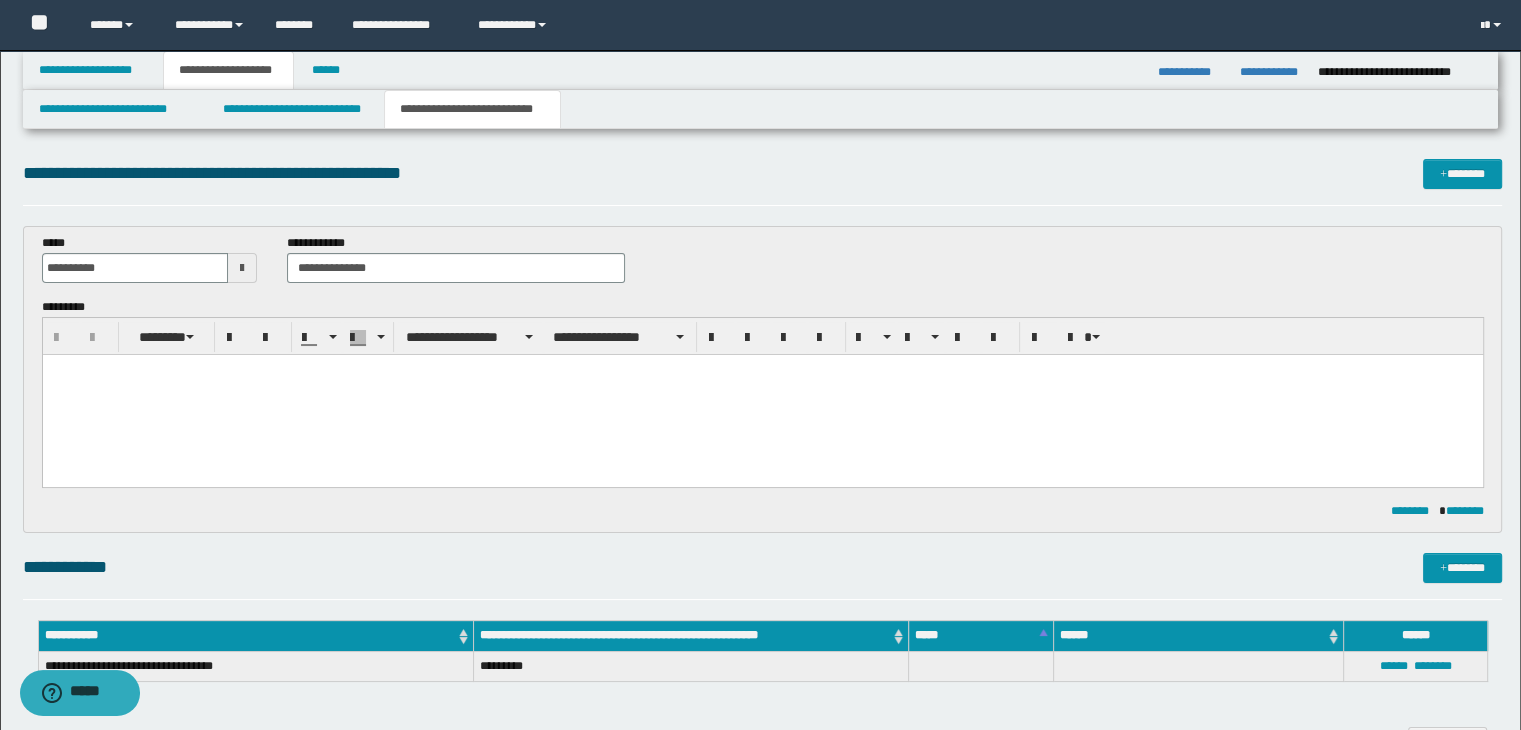 click at bounding box center [762, 394] 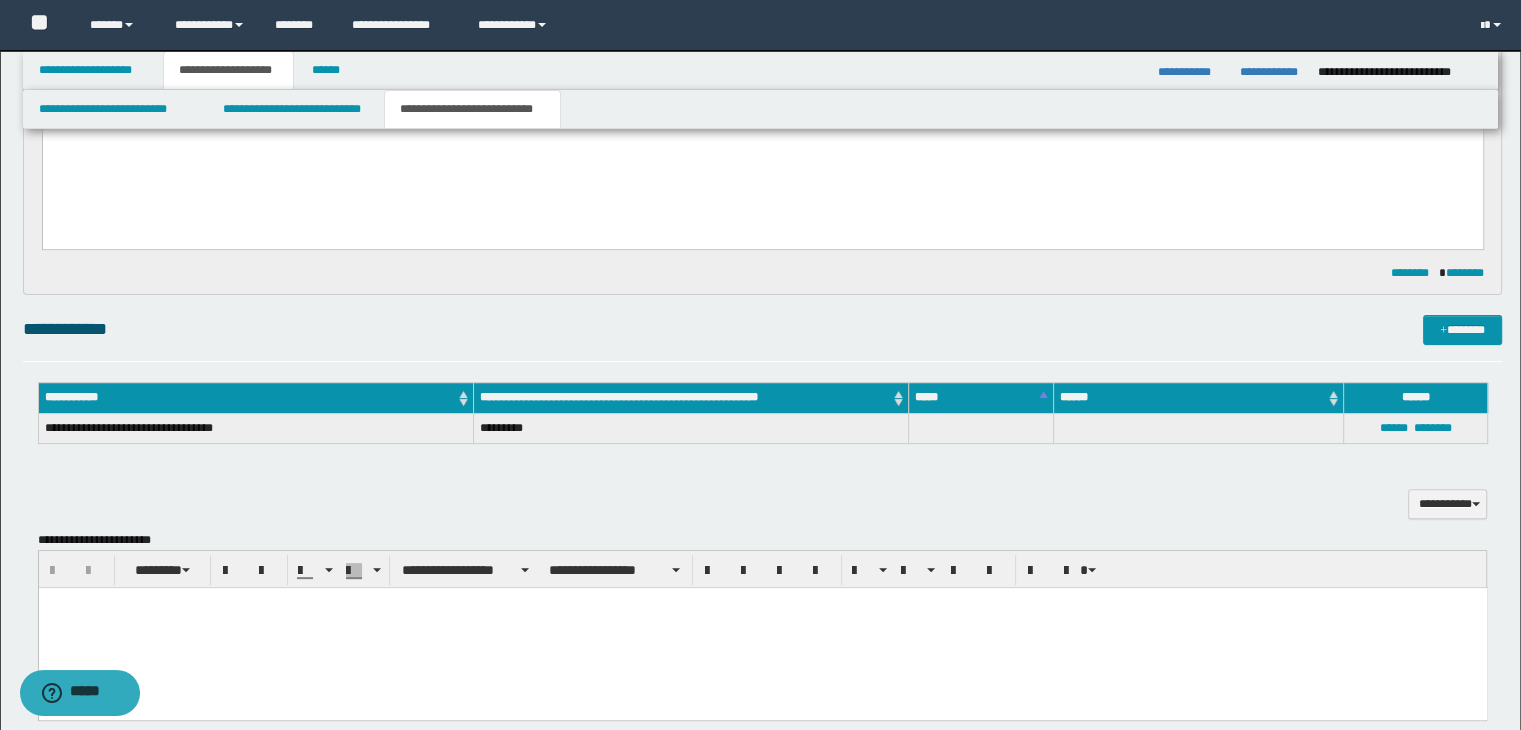 scroll, scrollTop: 668, scrollLeft: 0, axis: vertical 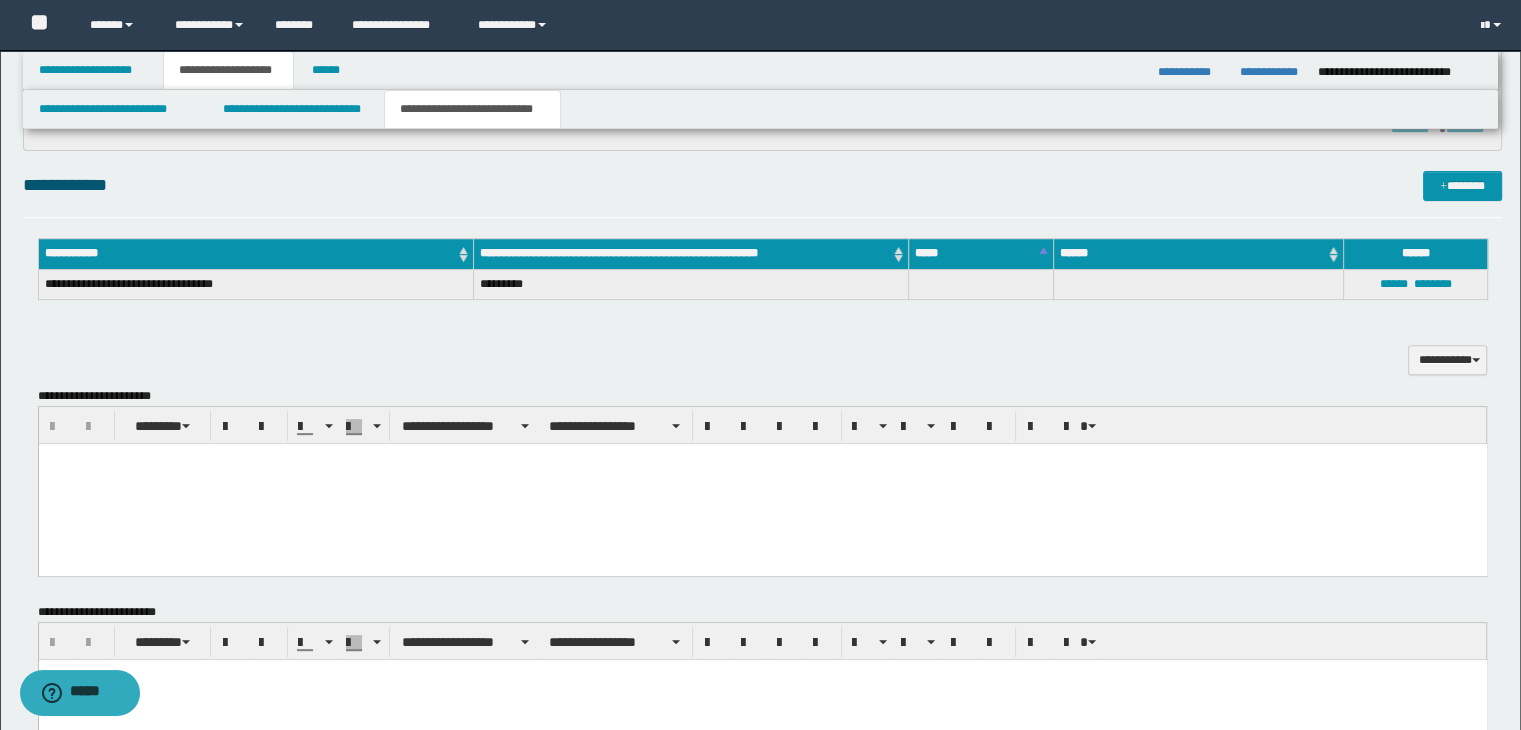 click at bounding box center [762, 483] 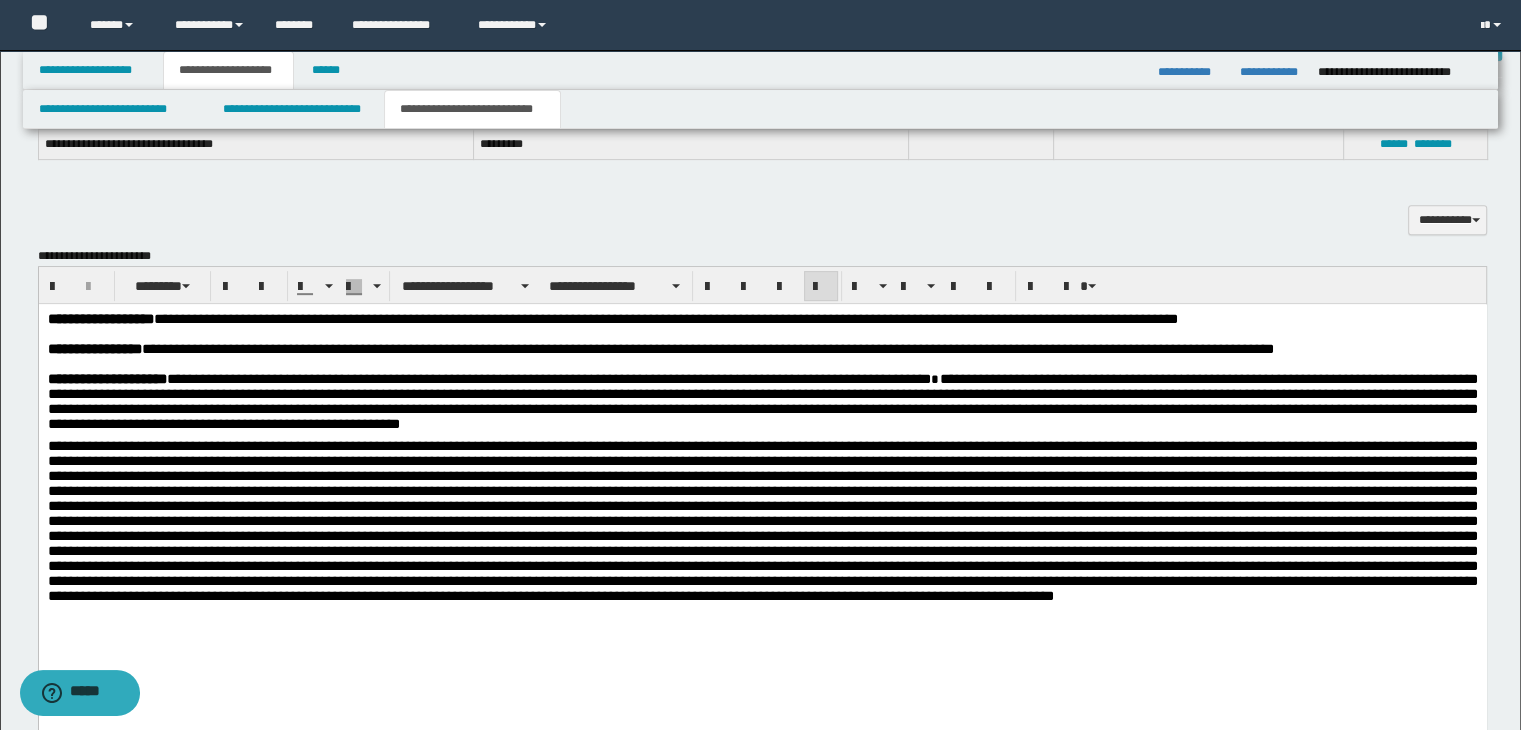 scroll, scrollTop: 835, scrollLeft: 0, axis: vertical 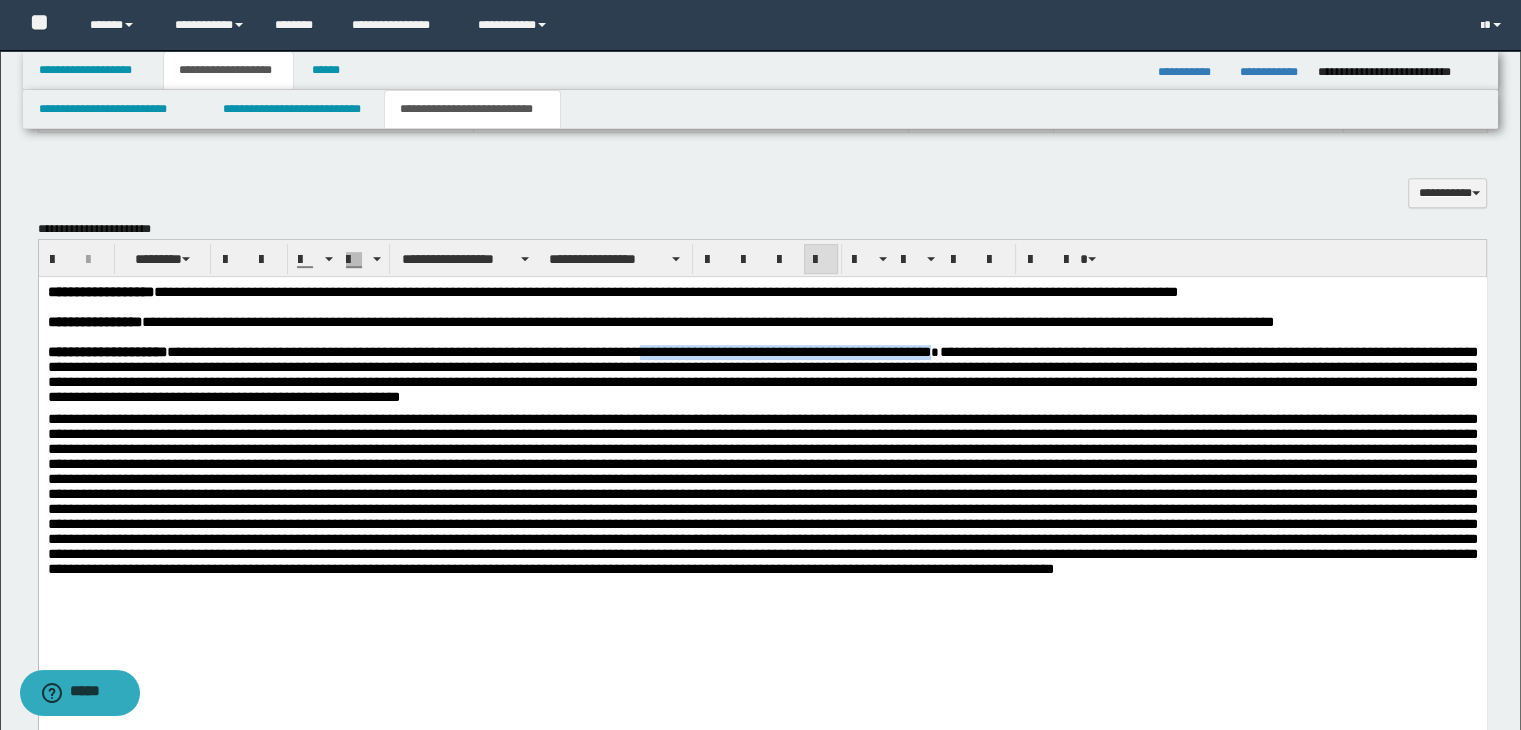 drag, startPoint x: 643, startPoint y: 370, endPoint x: 931, endPoint y: 373, distance: 288.01562 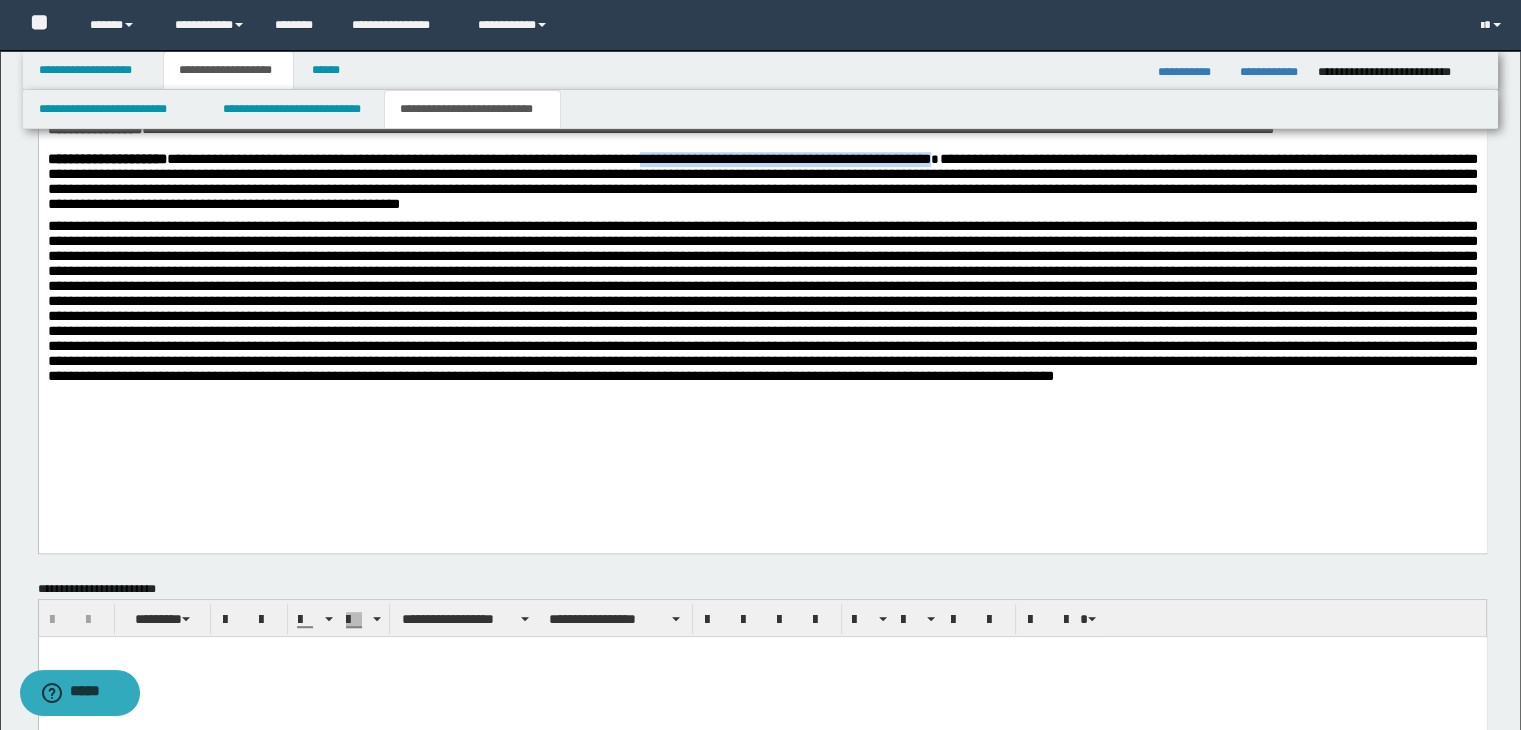 scroll, scrollTop: 1031, scrollLeft: 0, axis: vertical 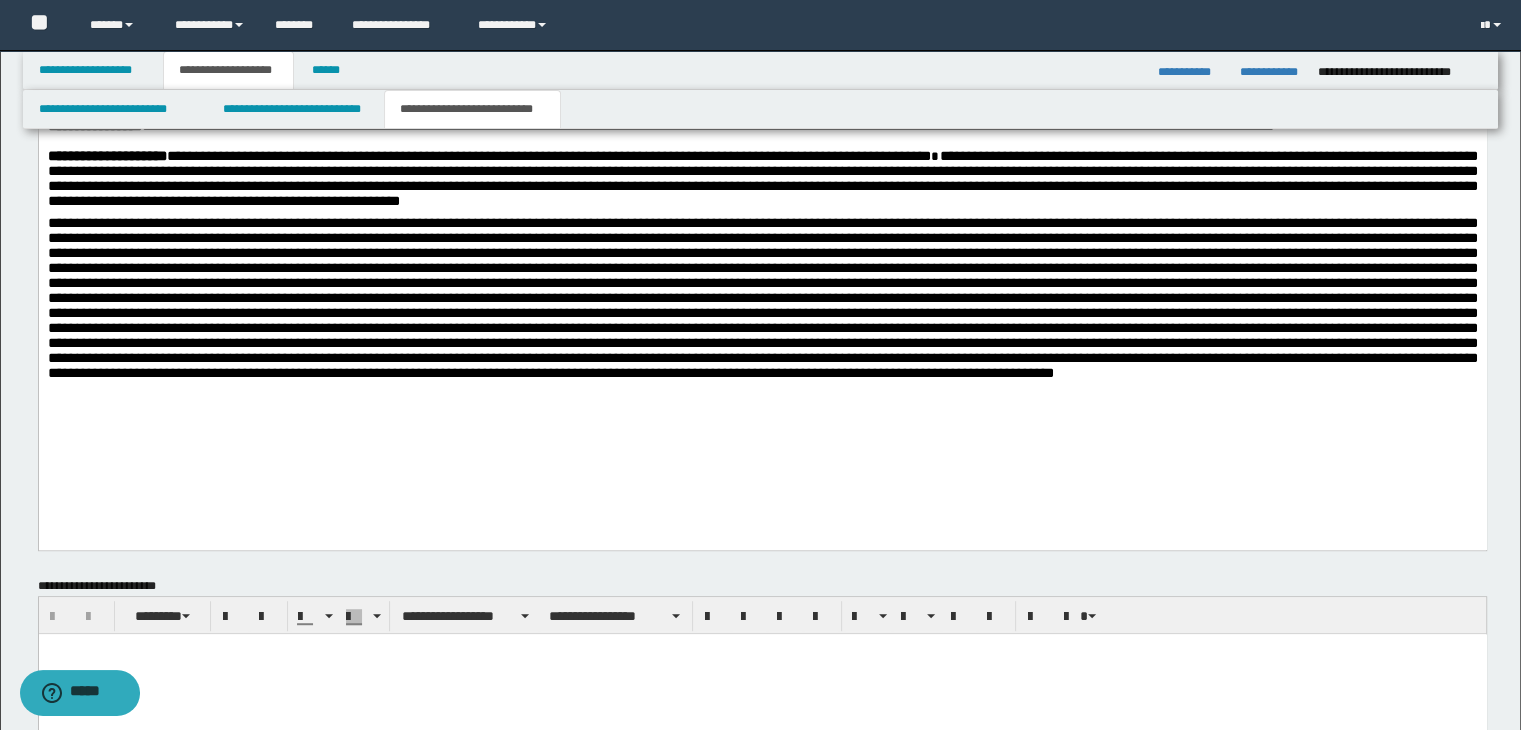 click at bounding box center (762, 297) 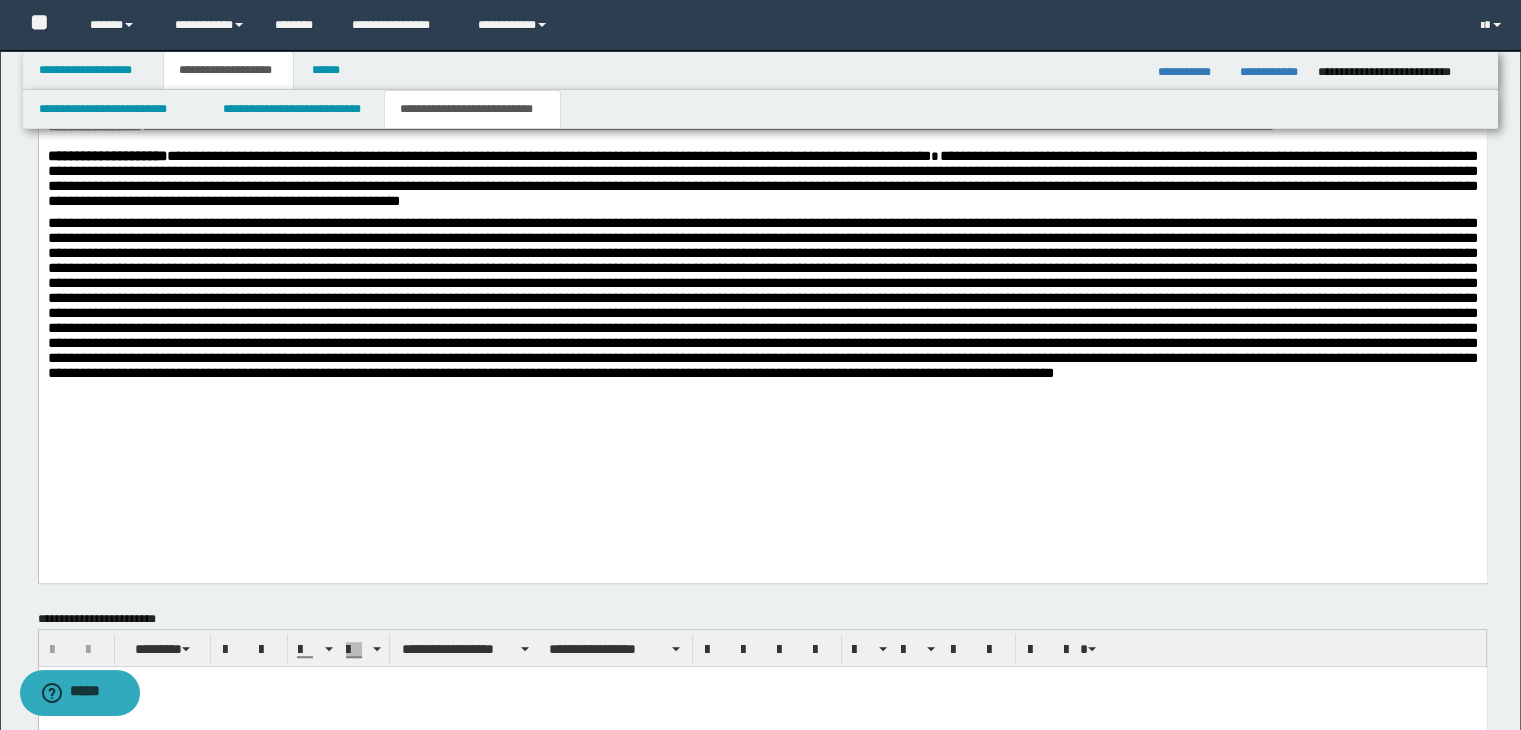 paste 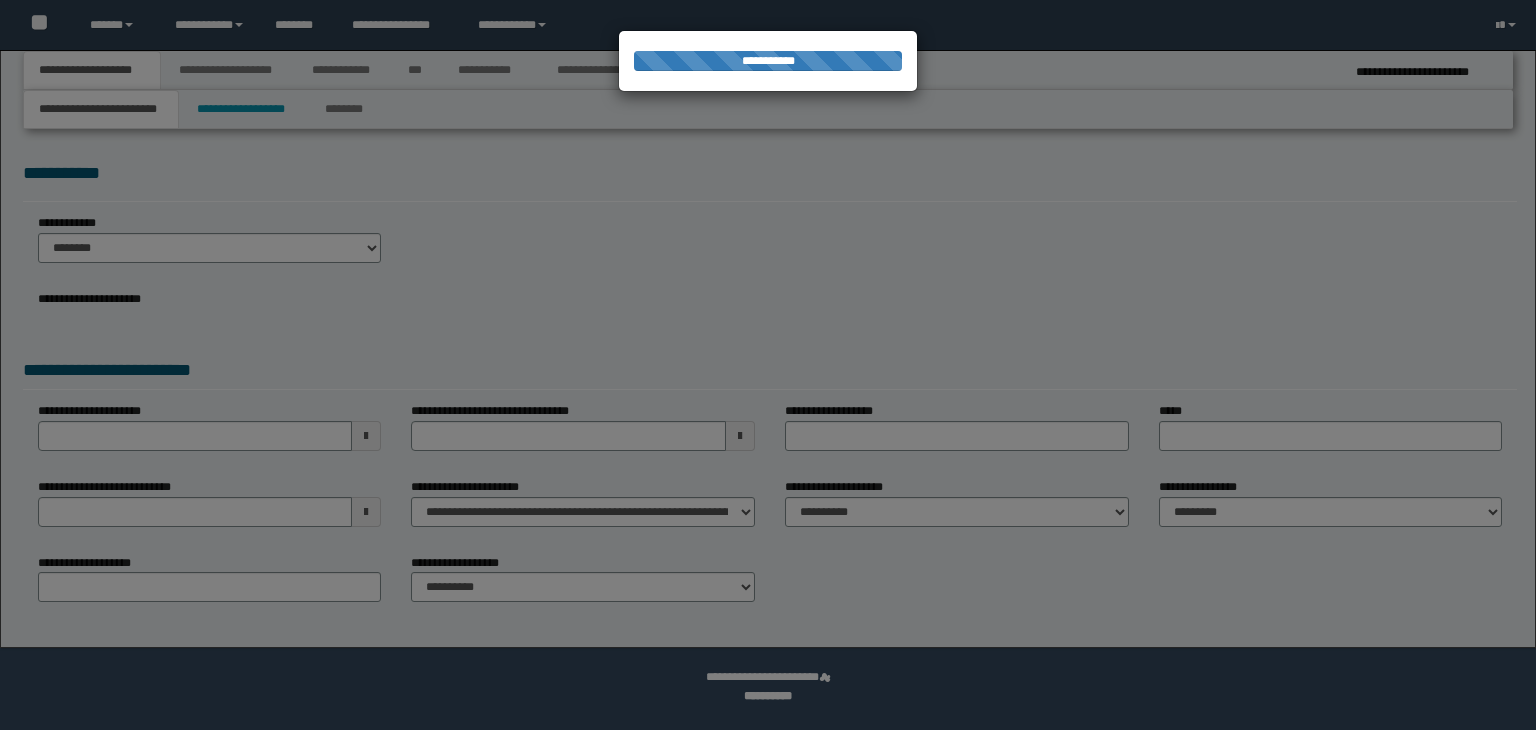 scroll, scrollTop: 0, scrollLeft: 0, axis: both 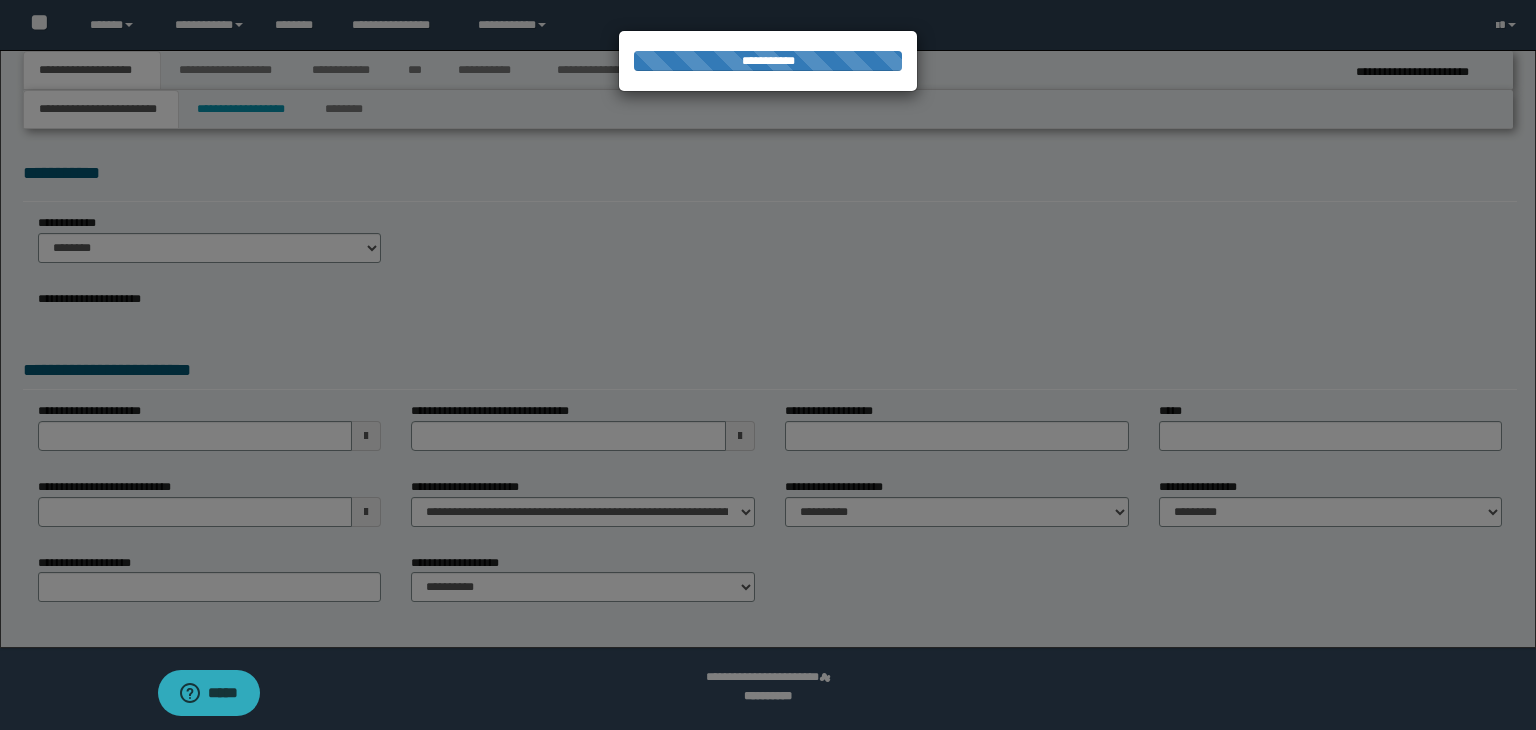 select on "*" 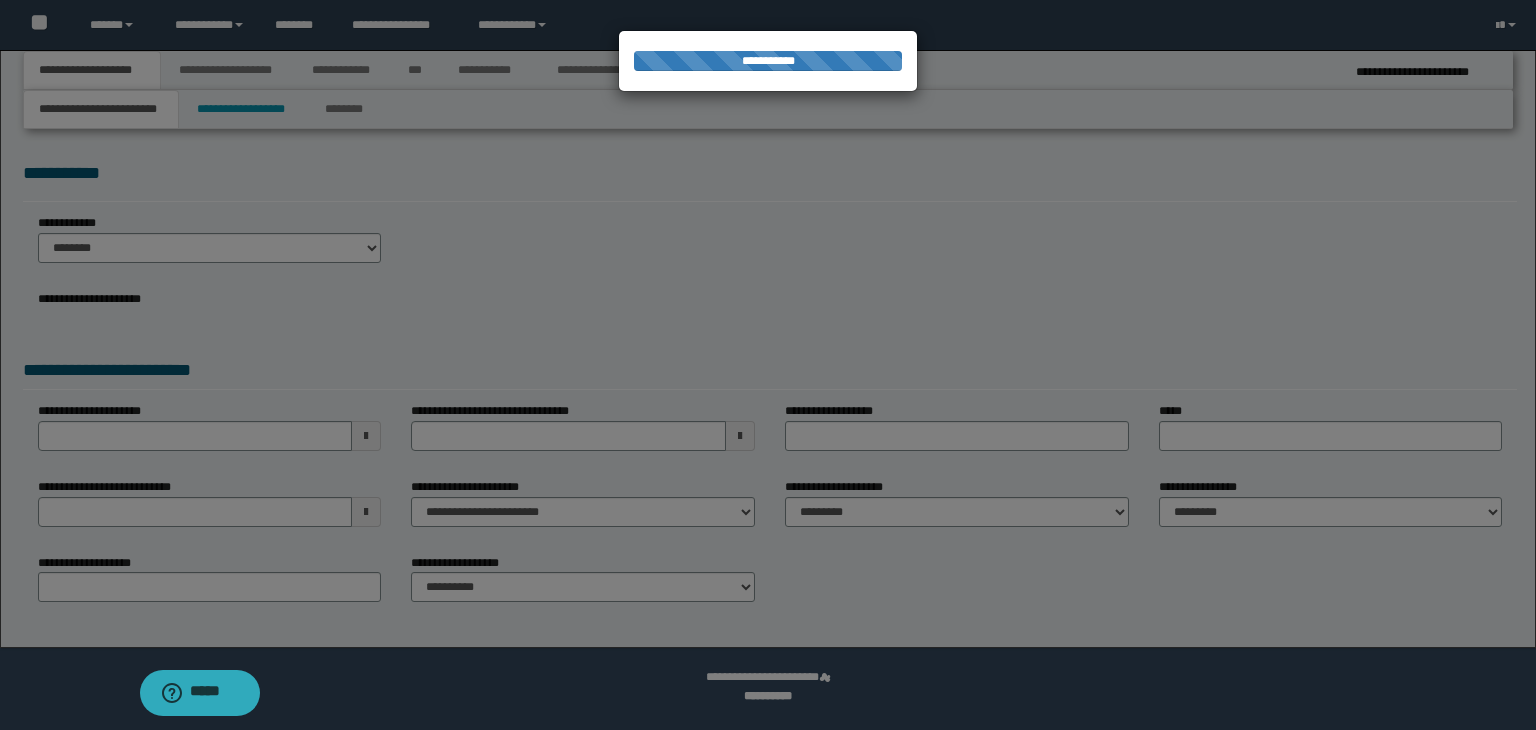 scroll, scrollTop: 0, scrollLeft: 0, axis: both 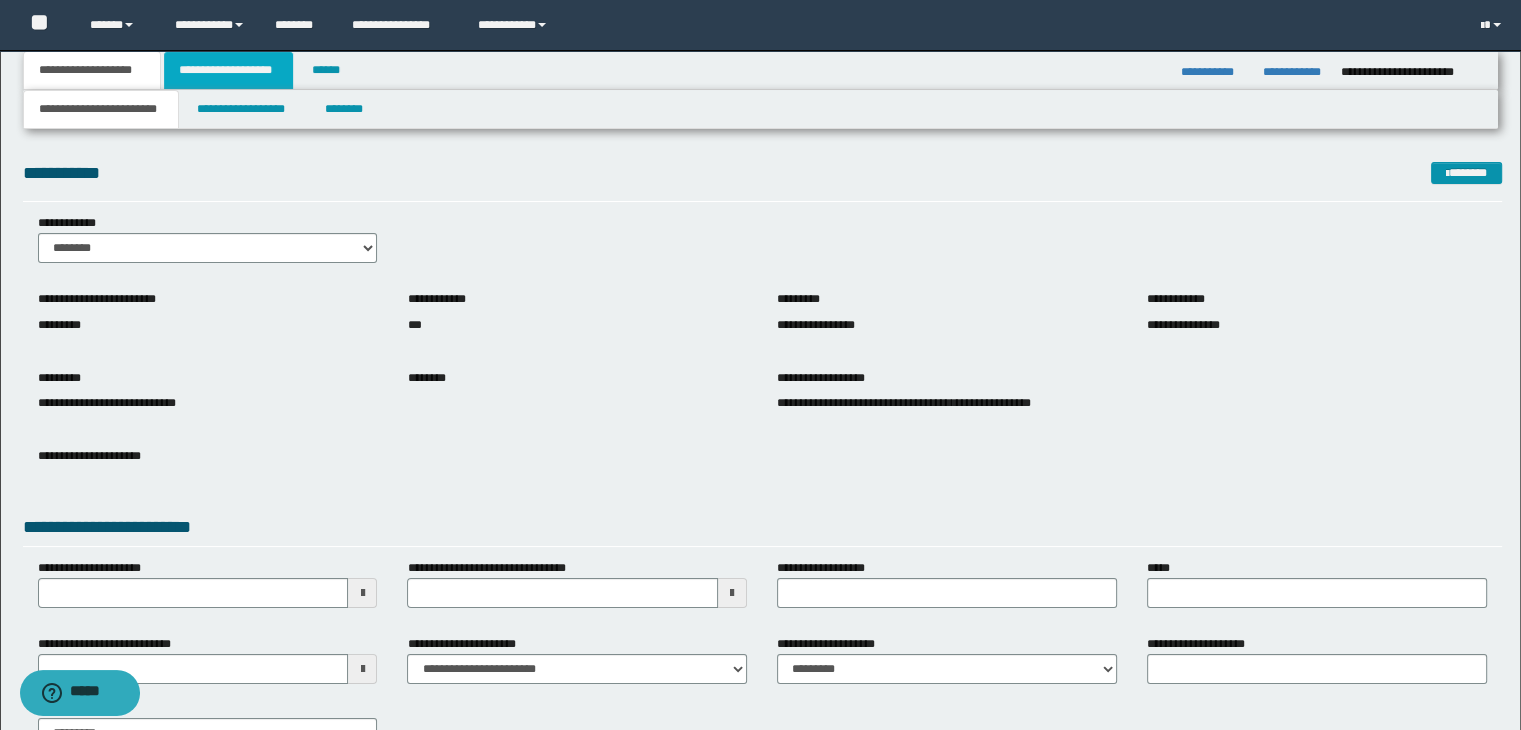 click on "**********" at bounding box center [228, 70] 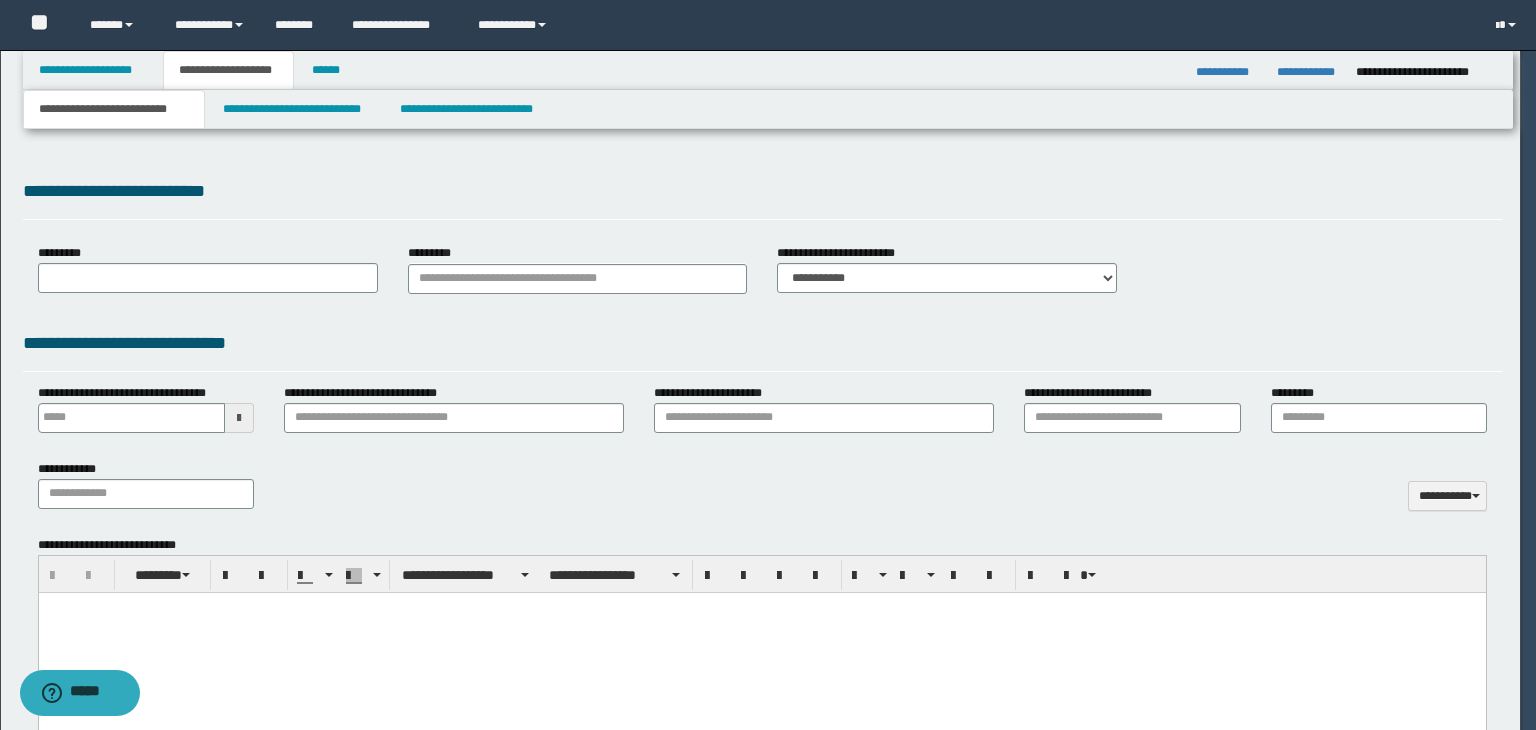 type 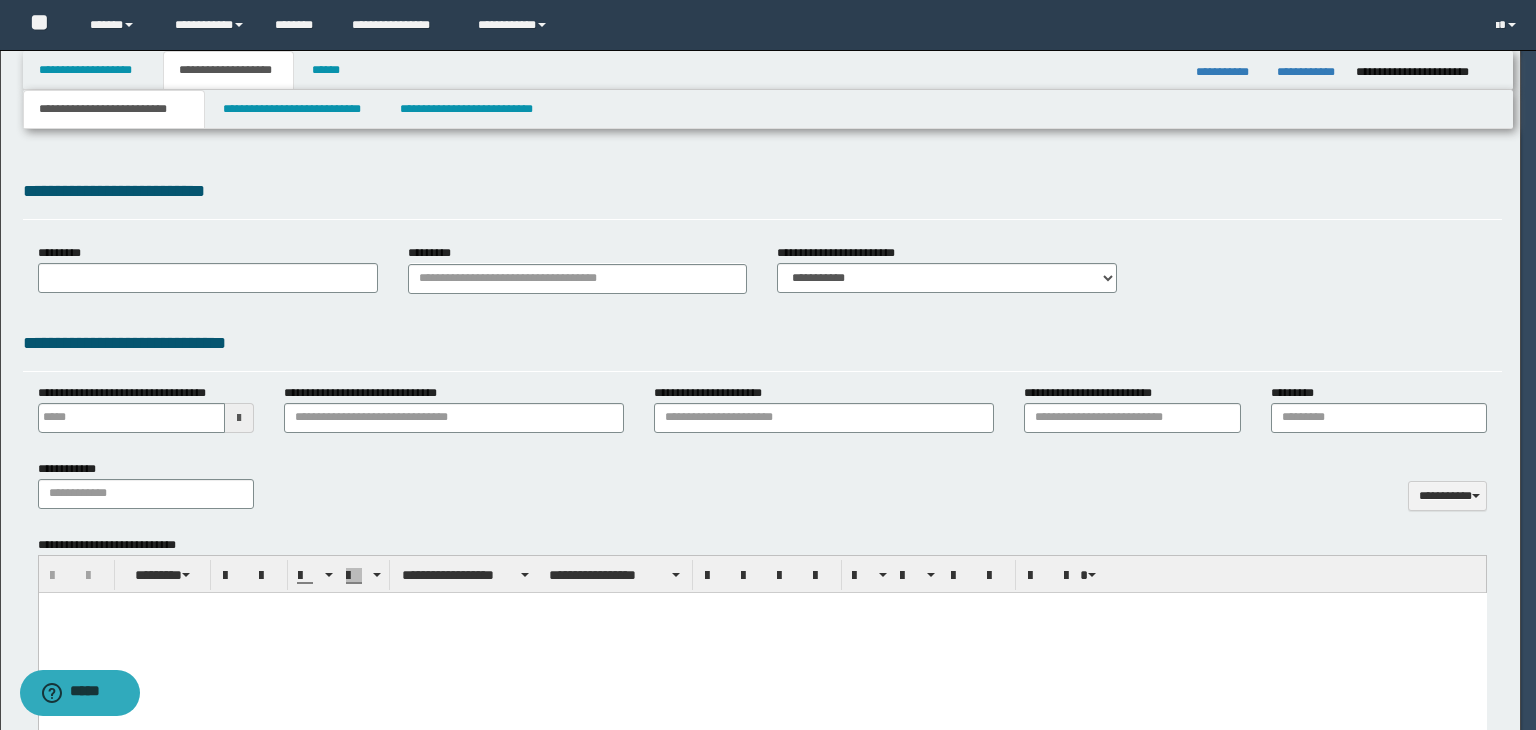 scroll, scrollTop: 0, scrollLeft: 0, axis: both 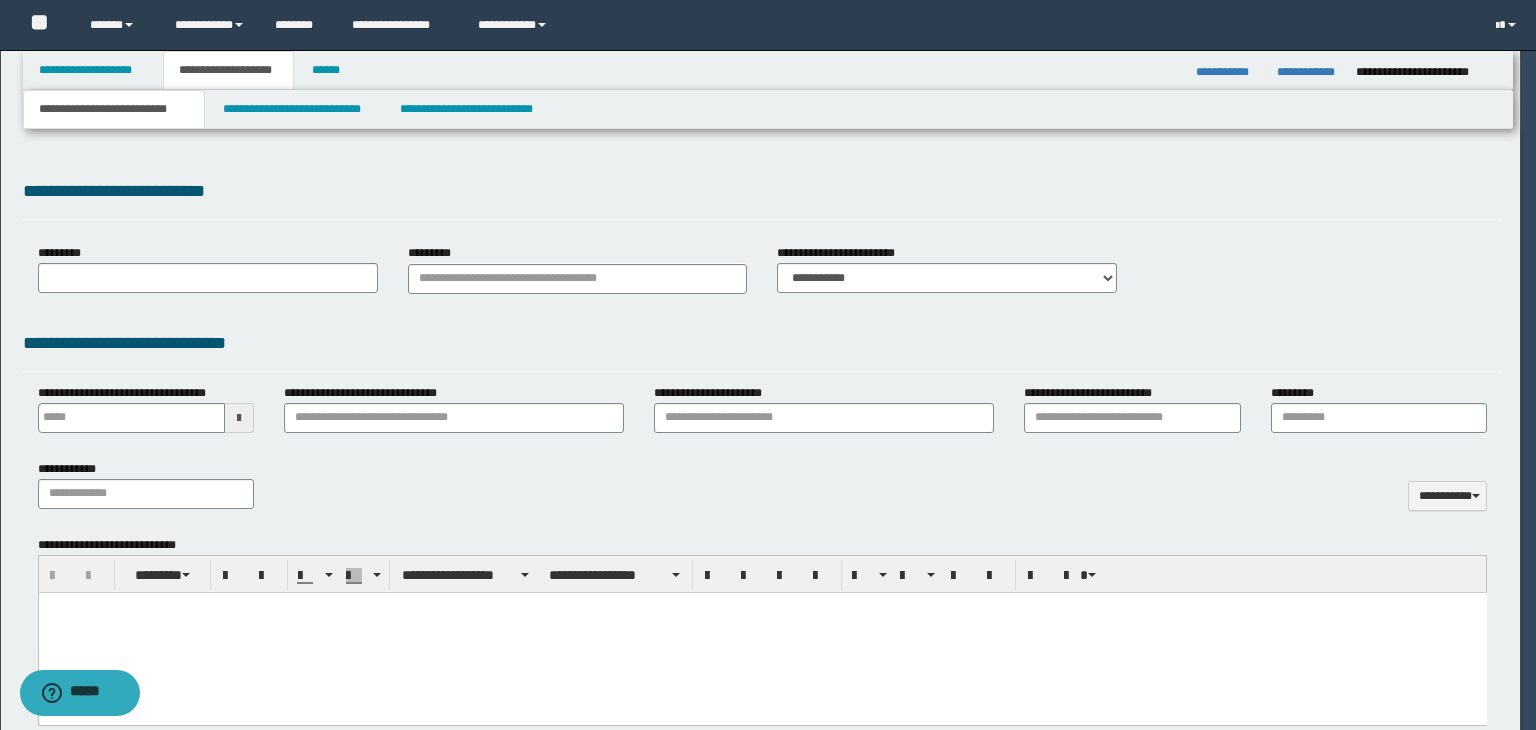 type on "**********" 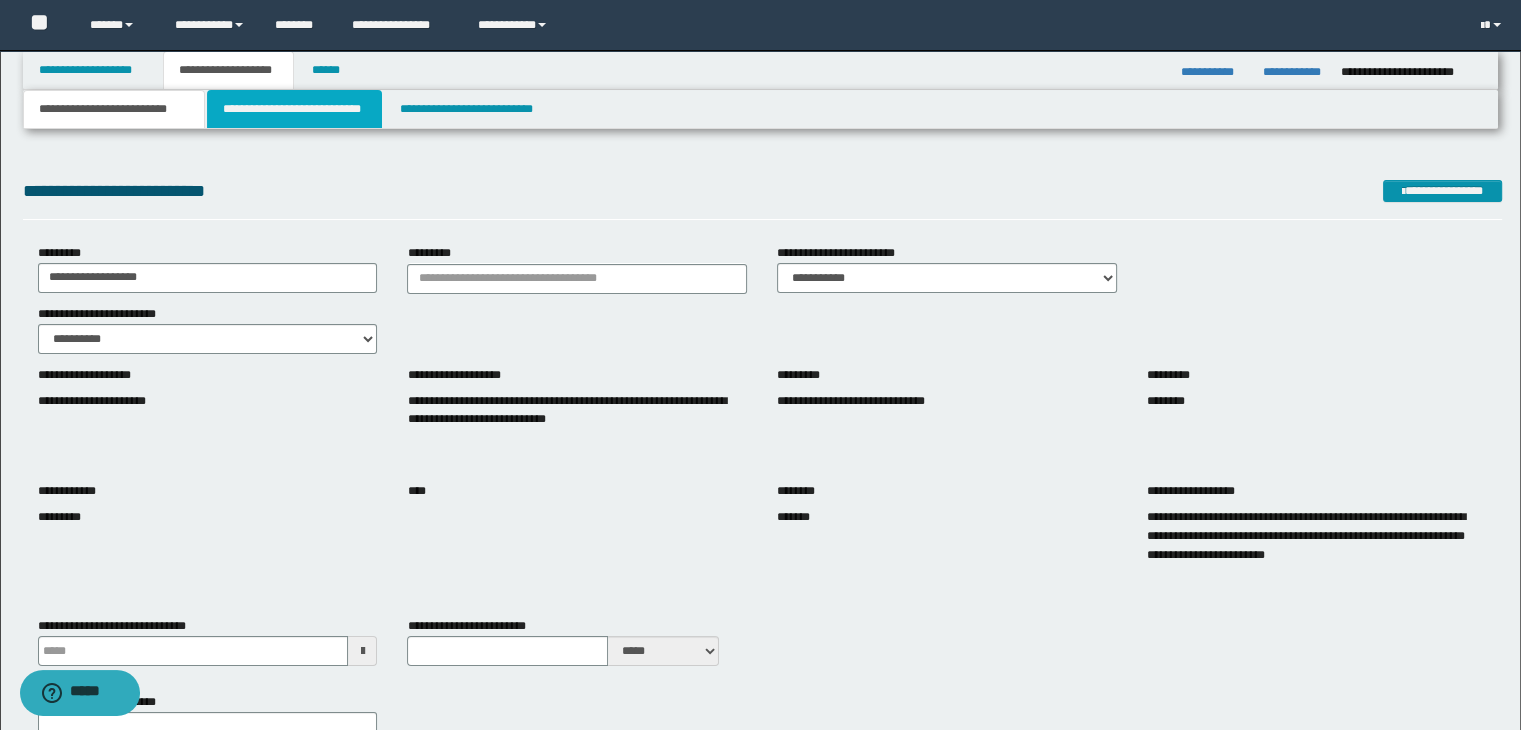 click on "**********" at bounding box center [294, 109] 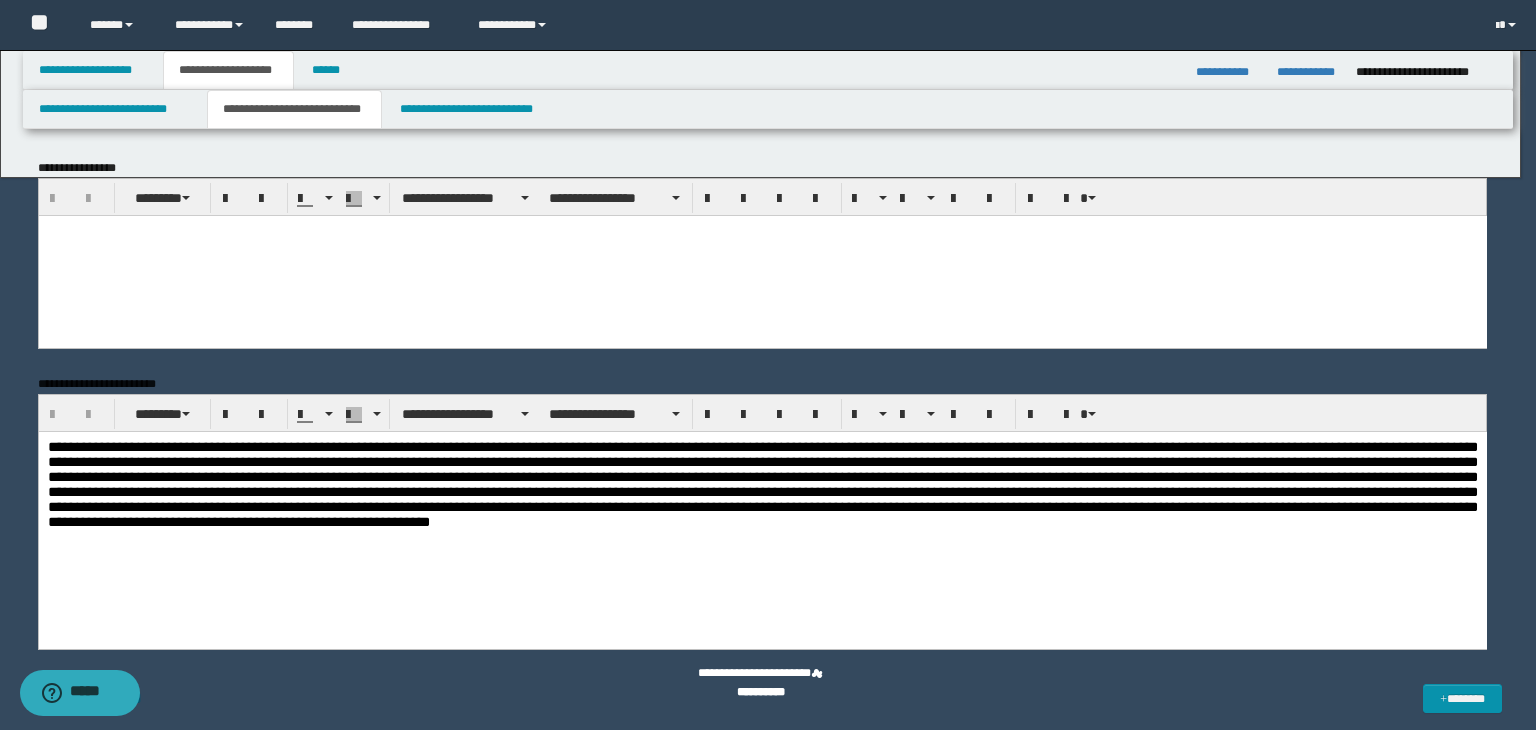 scroll, scrollTop: 0, scrollLeft: 0, axis: both 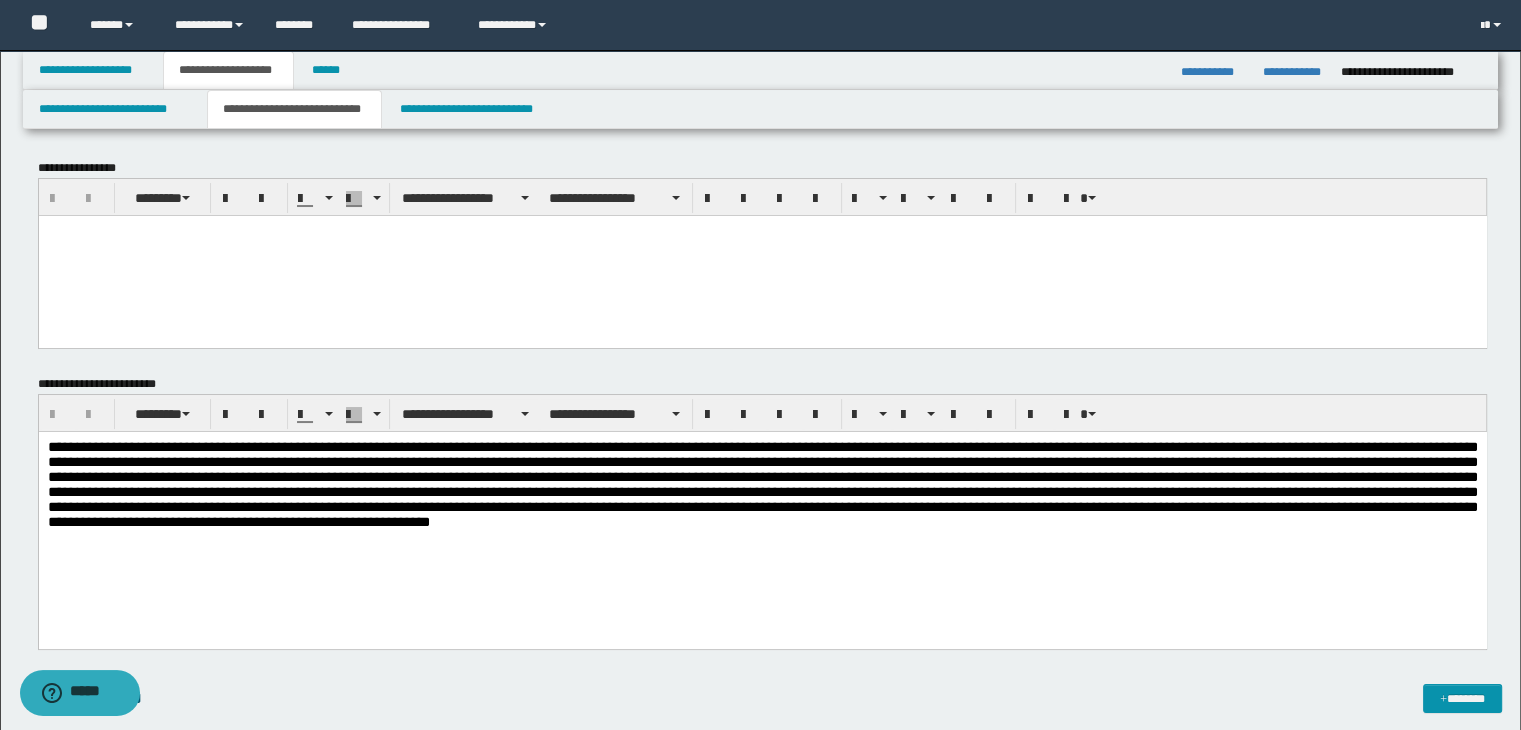 click at bounding box center (762, 255) 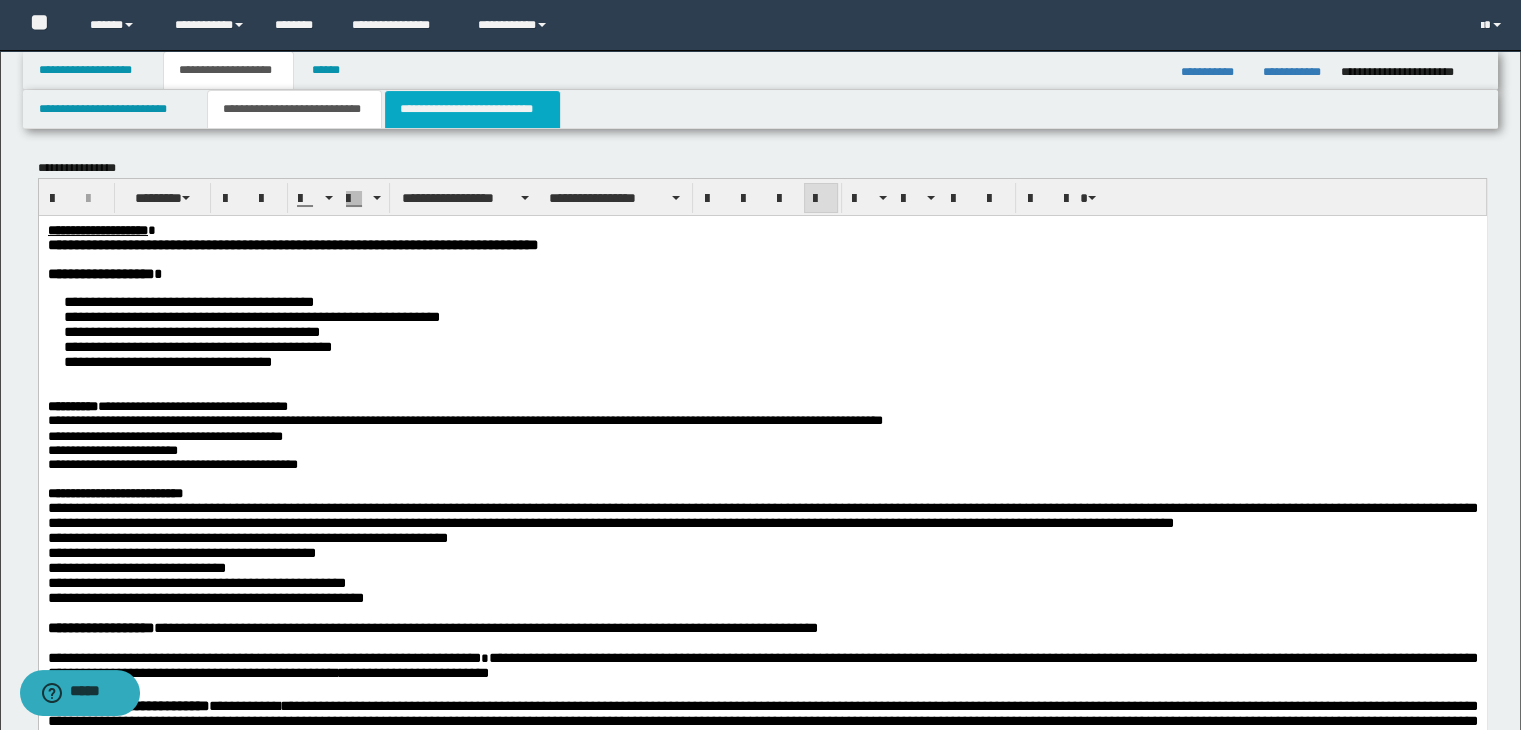 click on "**********" at bounding box center (472, 109) 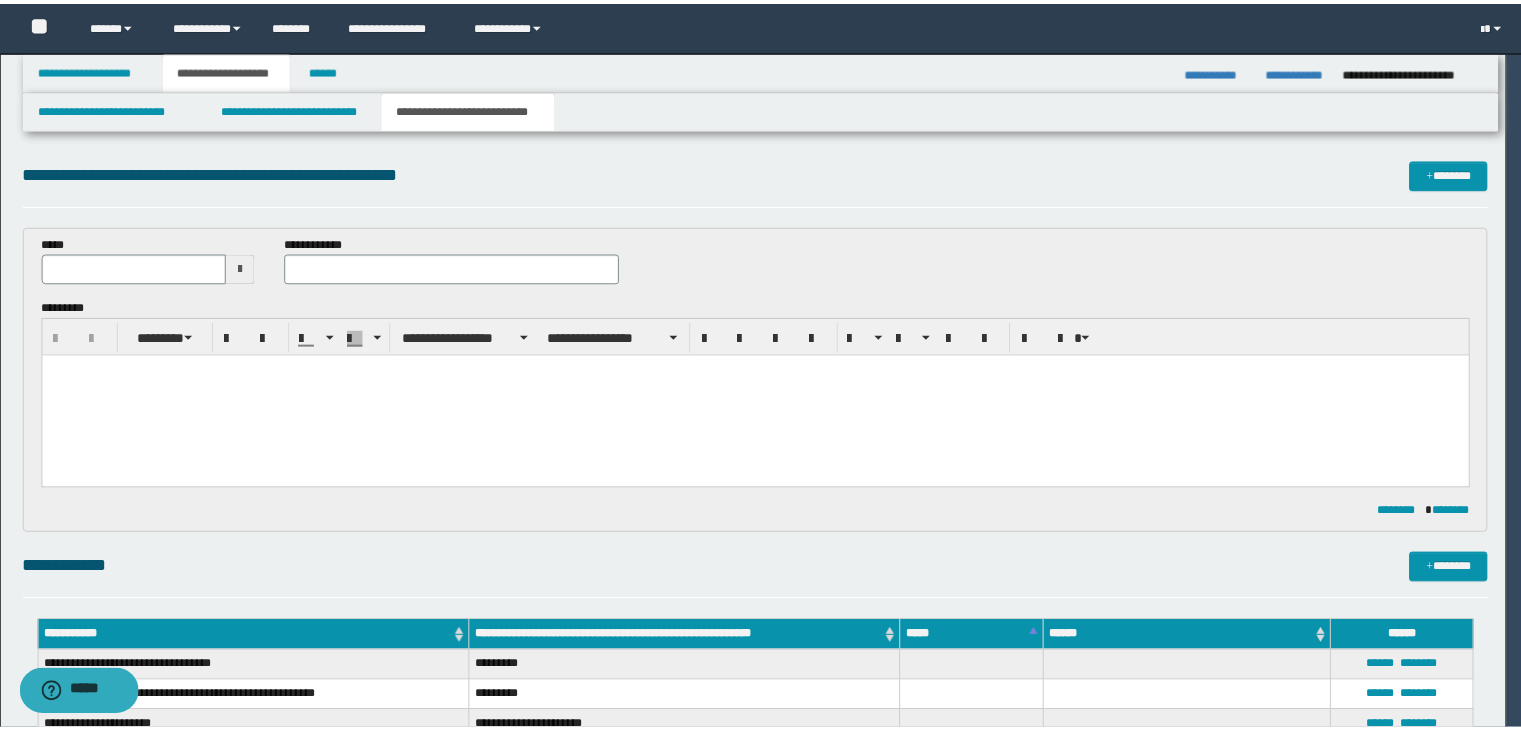 scroll, scrollTop: 0, scrollLeft: 0, axis: both 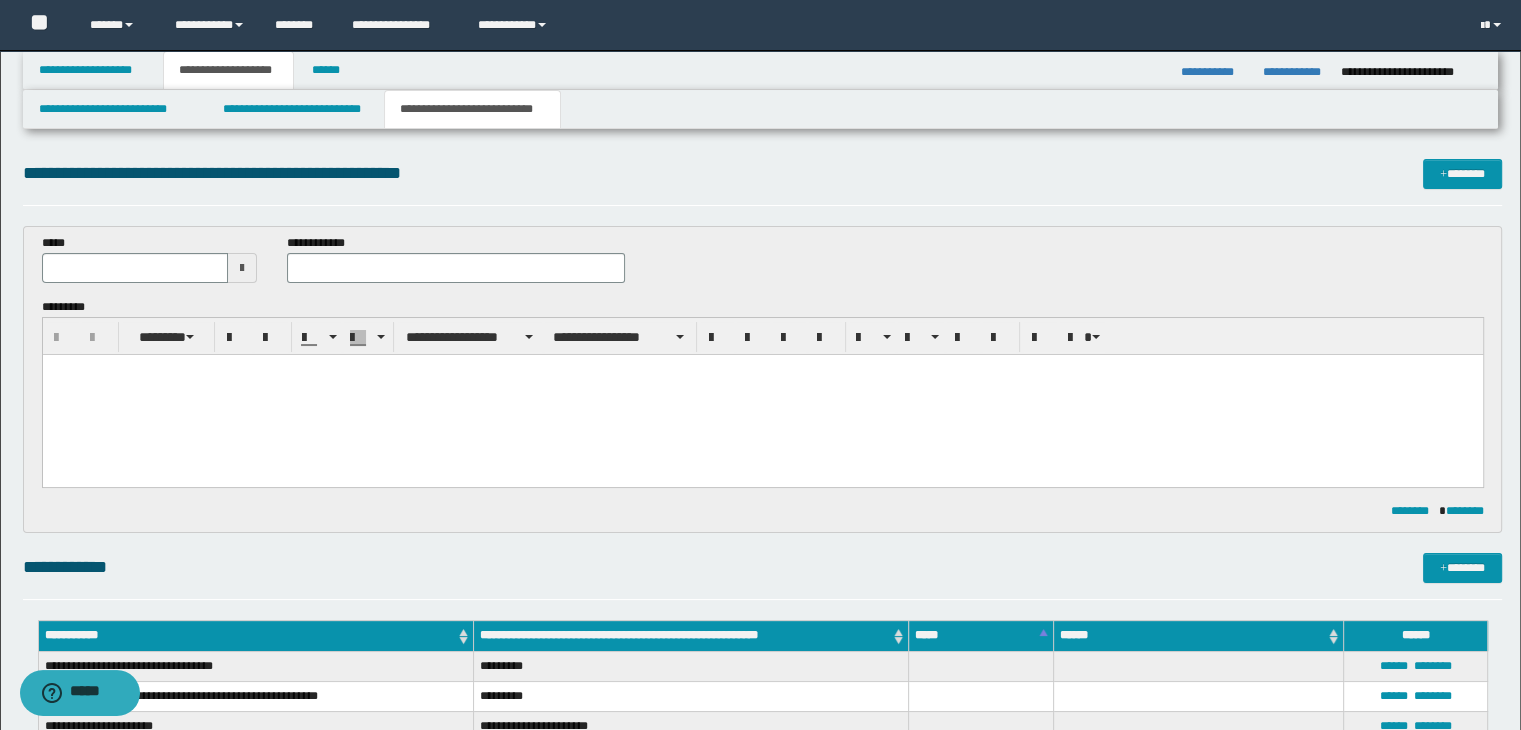 click at bounding box center (242, 268) 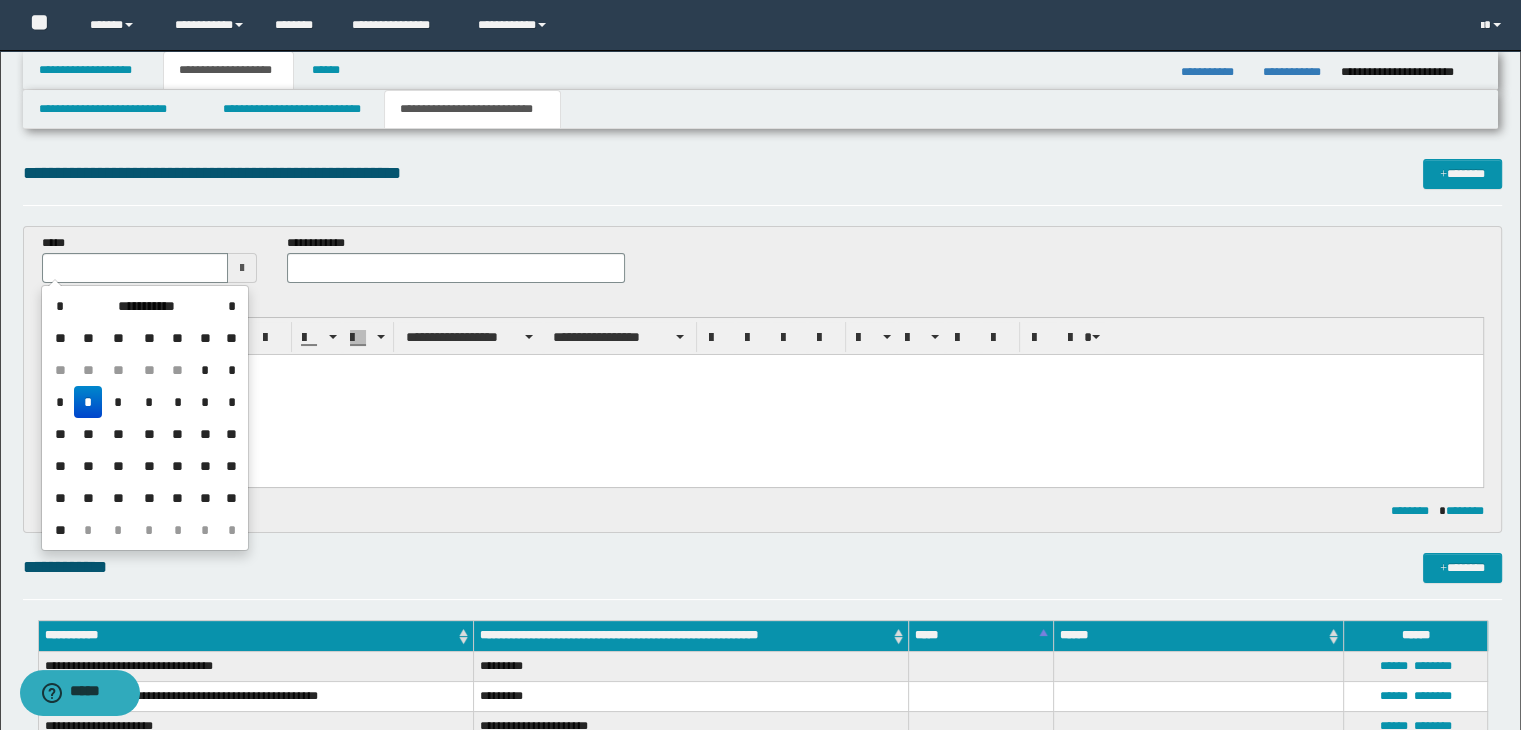 click on "*" at bounding box center (88, 402) 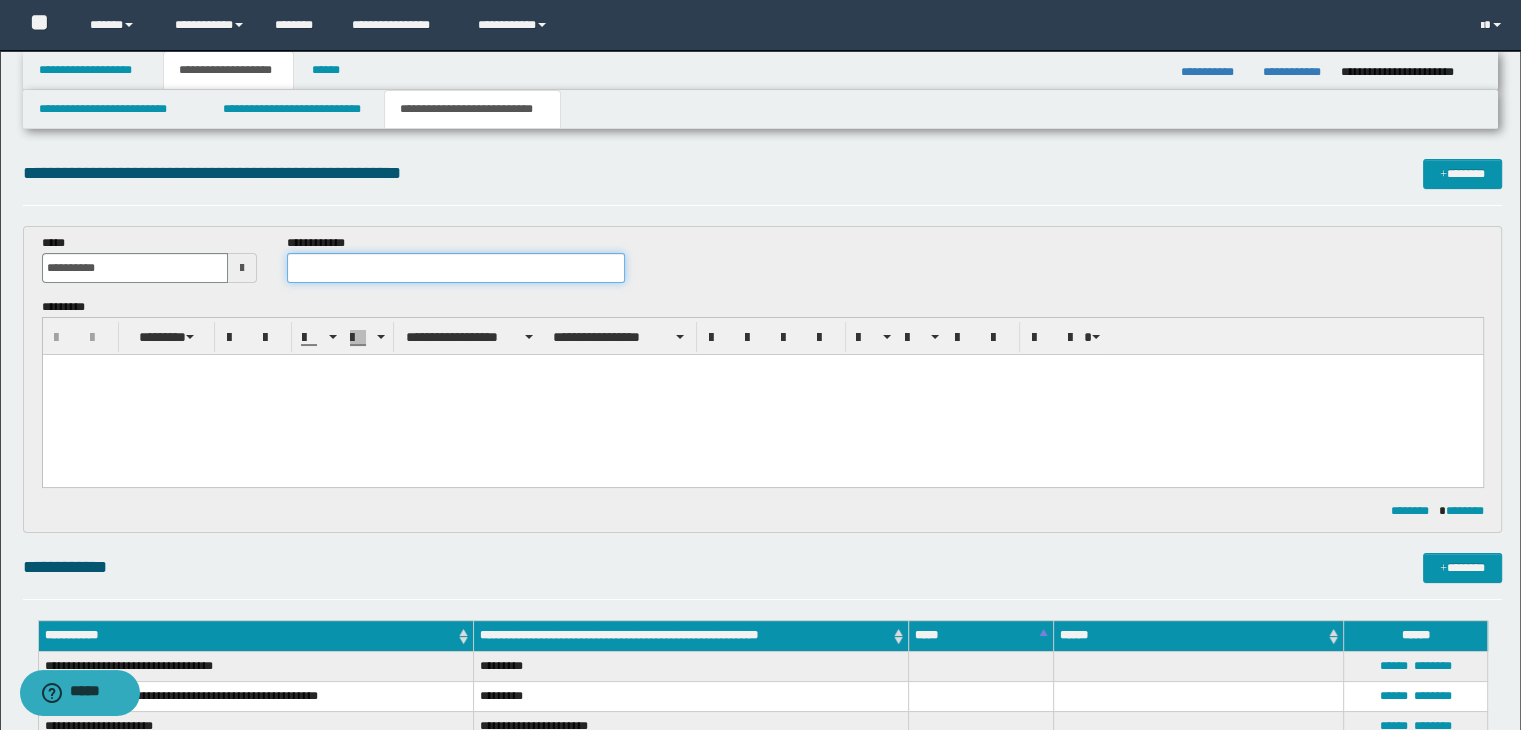 click at bounding box center [456, 268] 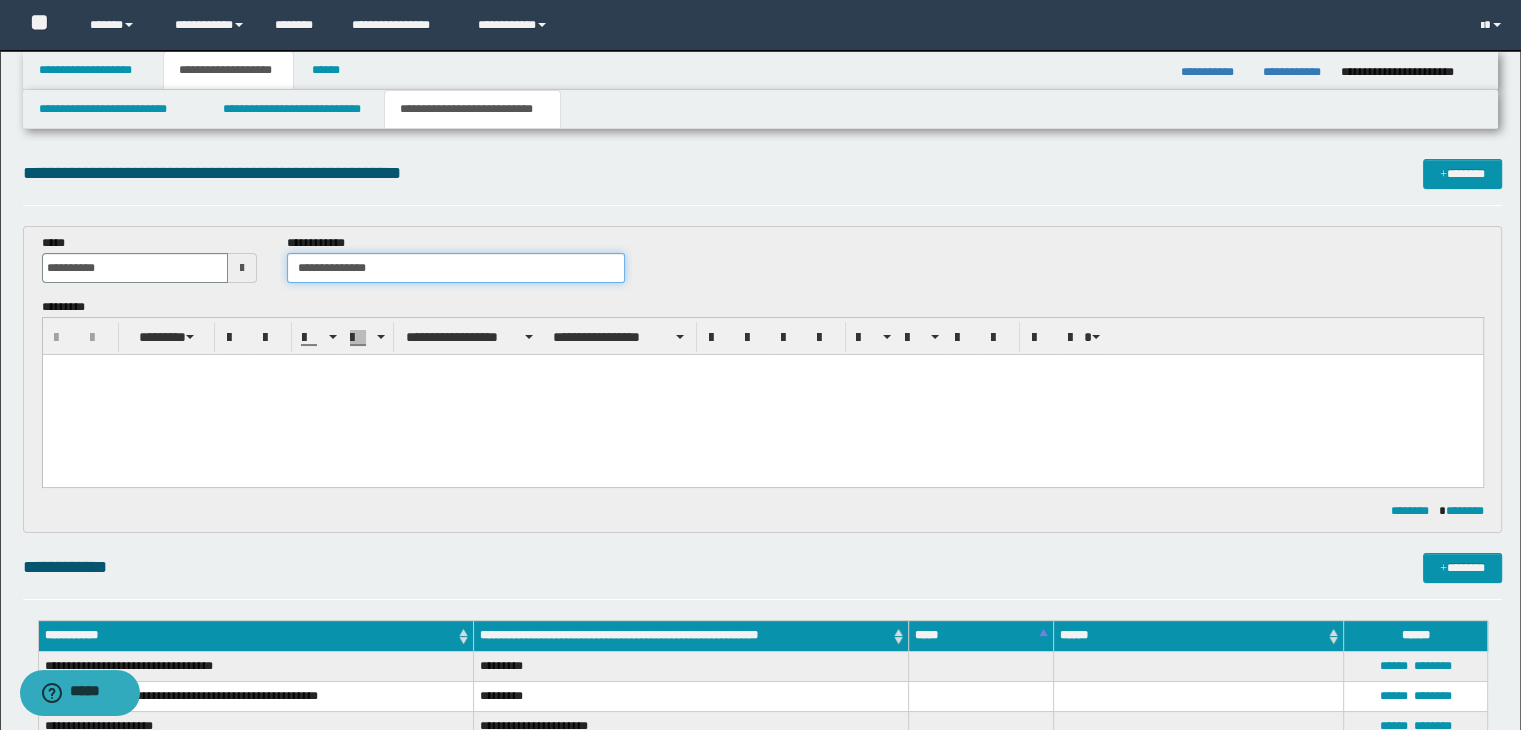 type on "**********" 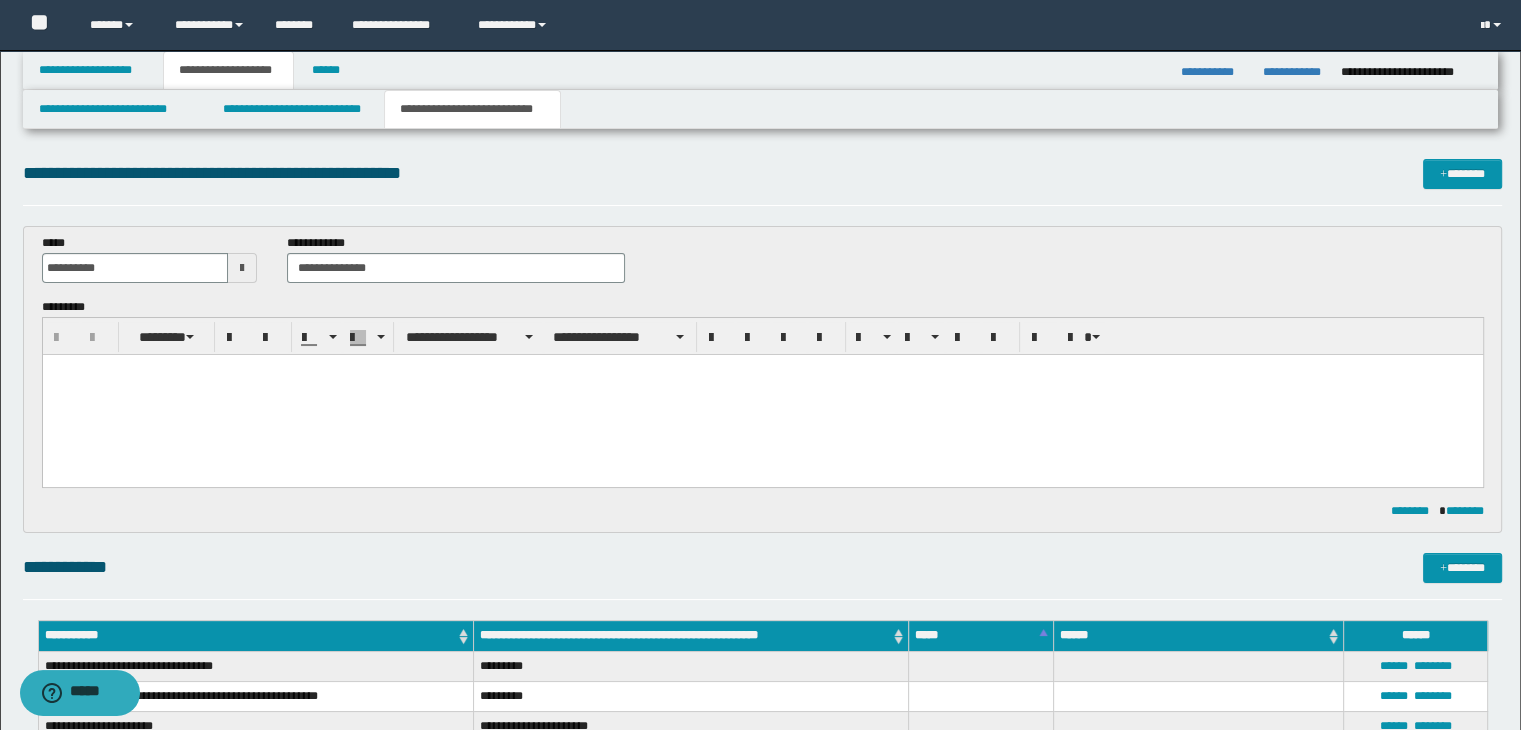 click at bounding box center (762, 394) 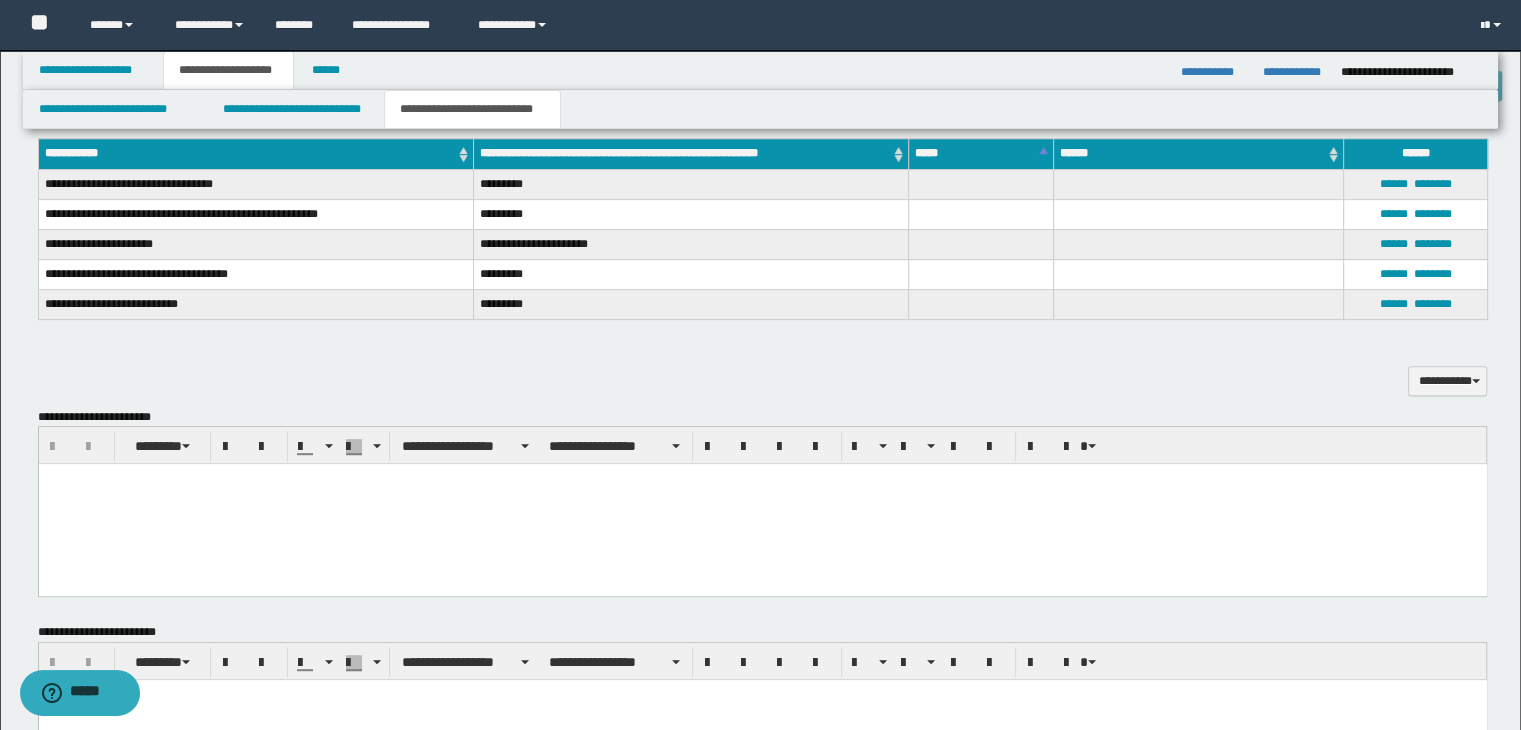 scroll, scrollTop: 873, scrollLeft: 0, axis: vertical 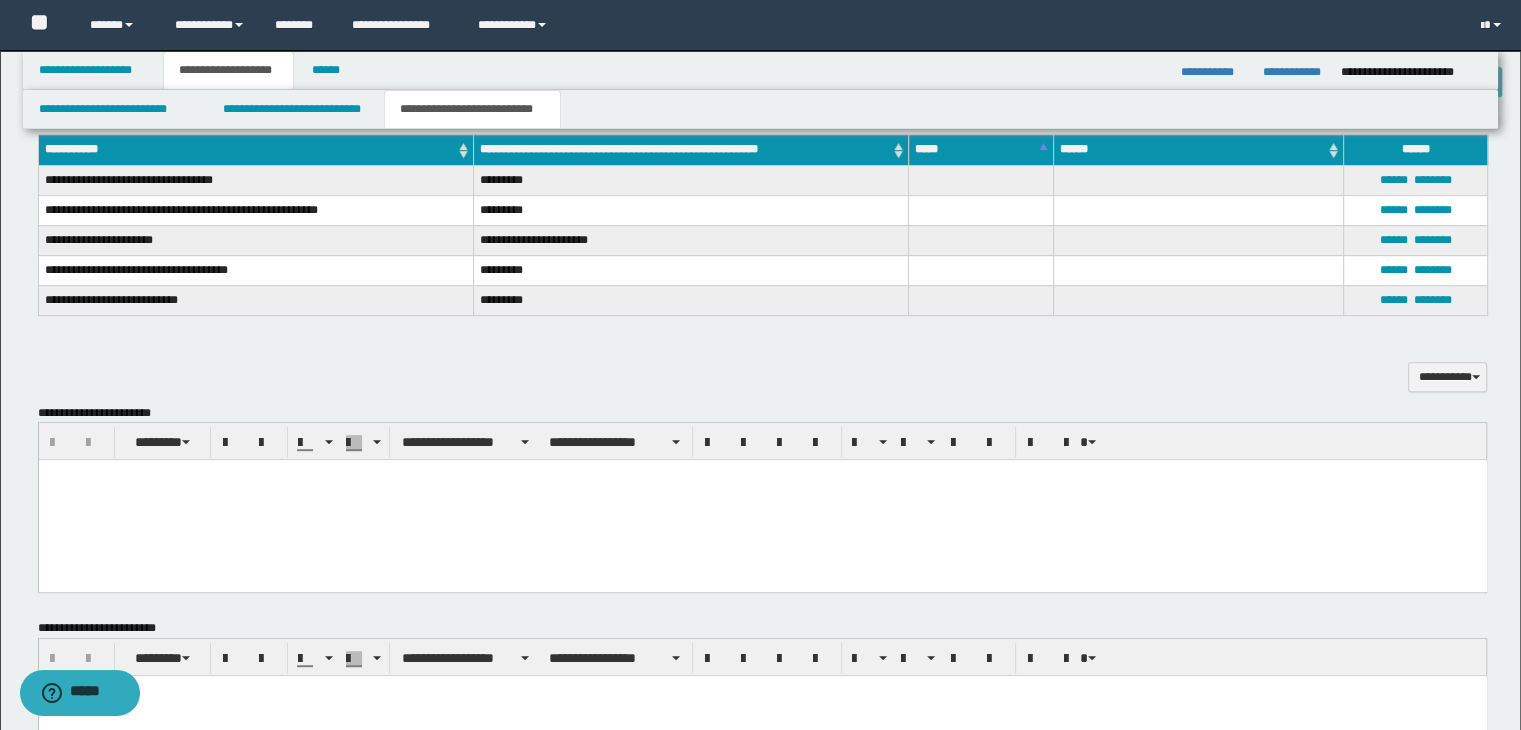 click at bounding box center (762, 500) 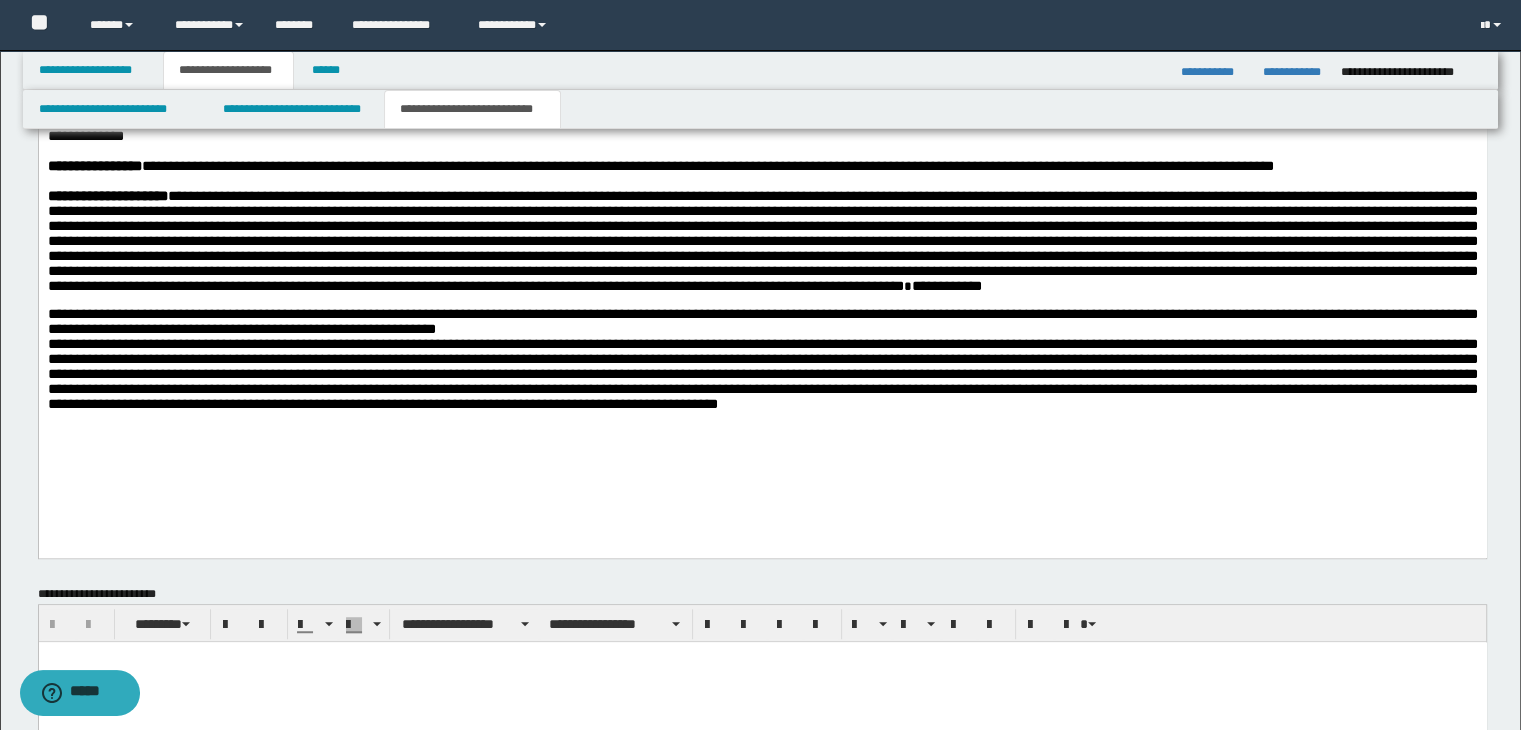 scroll, scrollTop: 1251, scrollLeft: 0, axis: vertical 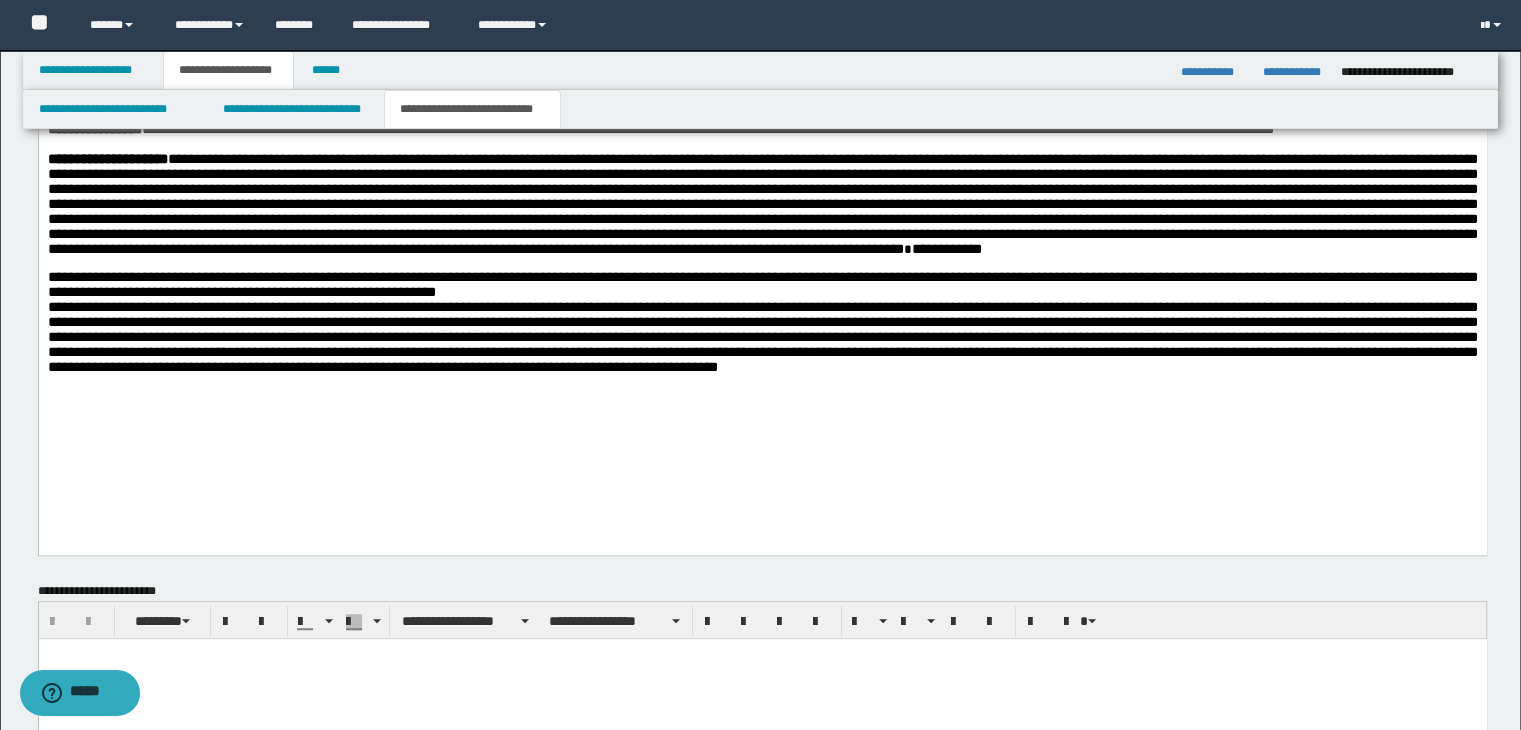 paste 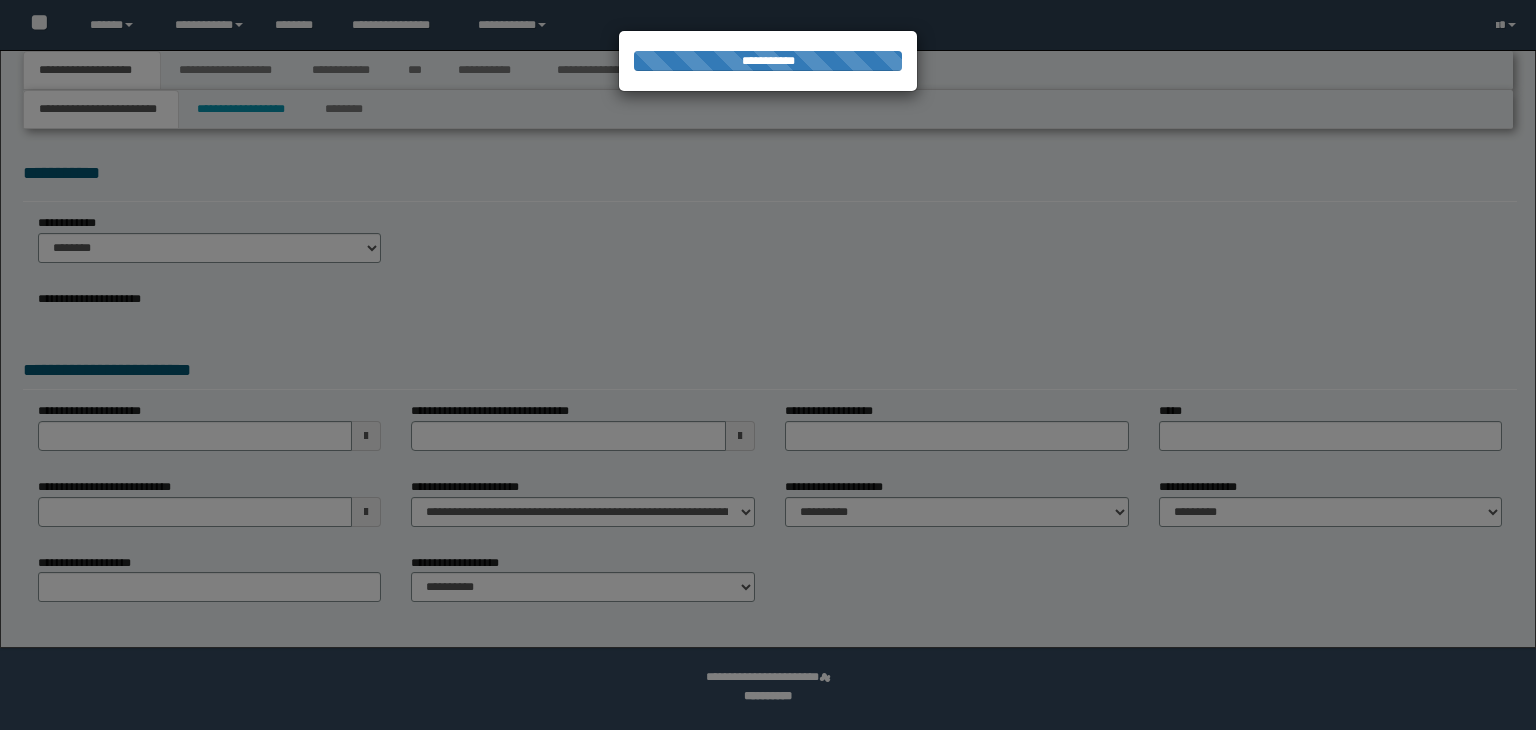 scroll, scrollTop: 0, scrollLeft: 0, axis: both 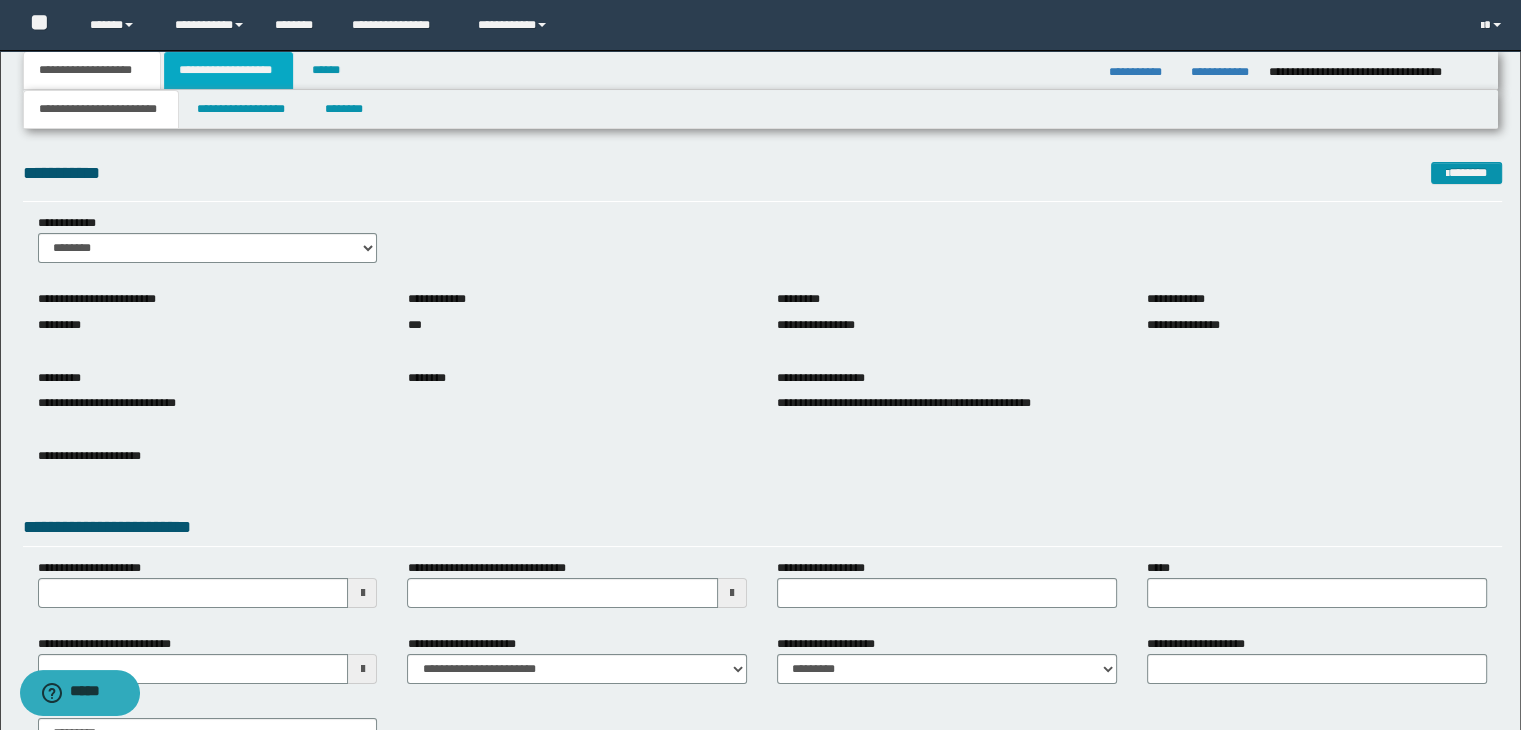 click on "**********" at bounding box center [228, 70] 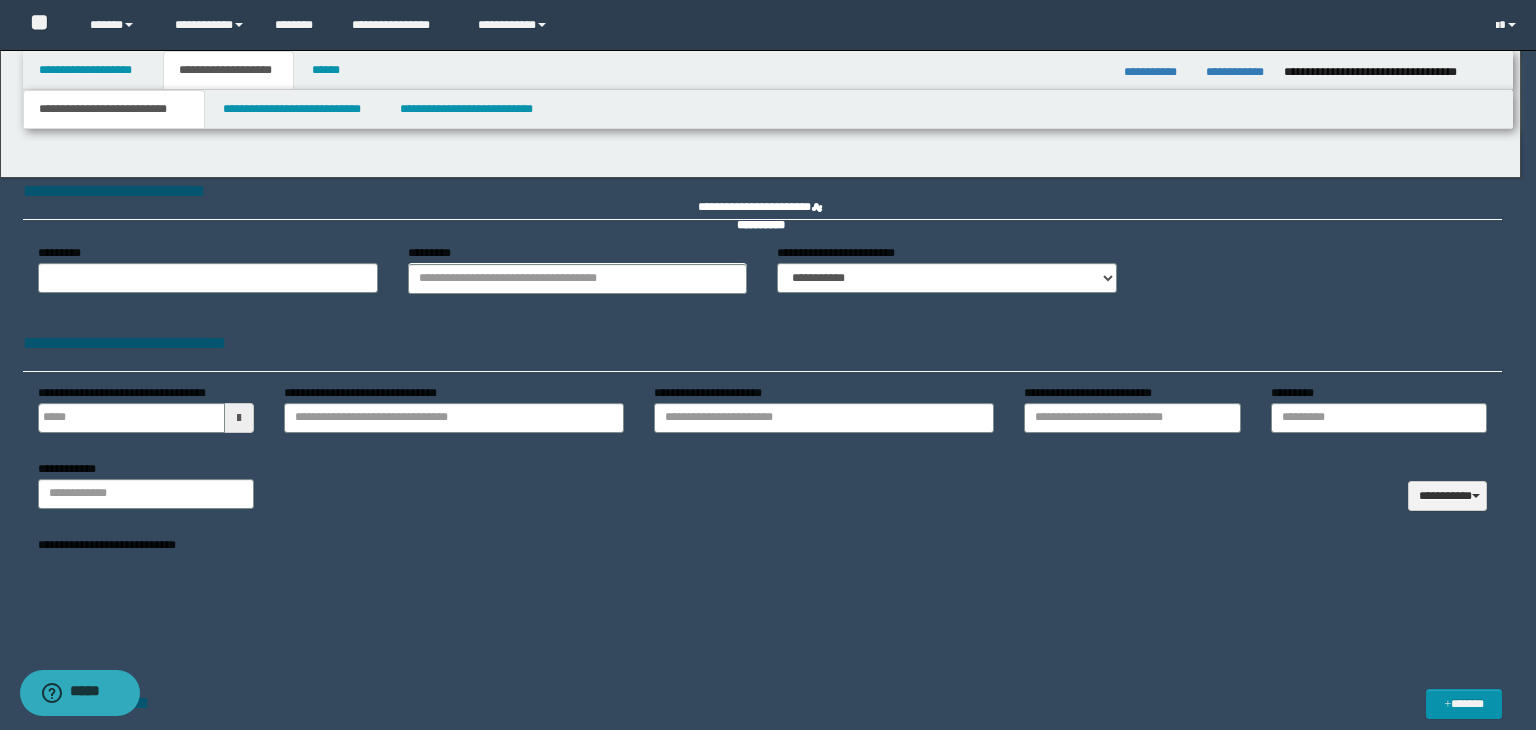 type 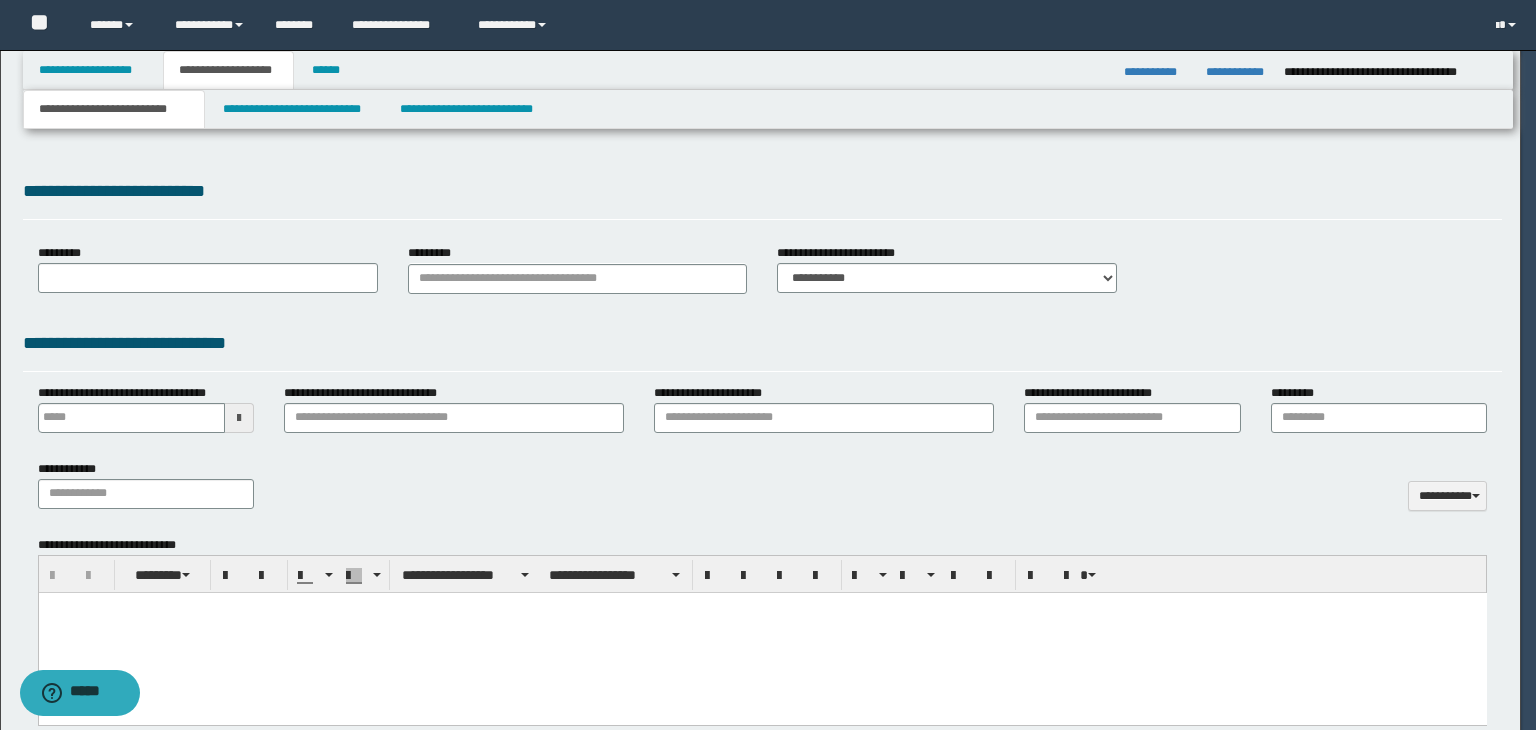 scroll, scrollTop: 0, scrollLeft: 0, axis: both 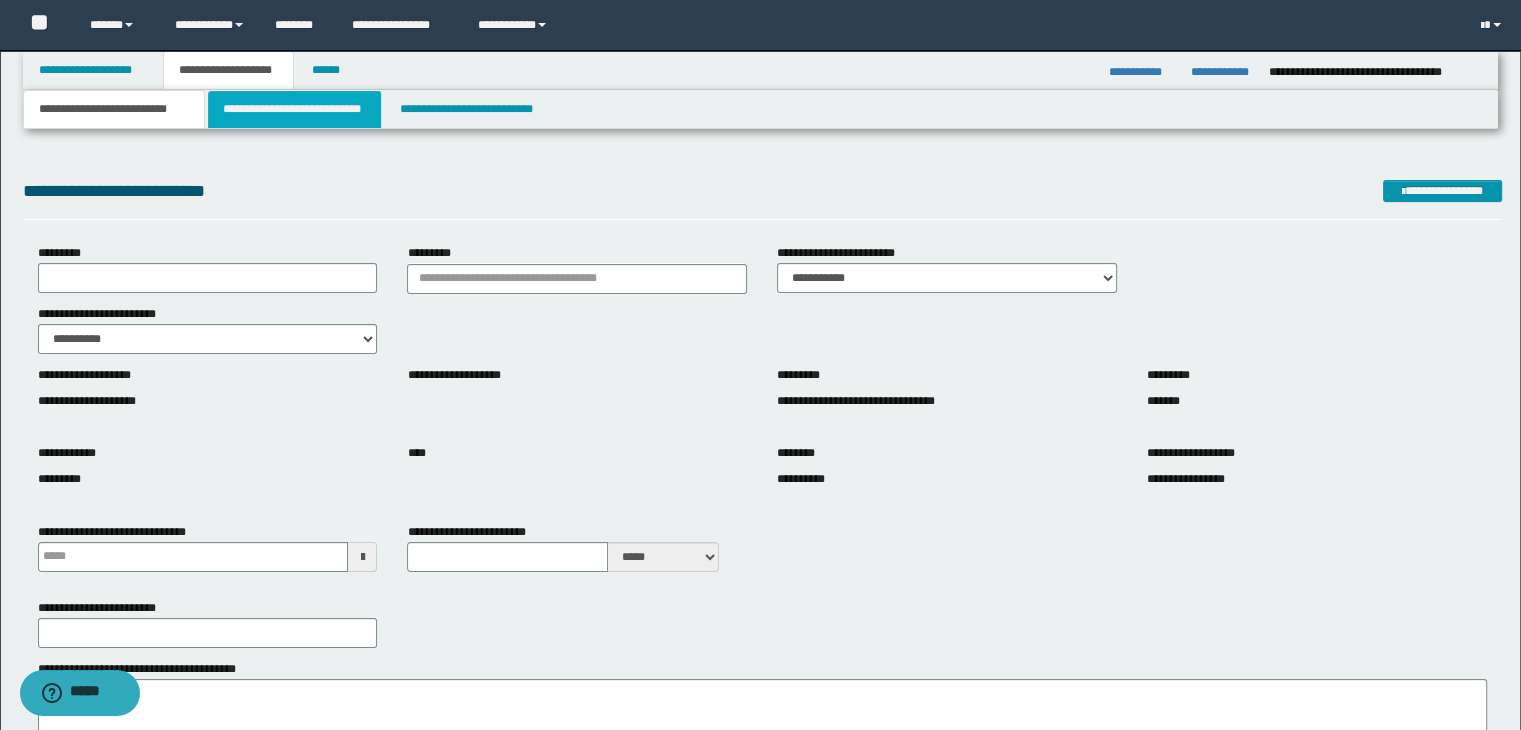 click on "**********" at bounding box center (294, 109) 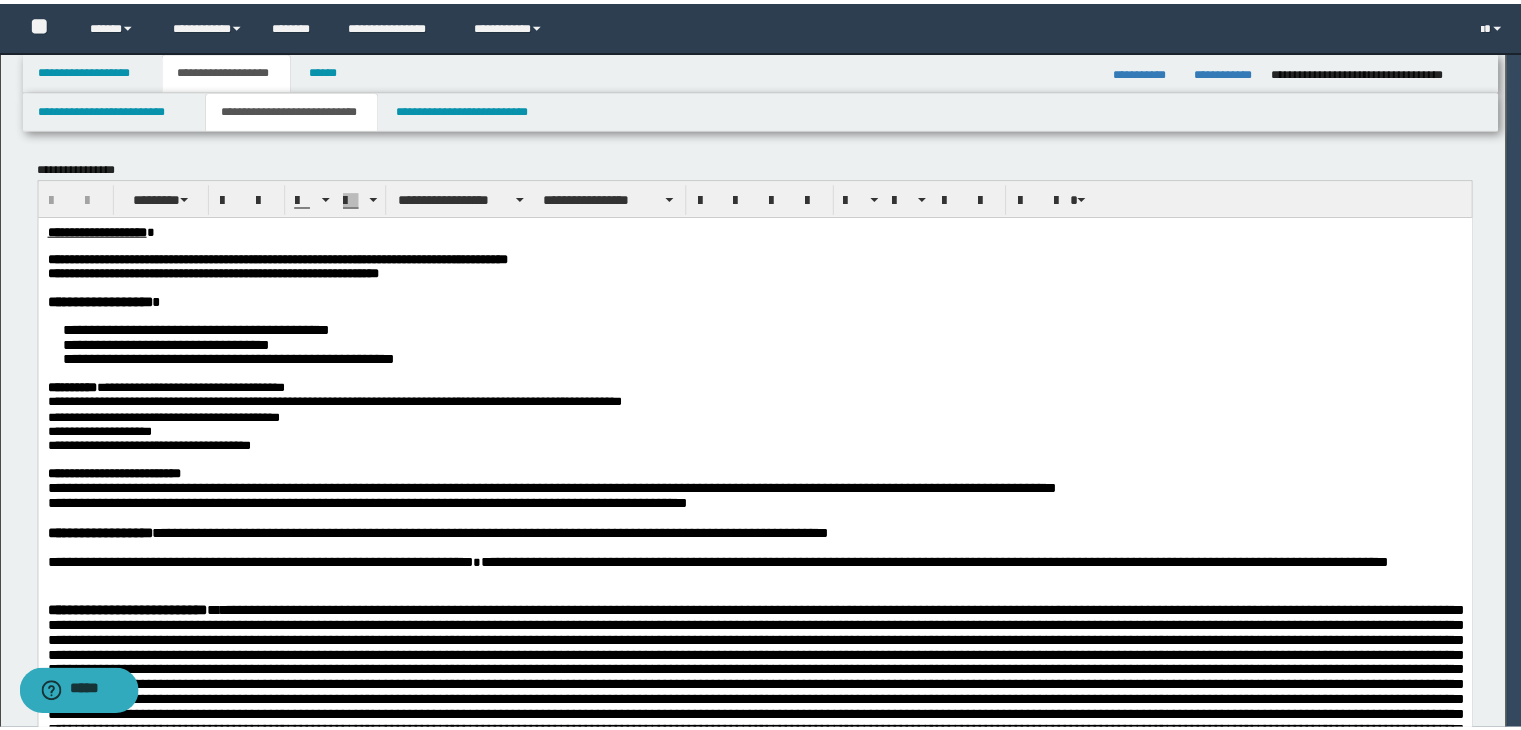 scroll, scrollTop: 0, scrollLeft: 0, axis: both 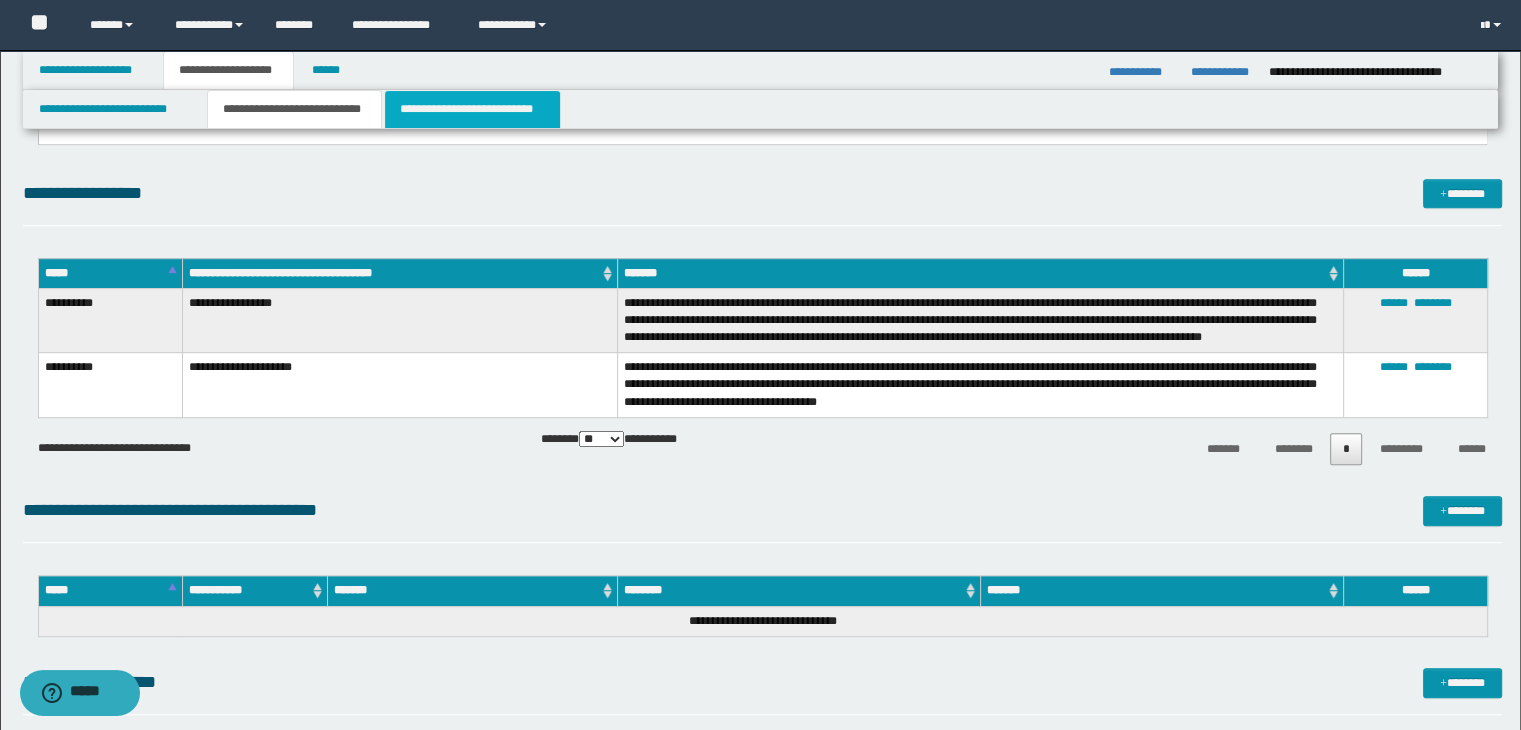 click on "**********" at bounding box center (472, 109) 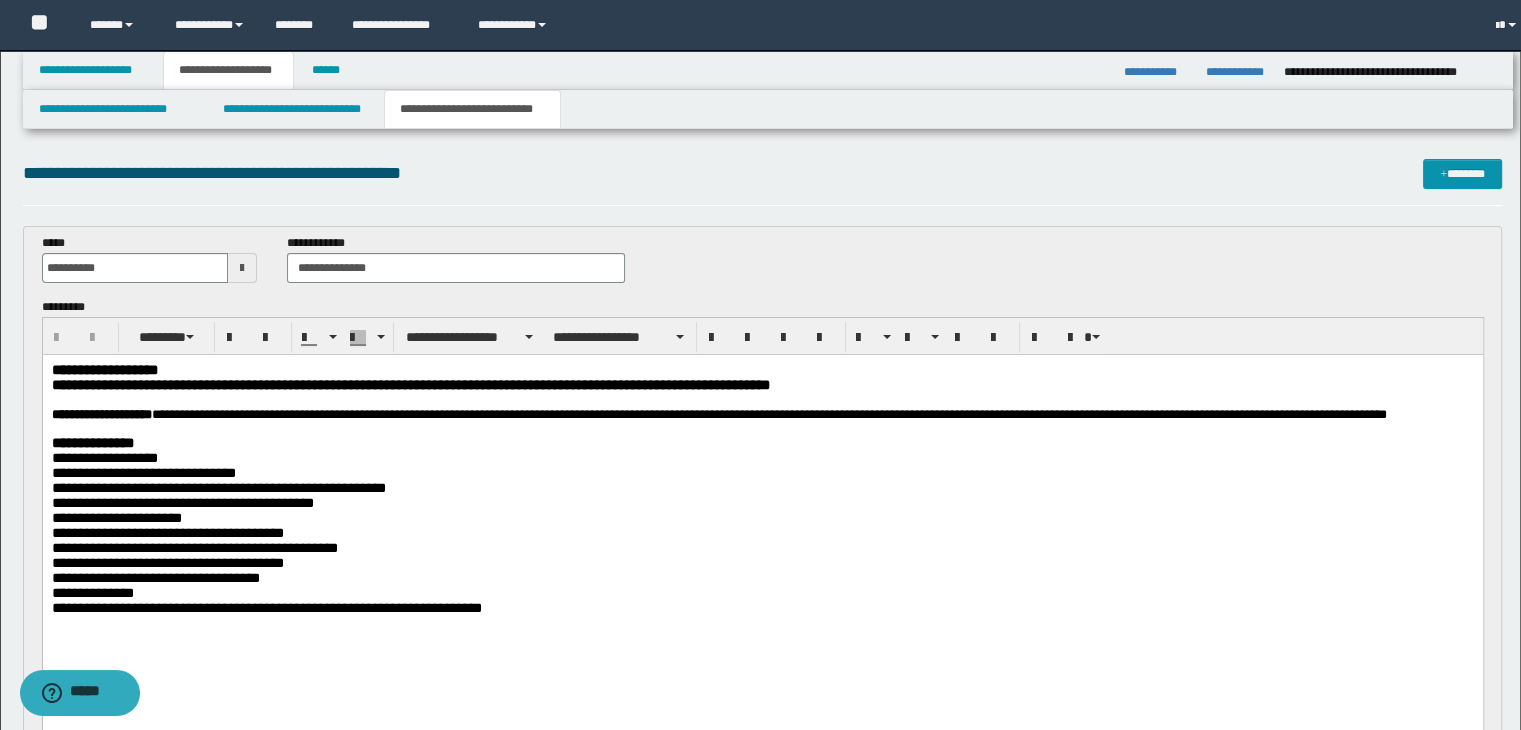 scroll, scrollTop: 0, scrollLeft: 0, axis: both 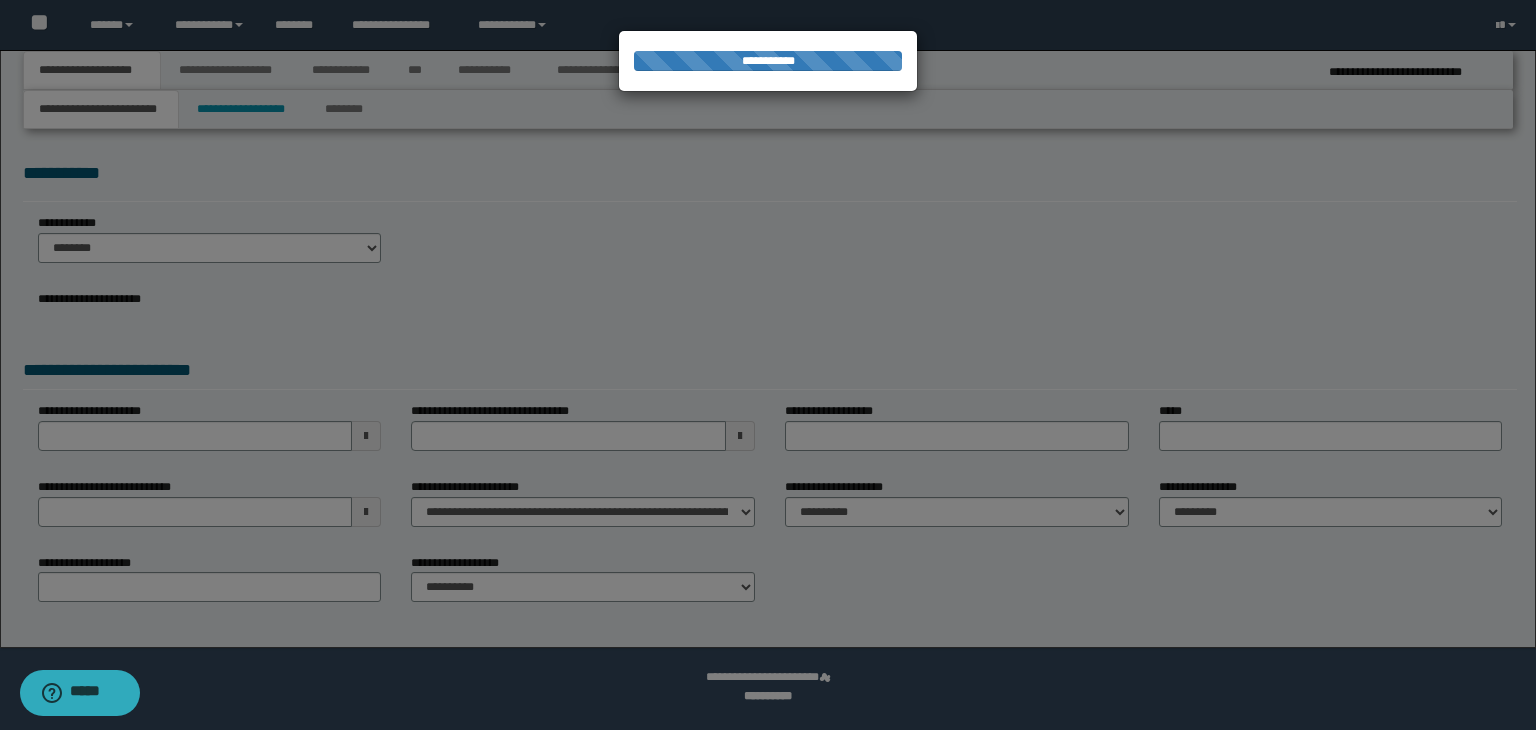 select on "*" 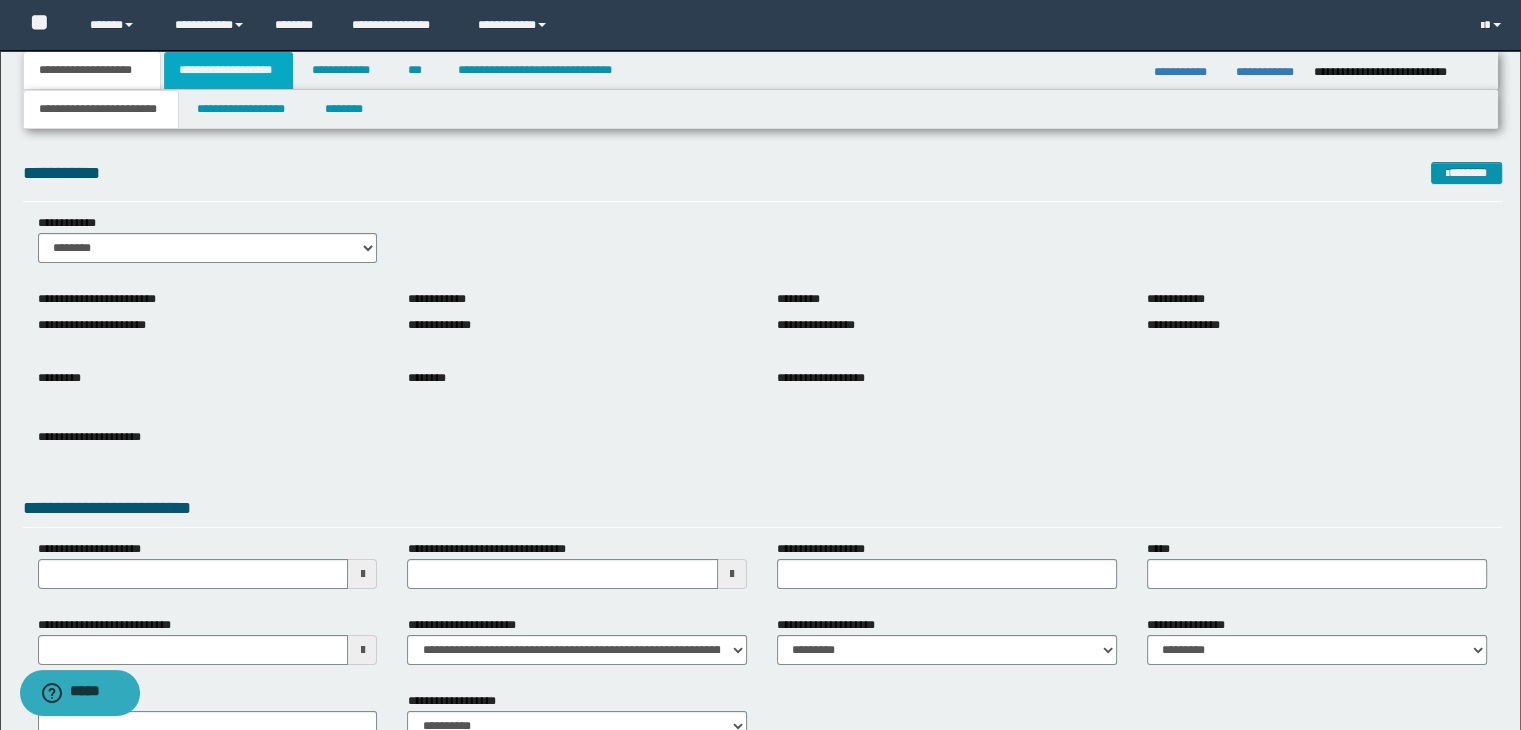 click on "**********" at bounding box center (228, 70) 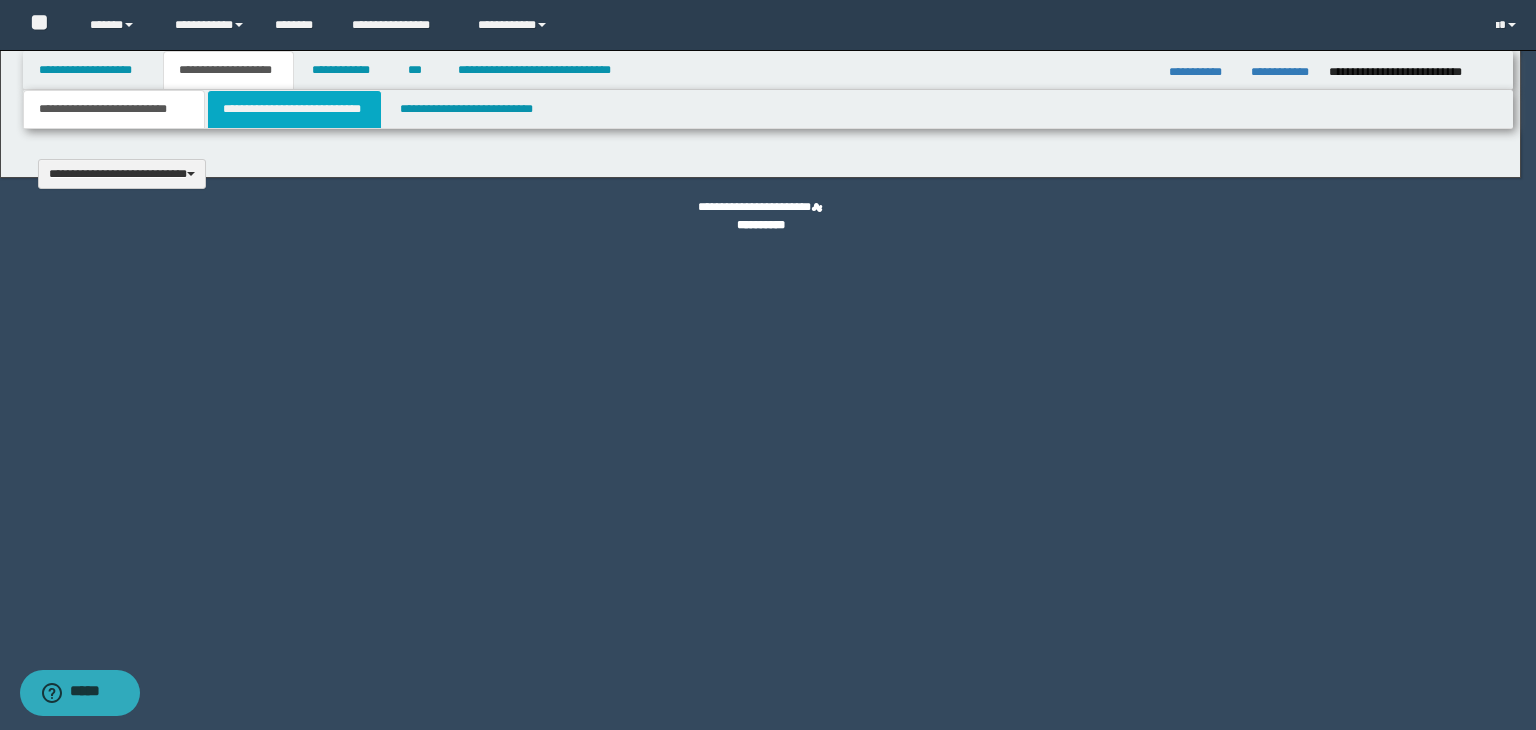 type 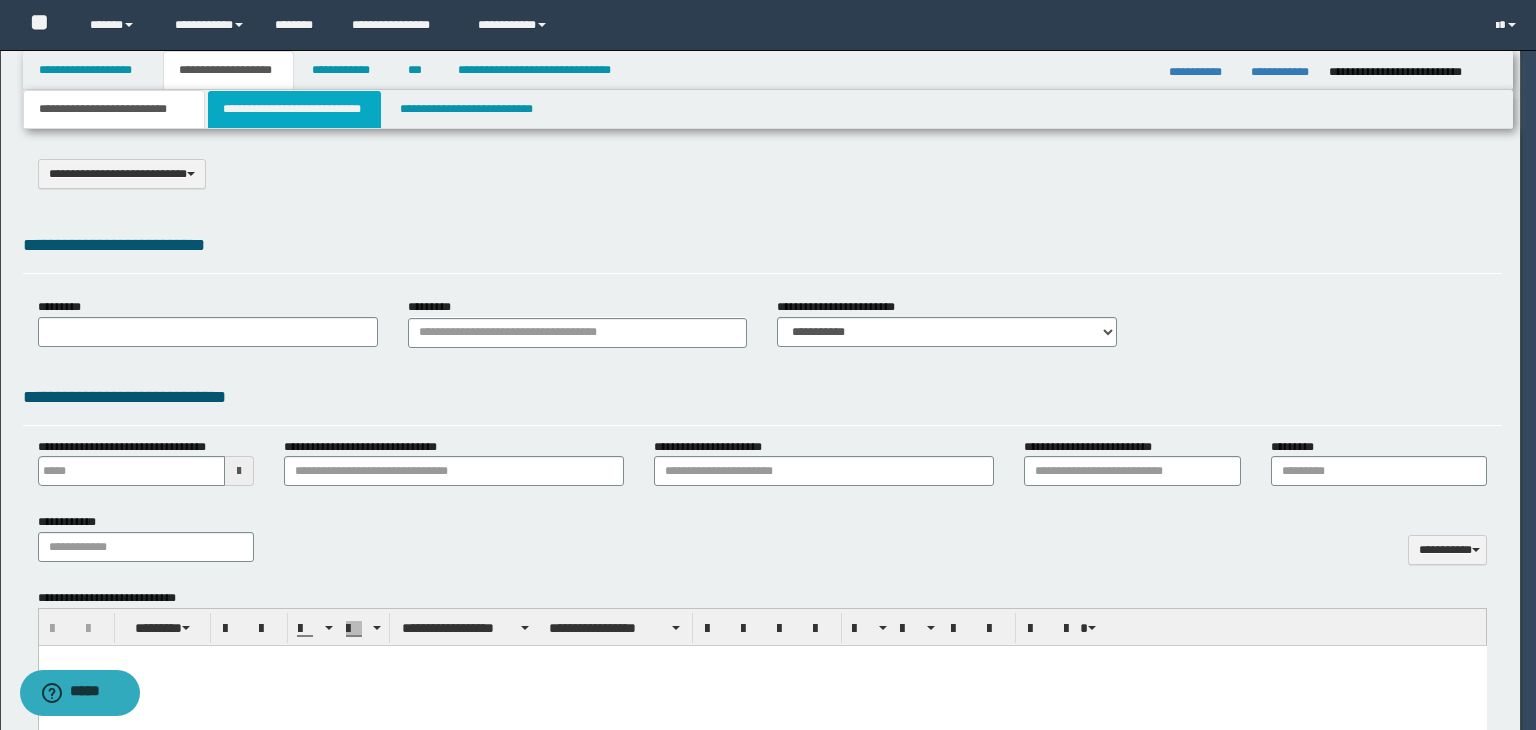 scroll, scrollTop: 0, scrollLeft: 0, axis: both 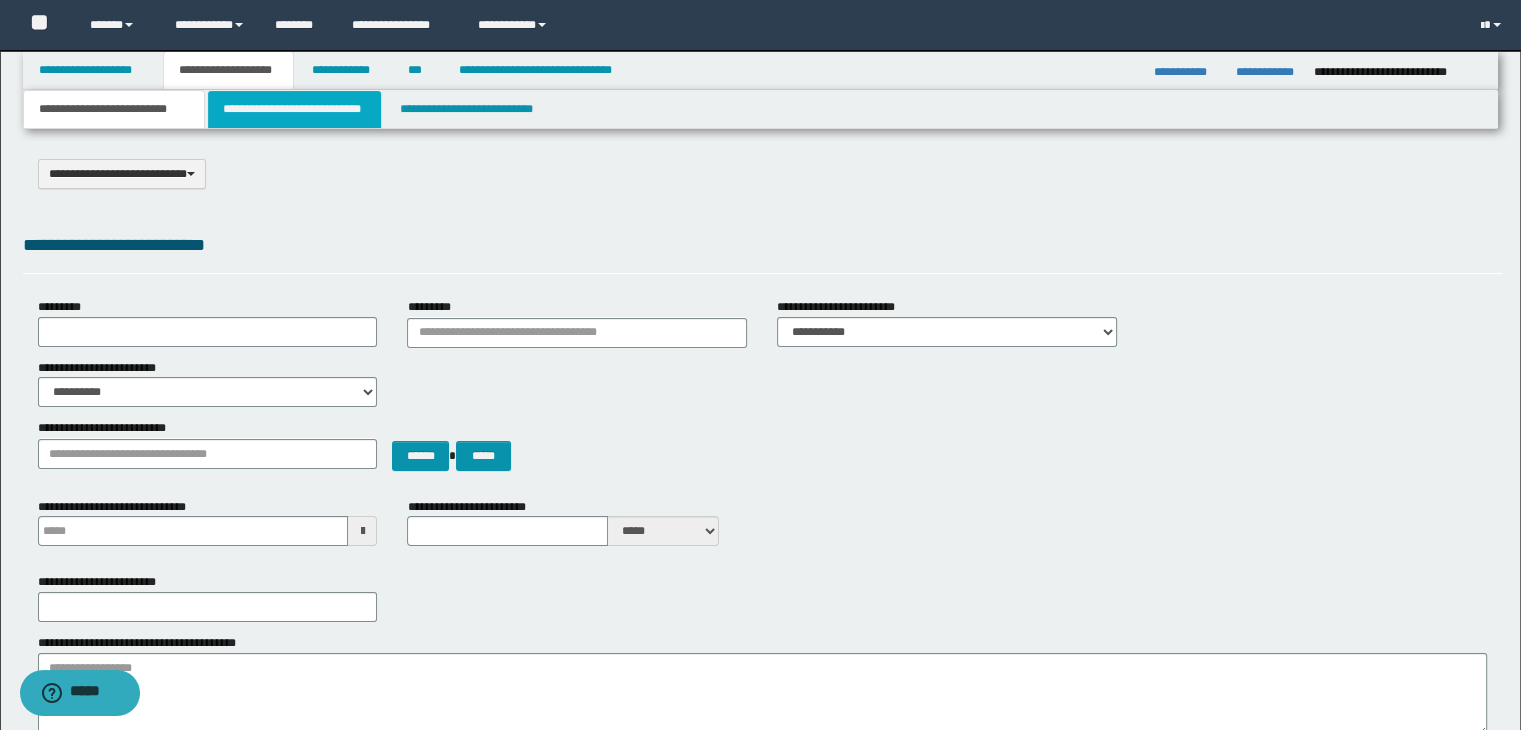 click on "**********" at bounding box center (294, 109) 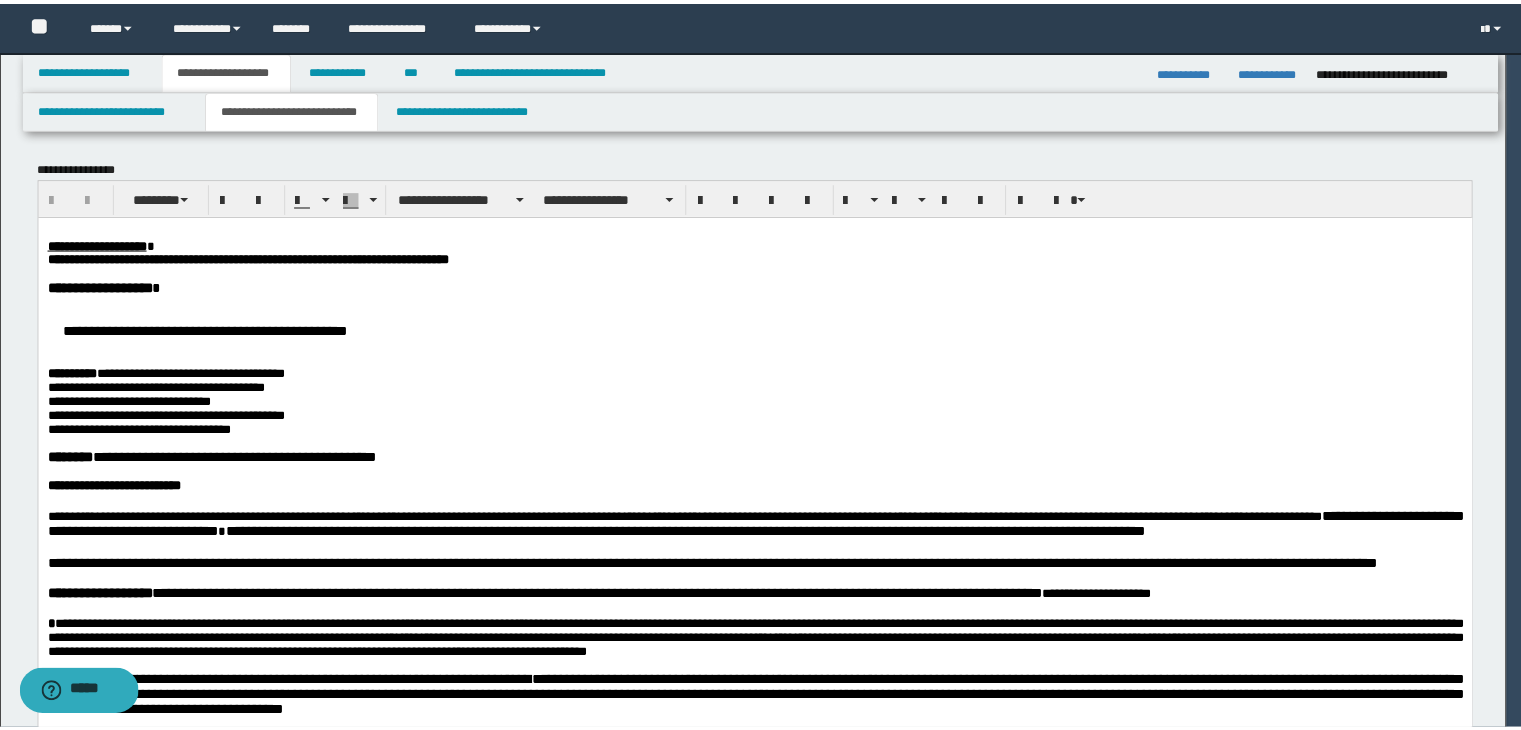 scroll, scrollTop: 0, scrollLeft: 0, axis: both 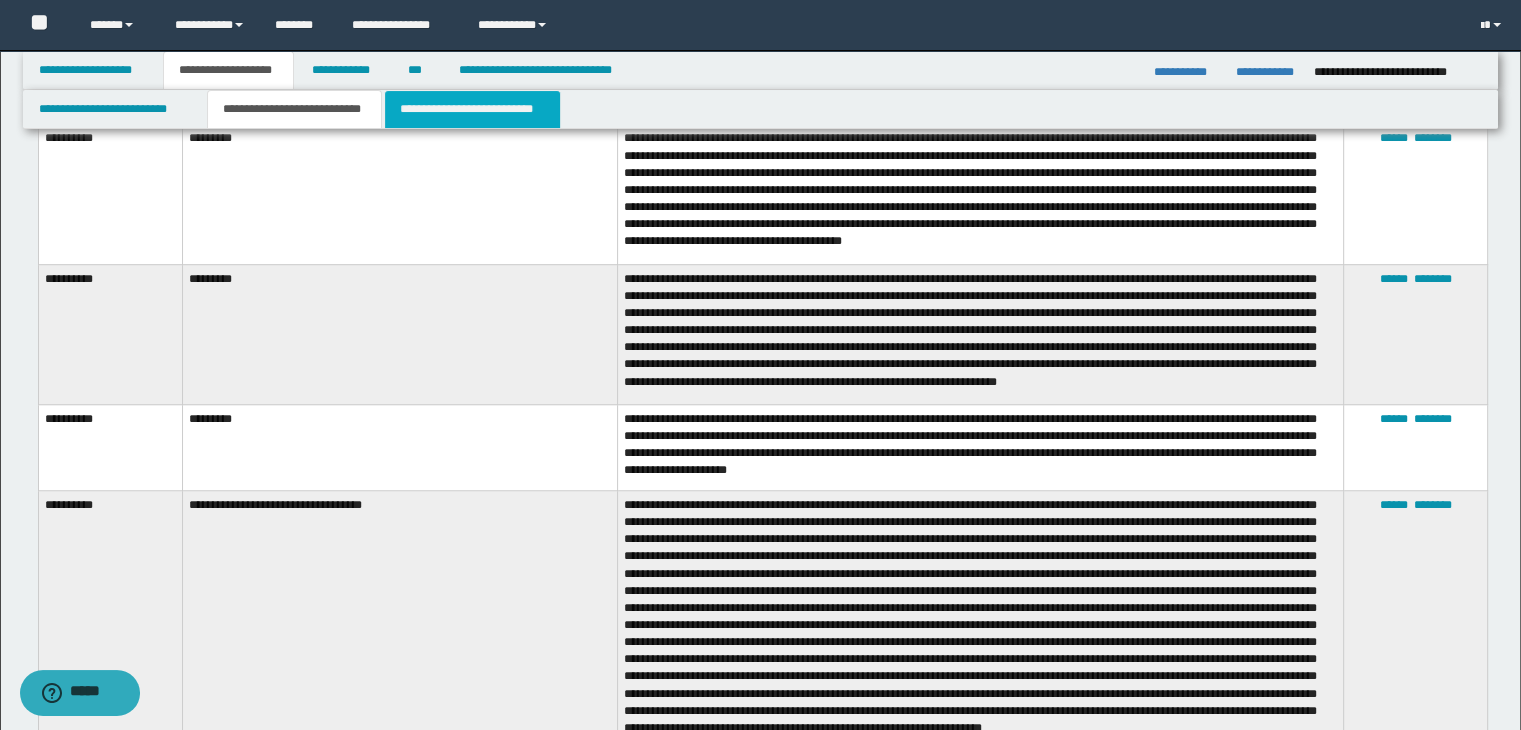 click on "**********" at bounding box center [472, 109] 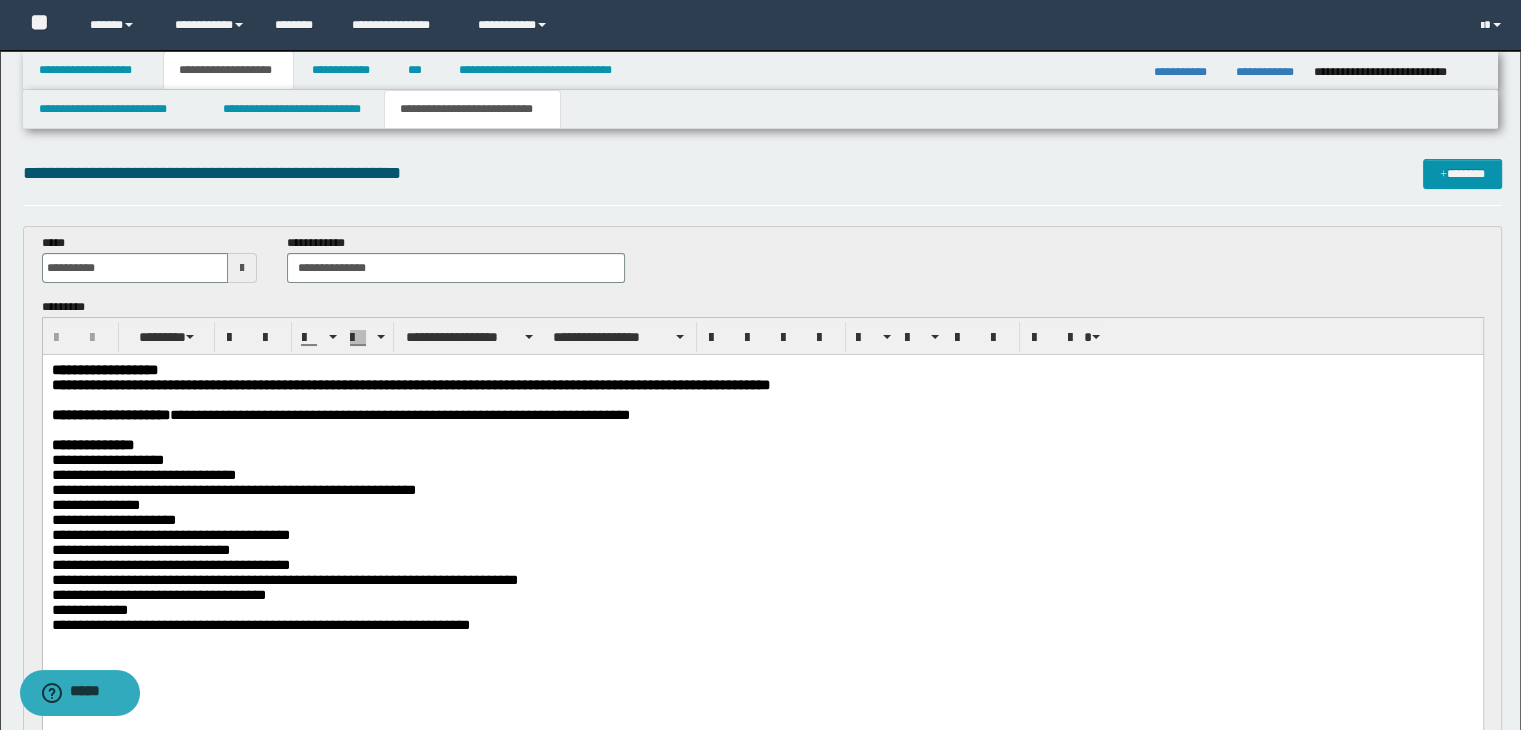 scroll, scrollTop: 0, scrollLeft: 0, axis: both 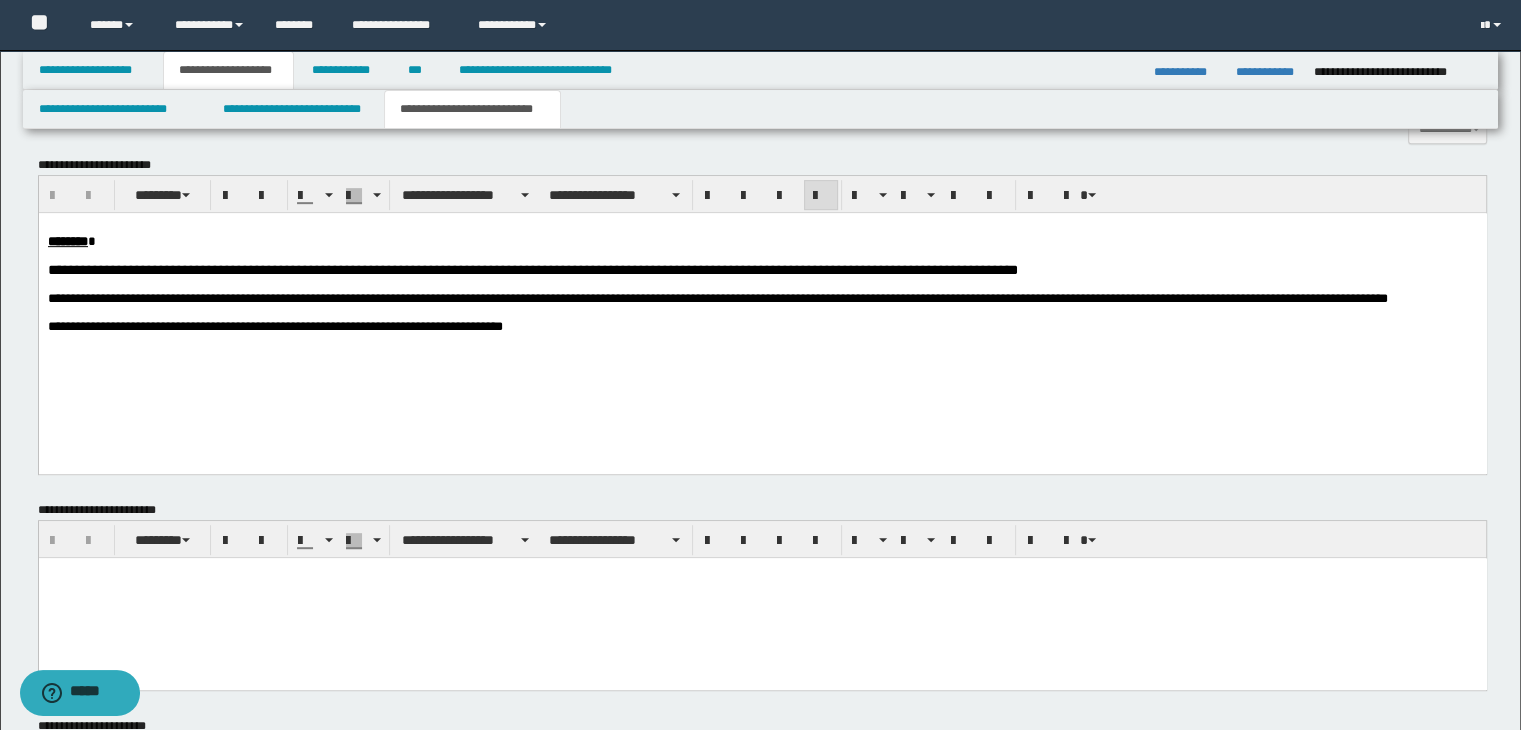 click on "**********" at bounding box center (762, 326) 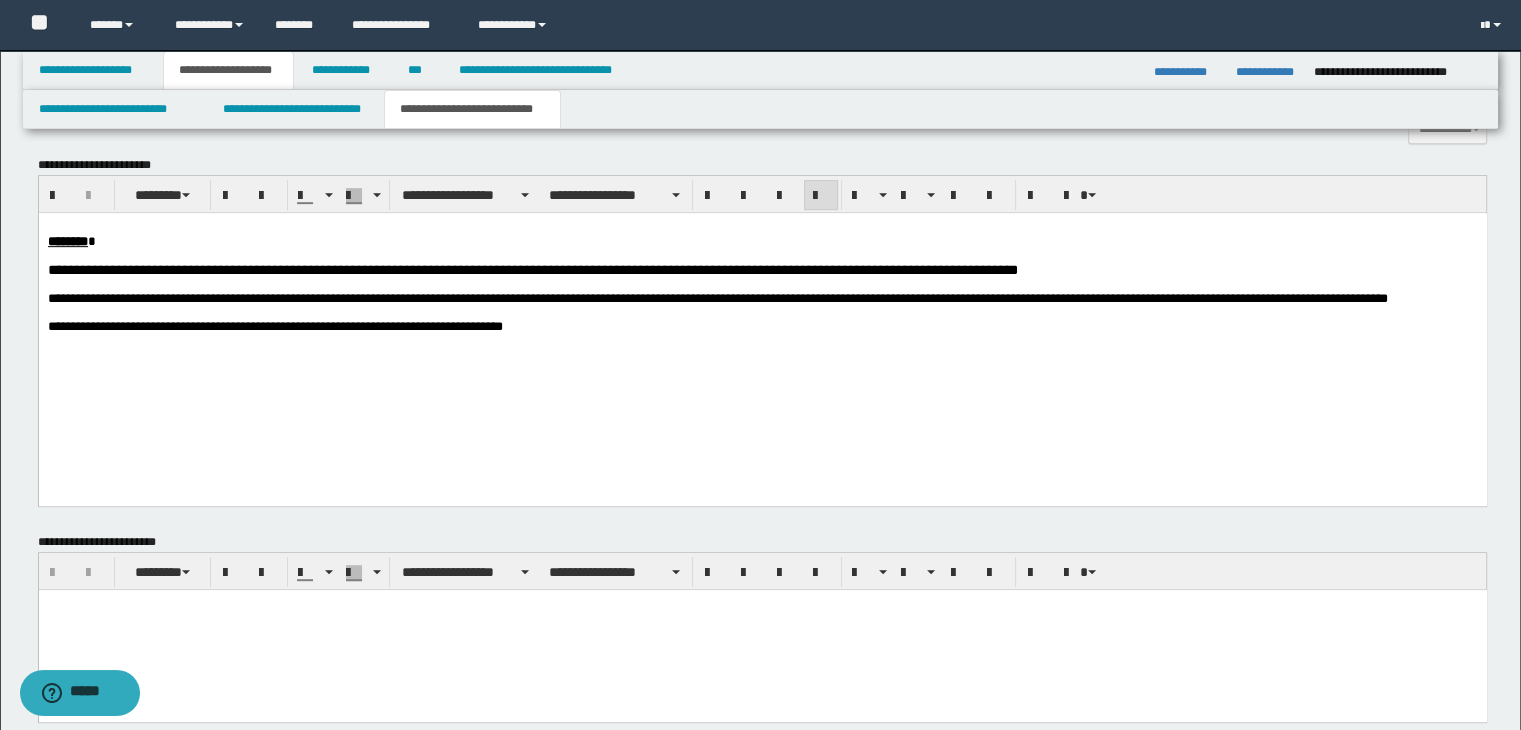 paste 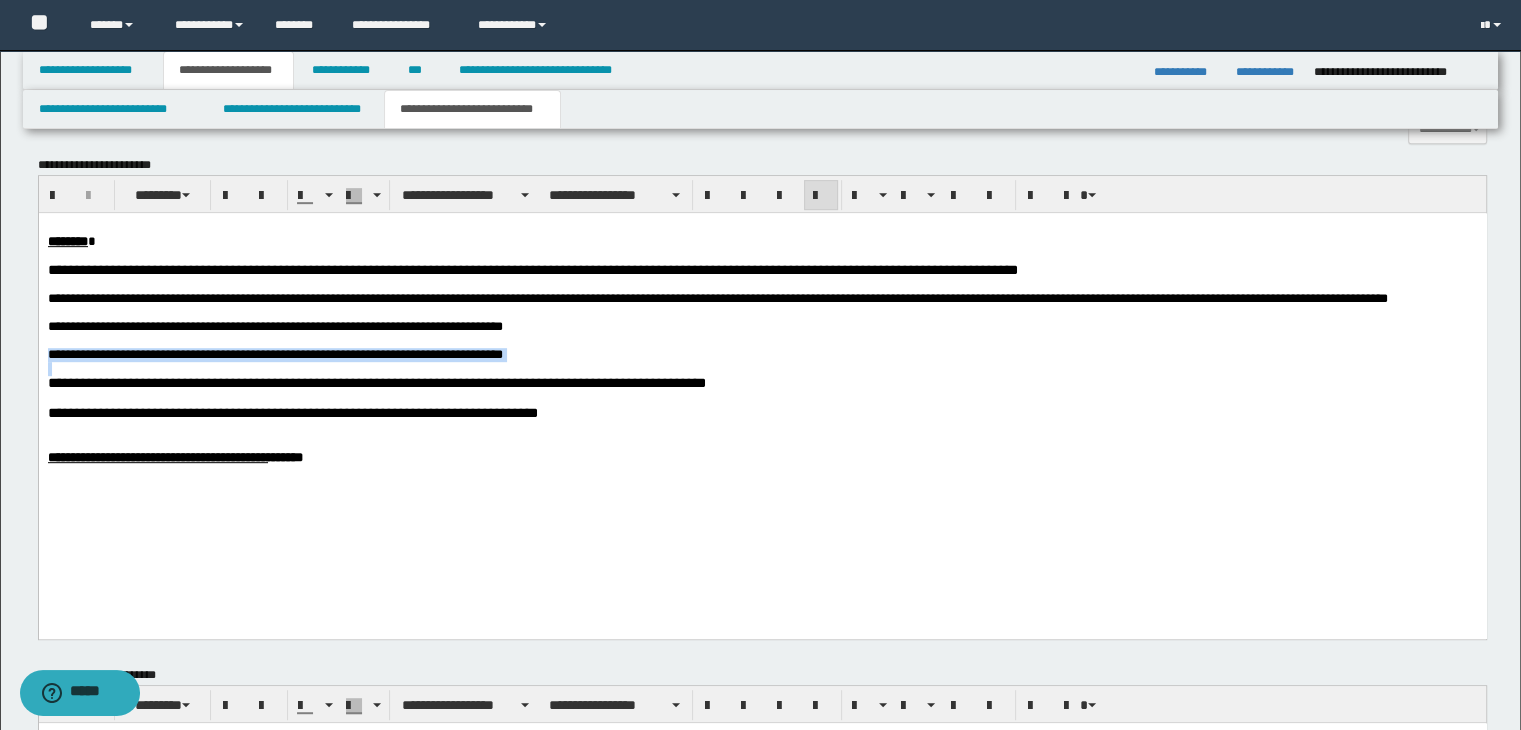 drag, startPoint x: 49, startPoint y: 384, endPoint x: 575, endPoint y: 398, distance: 526.1863 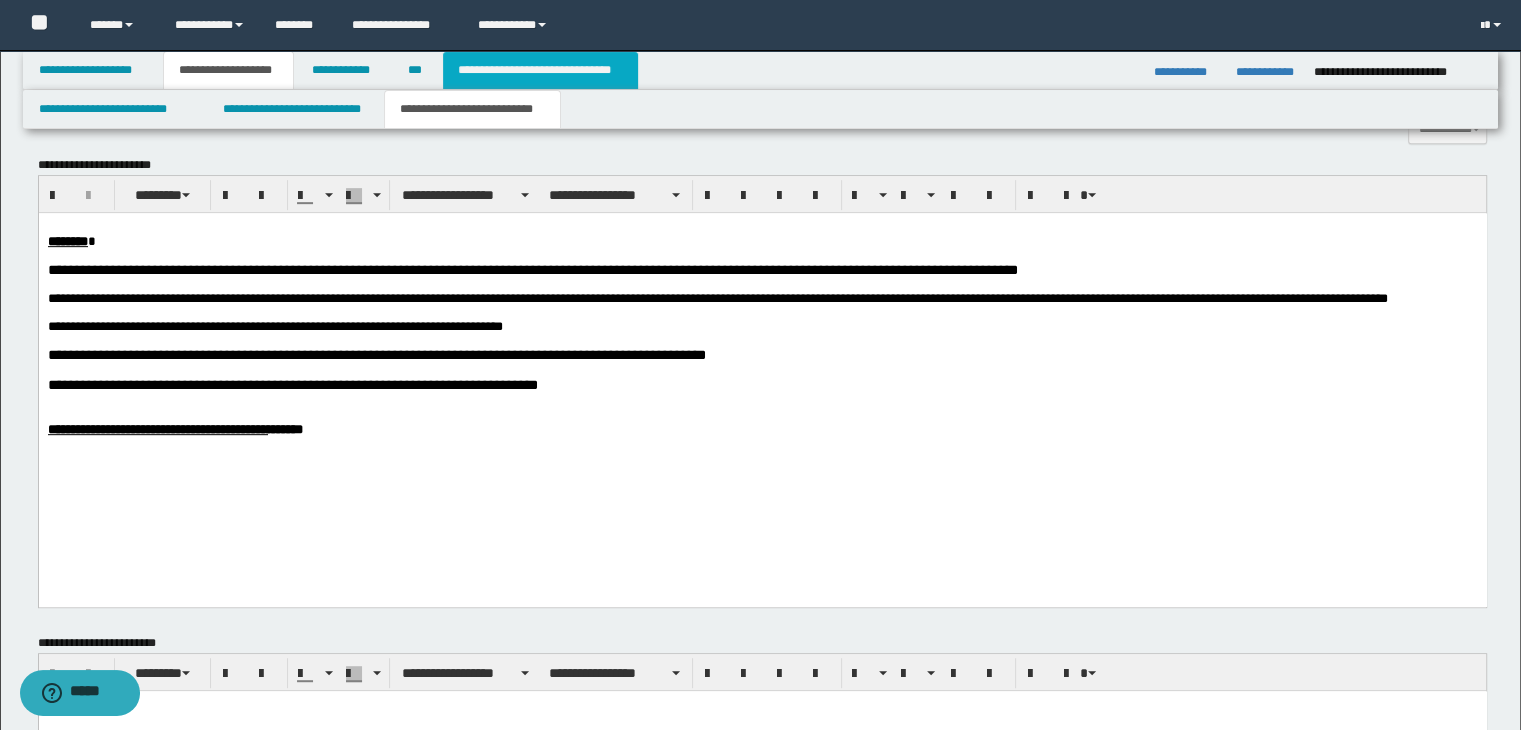 click on "**********" at bounding box center (540, 70) 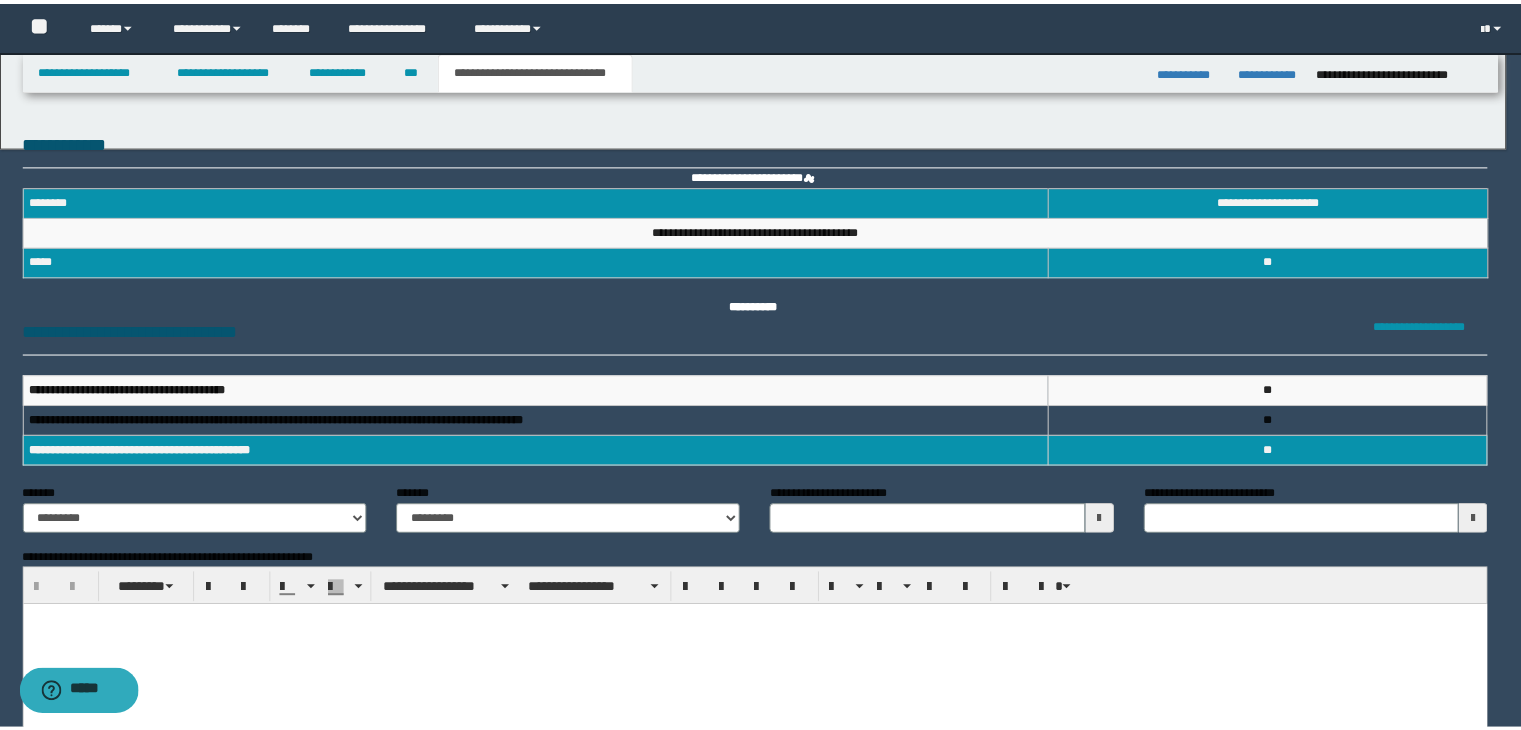 scroll, scrollTop: 0, scrollLeft: 0, axis: both 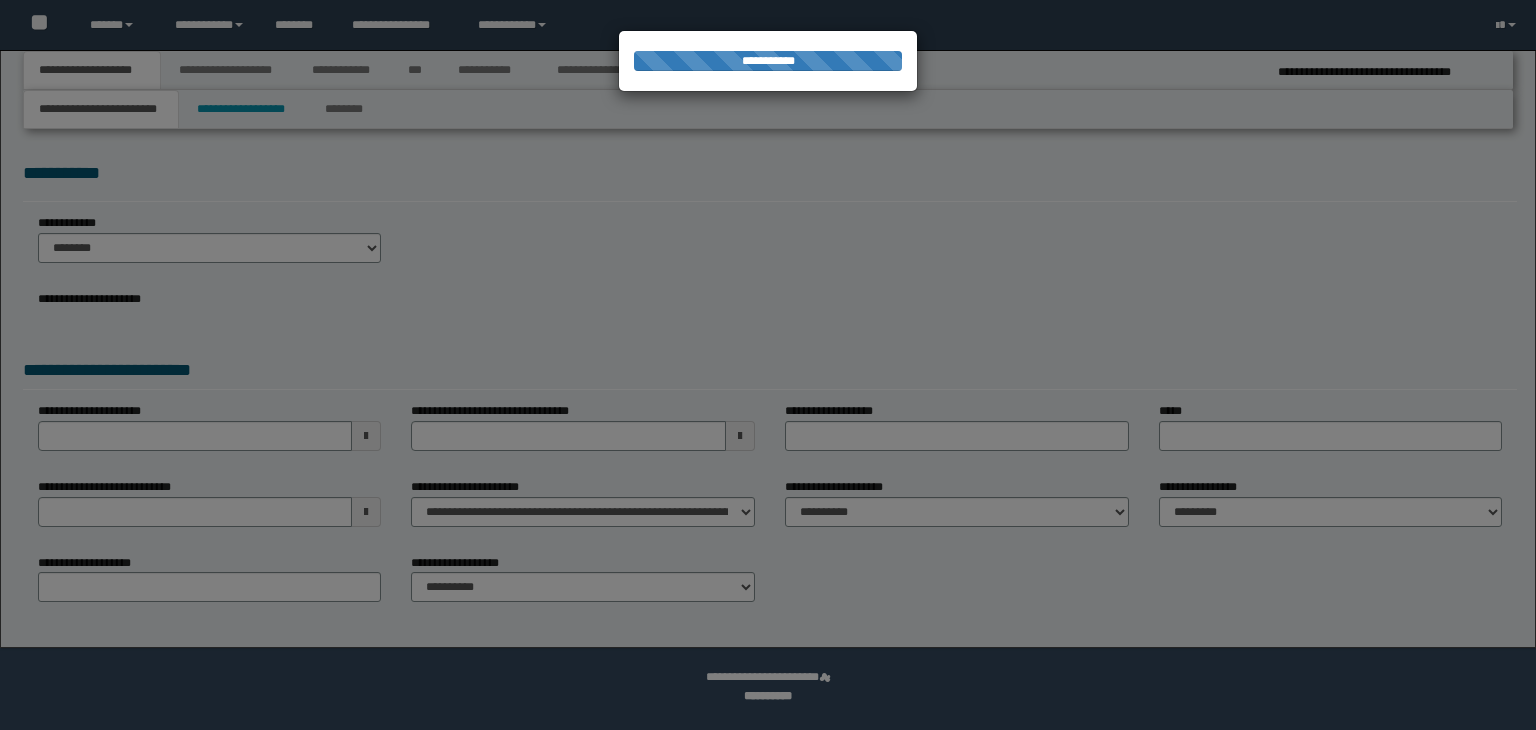 select on "*" 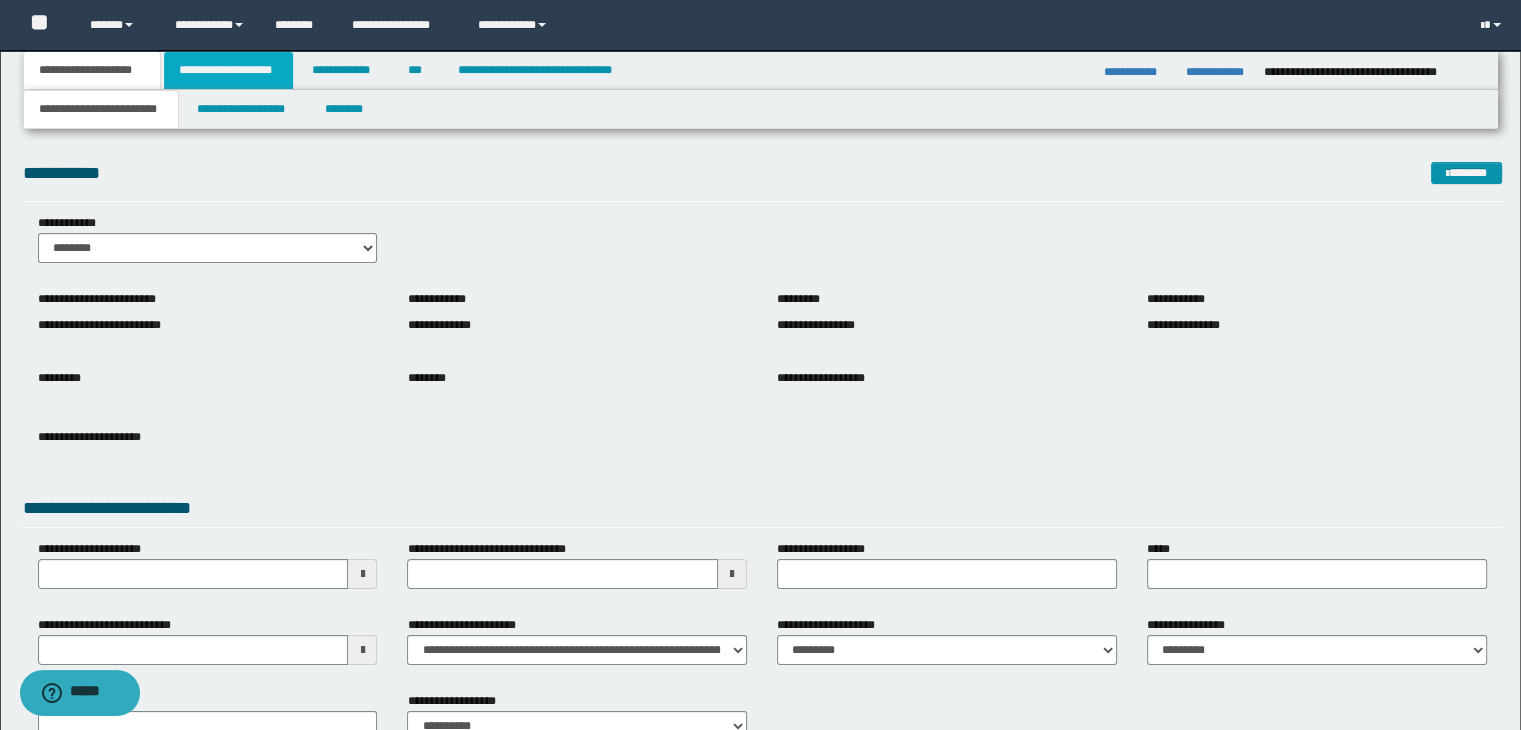 click on "**********" at bounding box center (228, 70) 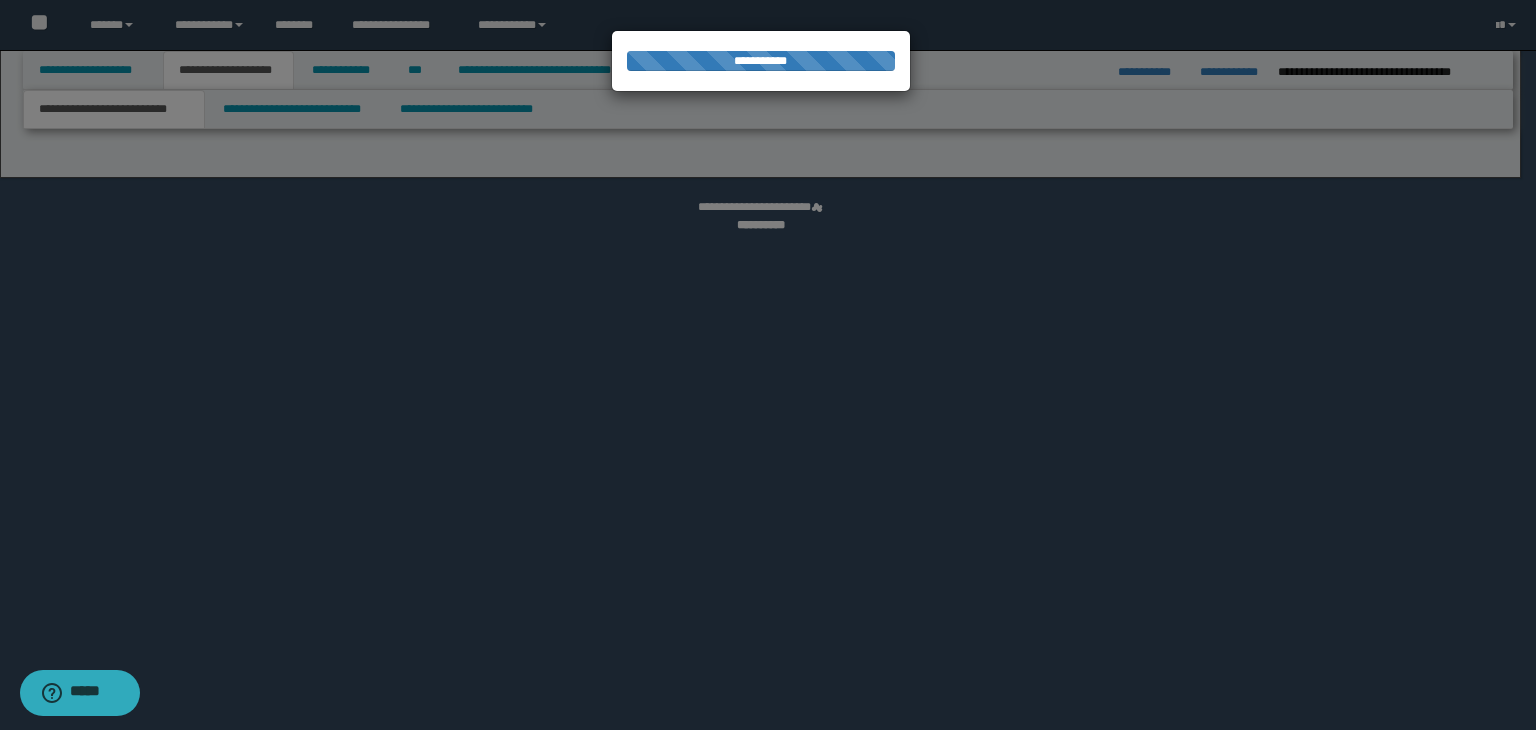 click at bounding box center (768, 365) 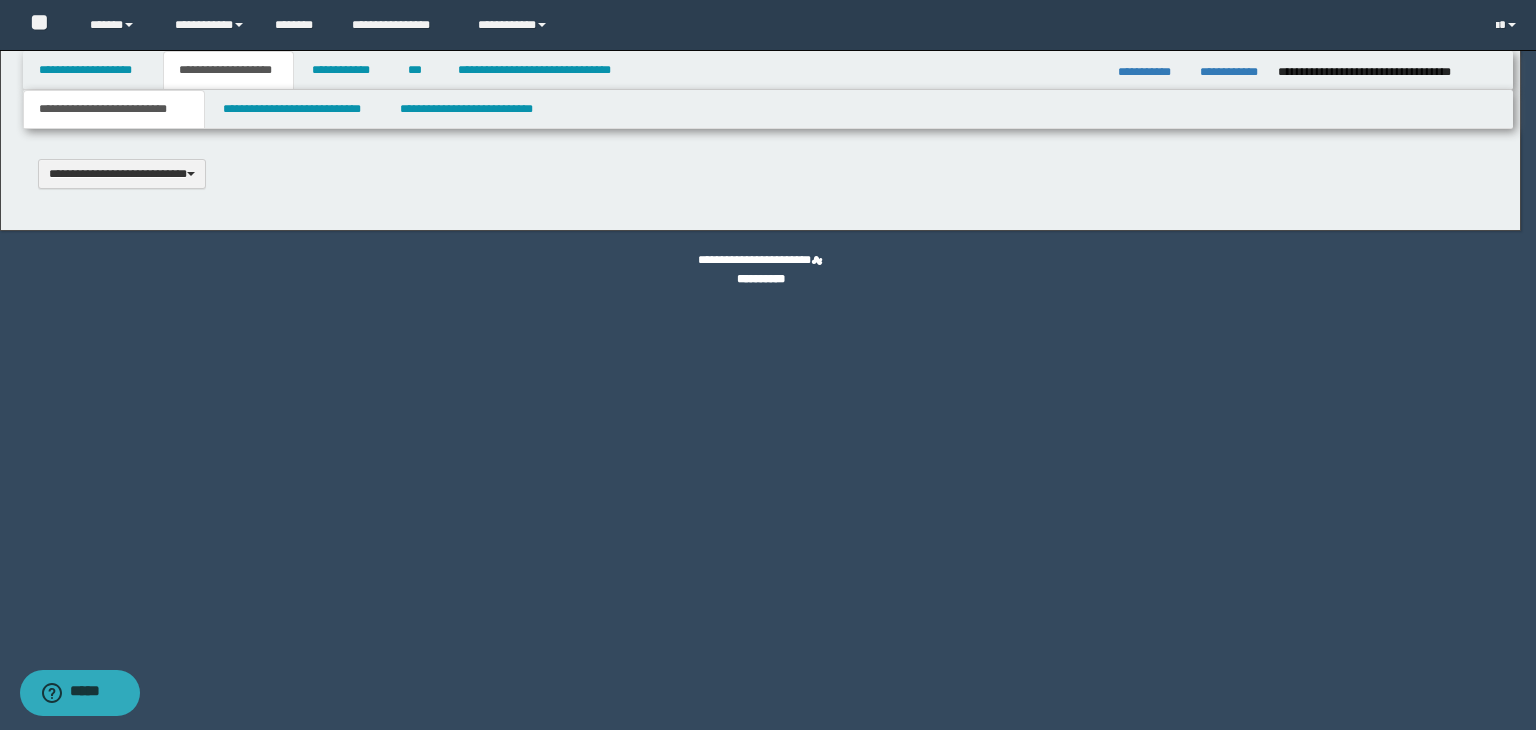 scroll, scrollTop: 0, scrollLeft: 0, axis: both 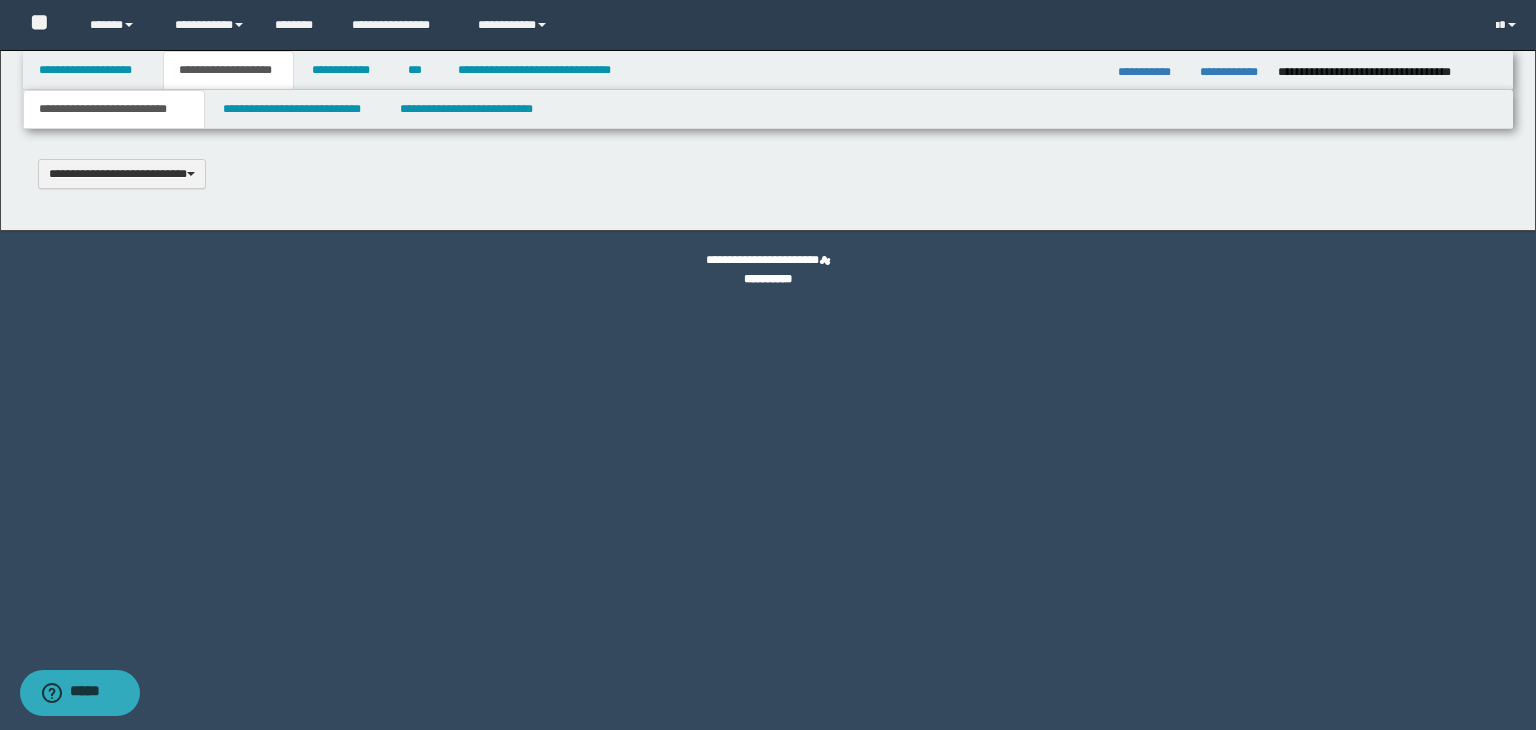type 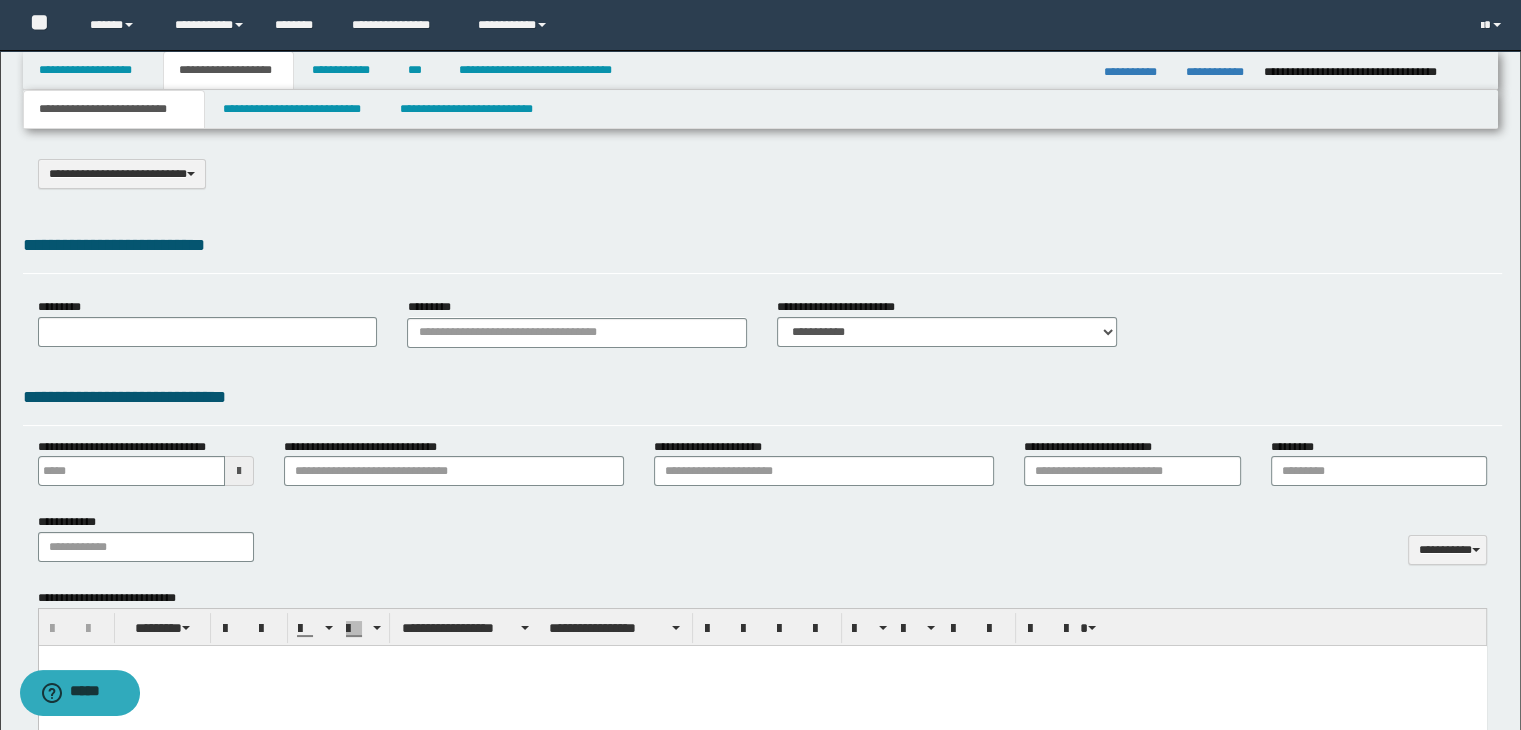 select on "*" 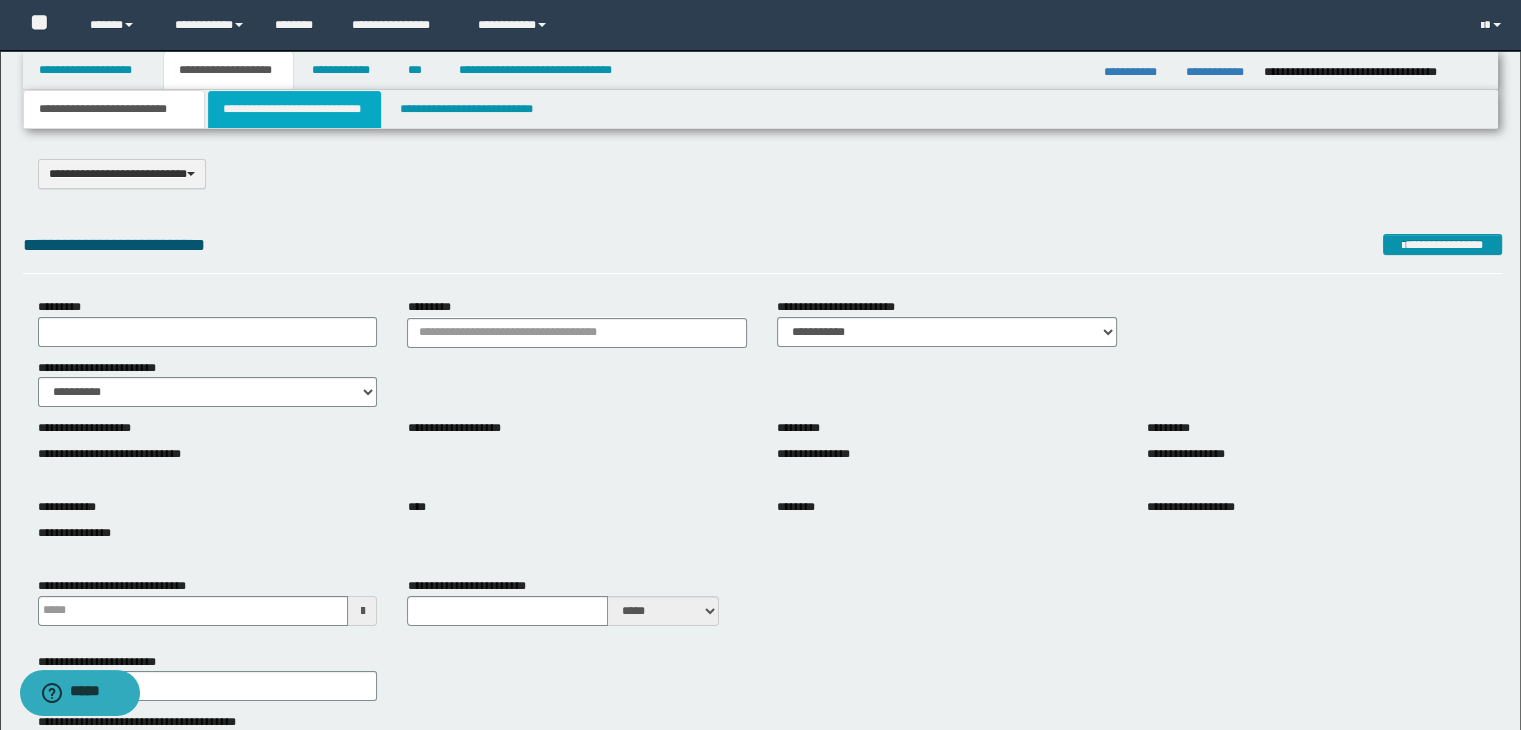 click on "**********" at bounding box center (294, 109) 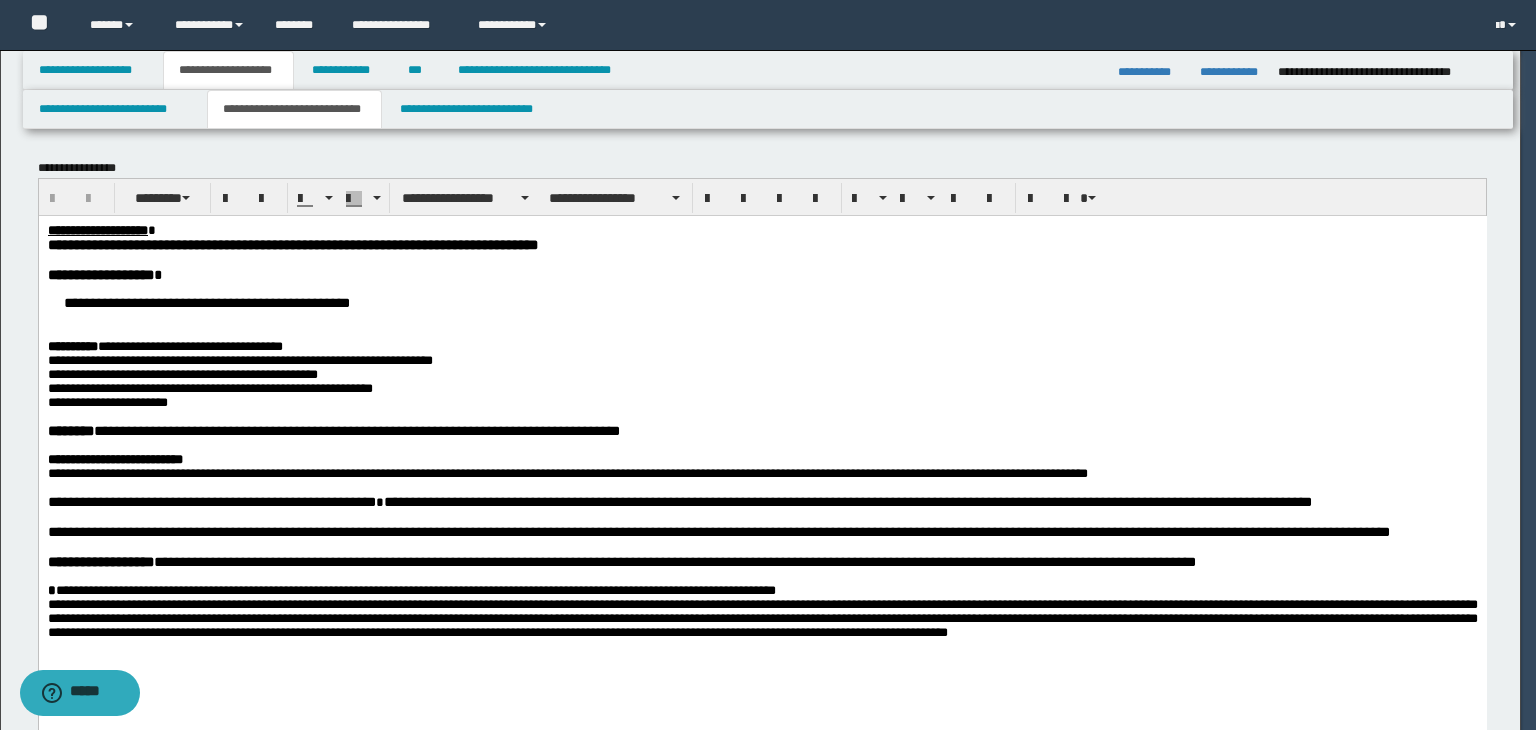 scroll, scrollTop: 0, scrollLeft: 0, axis: both 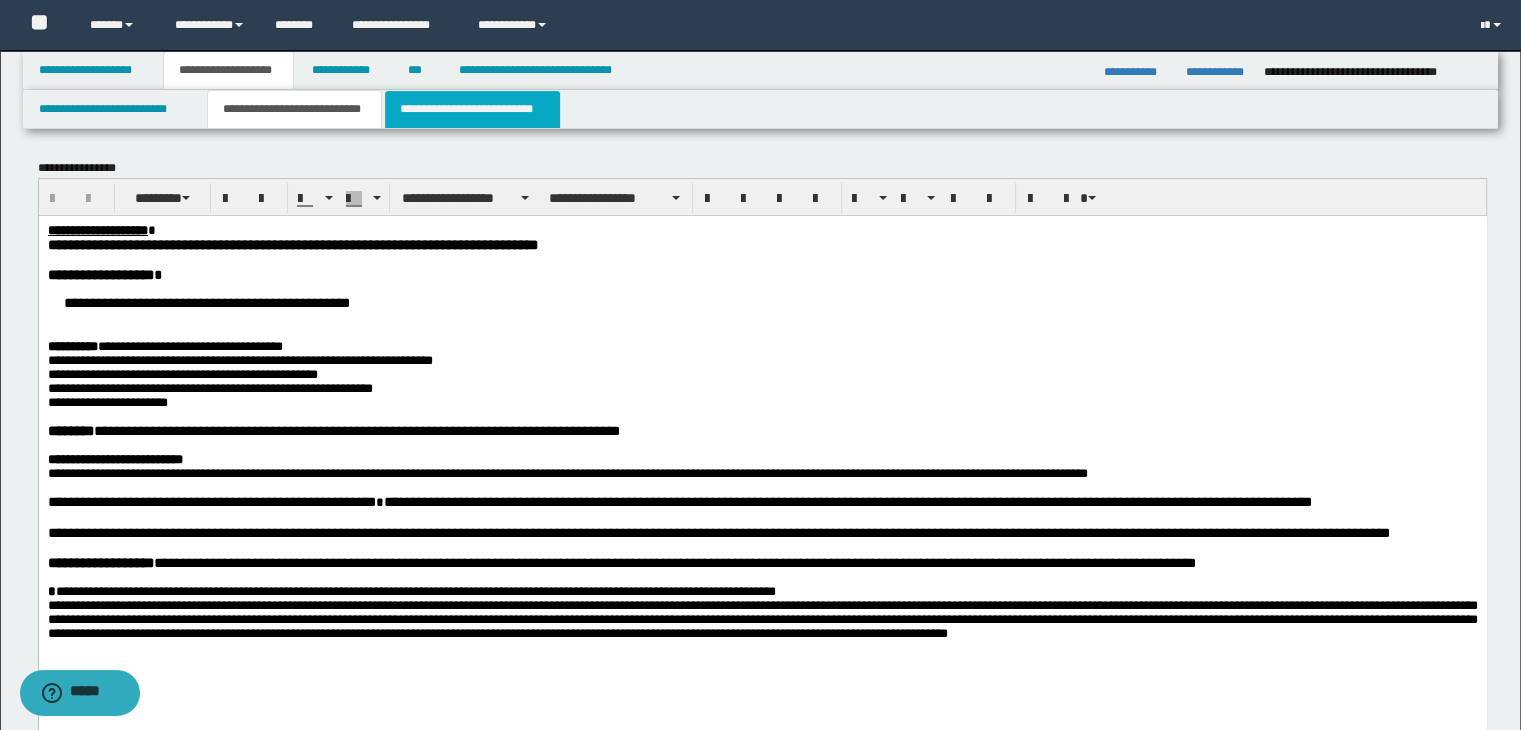 click on "**********" at bounding box center [472, 109] 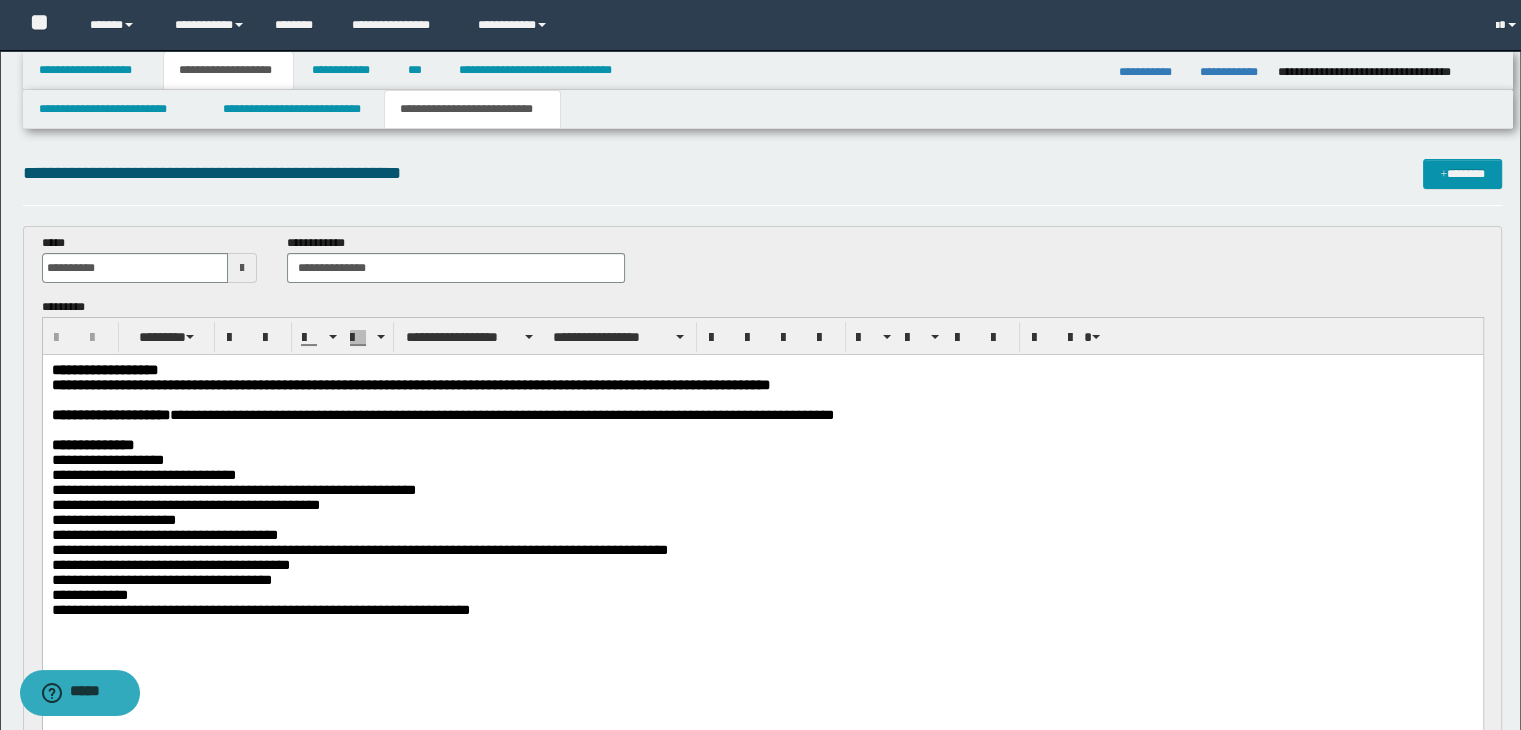 scroll, scrollTop: 0, scrollLeft: 0, axis: both 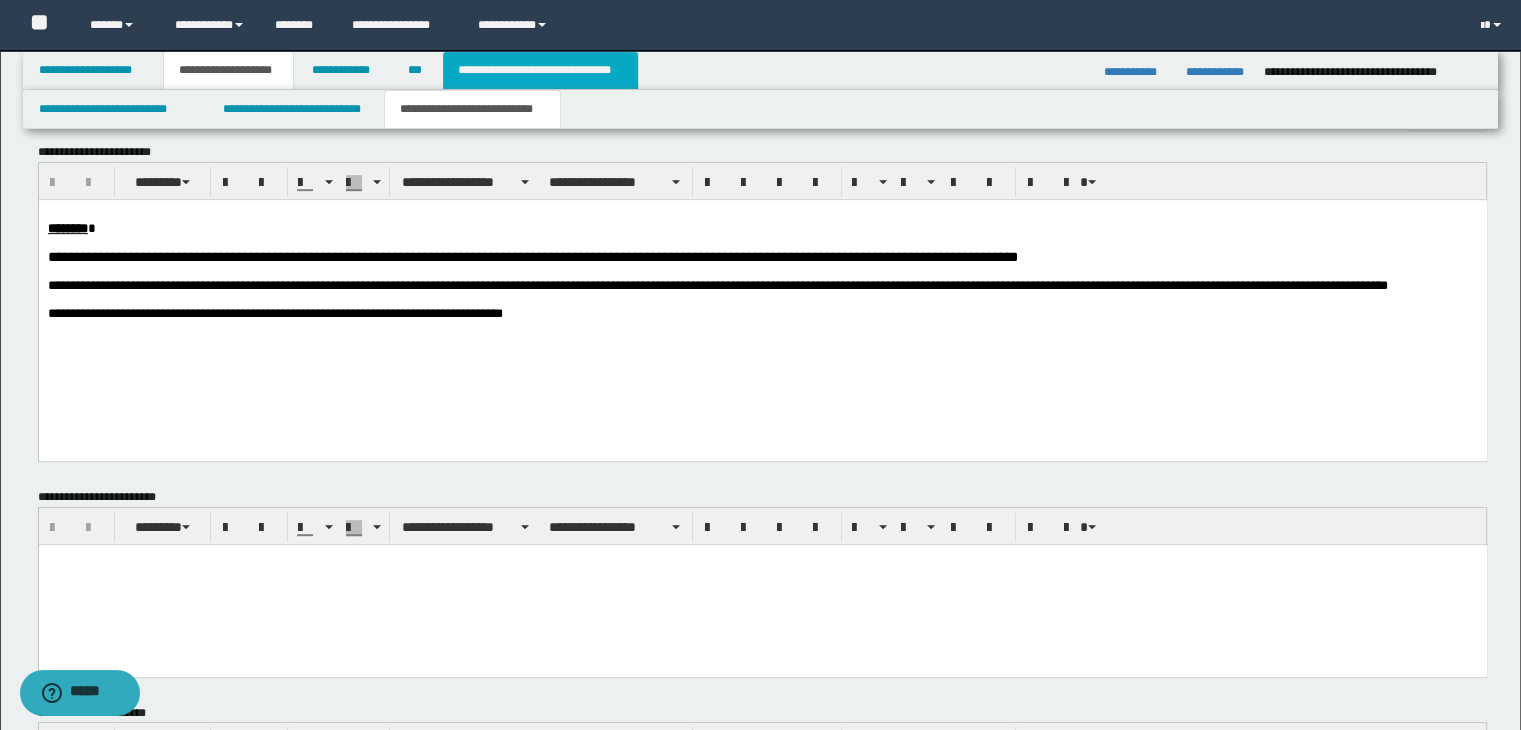 click on "**********" at bounding box center [540, 70] 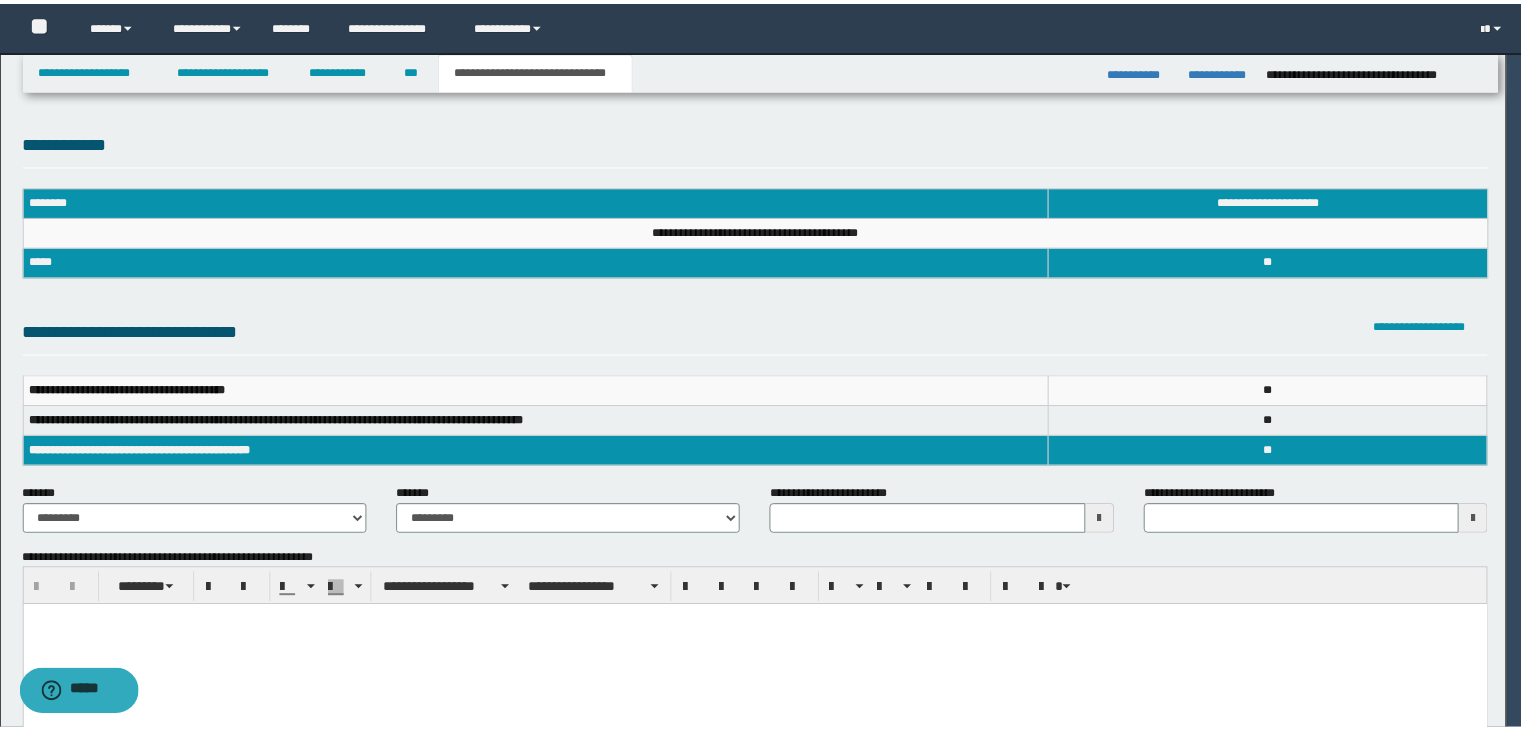 scroll, scrollTop: 0, scrollLeft: 0, axis: both 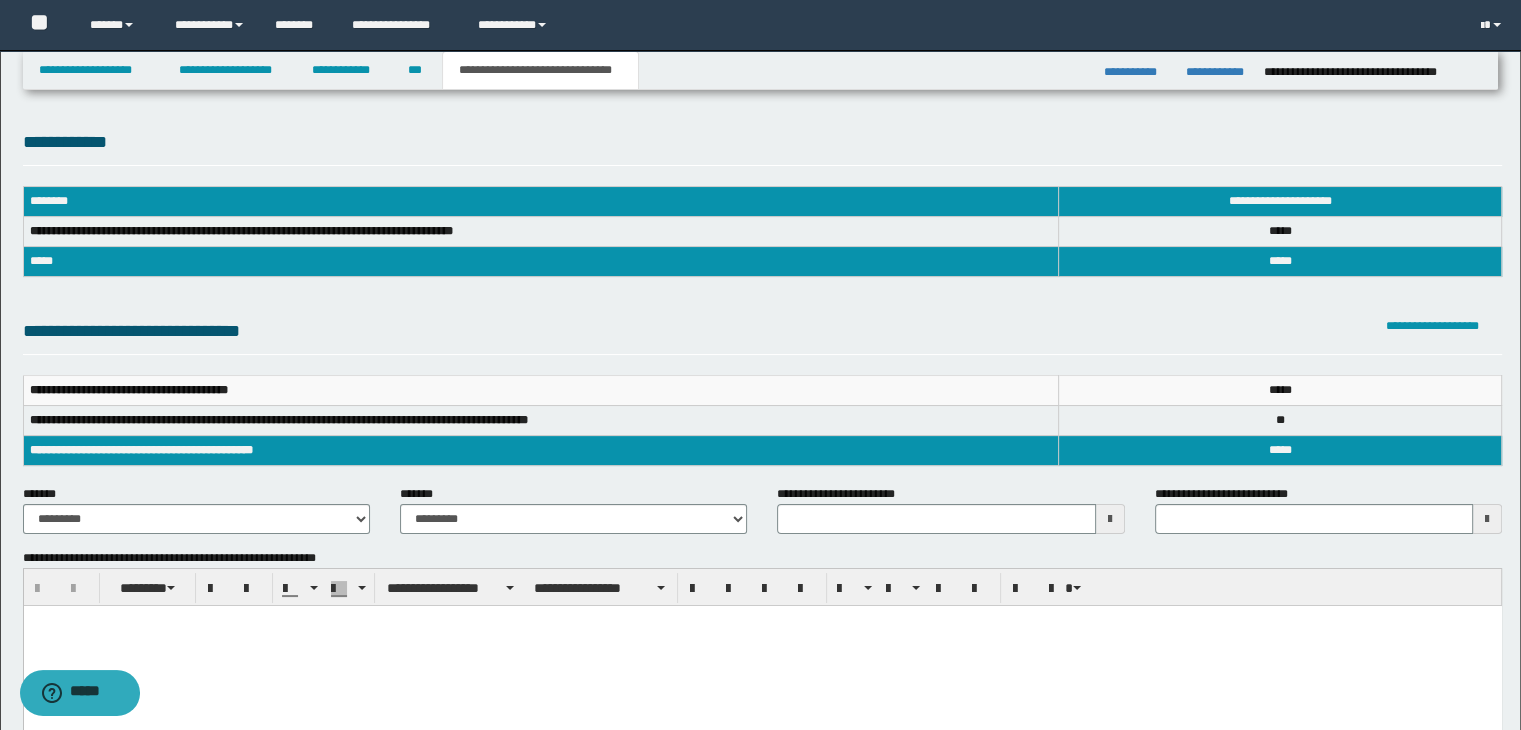 type 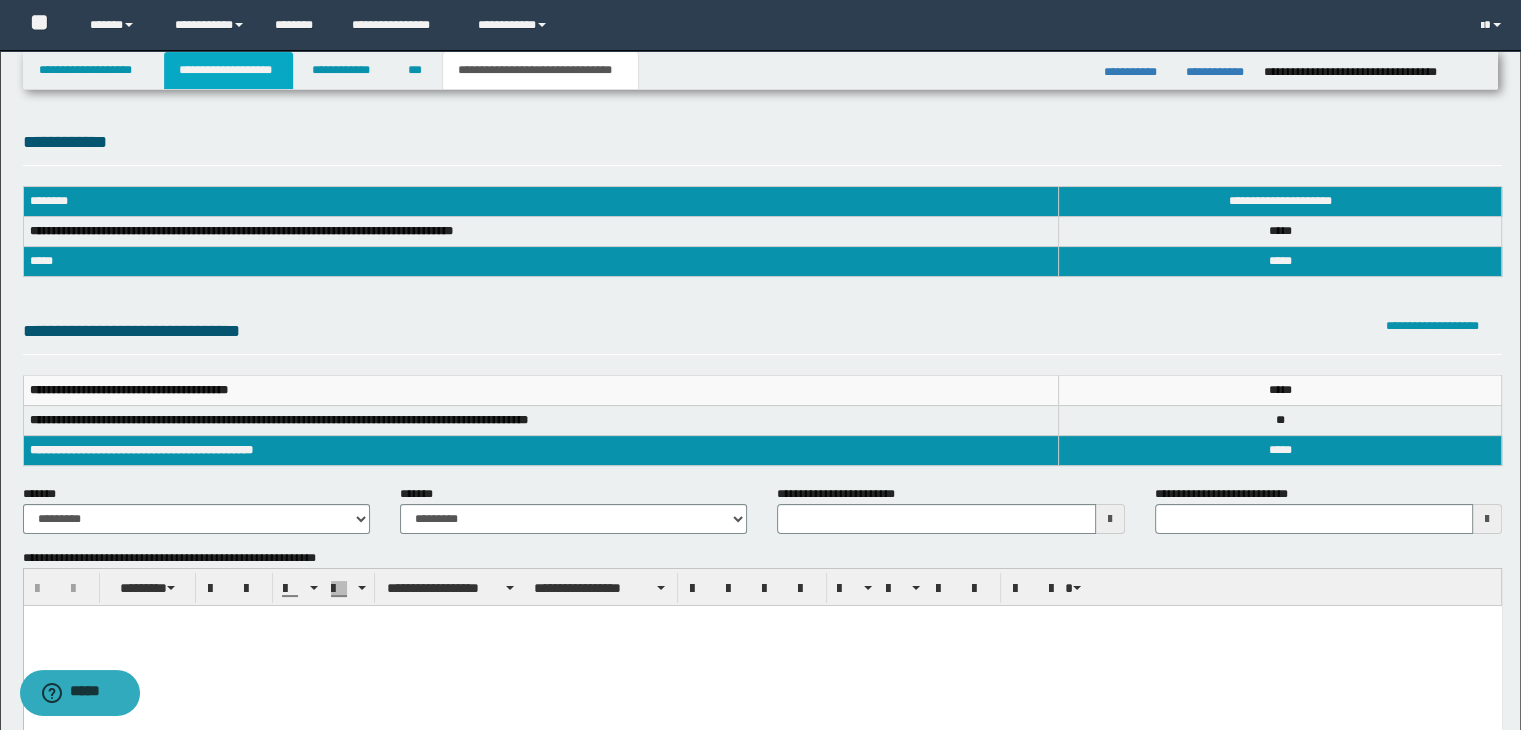 click on "**********" at bounding box center (228, 70) 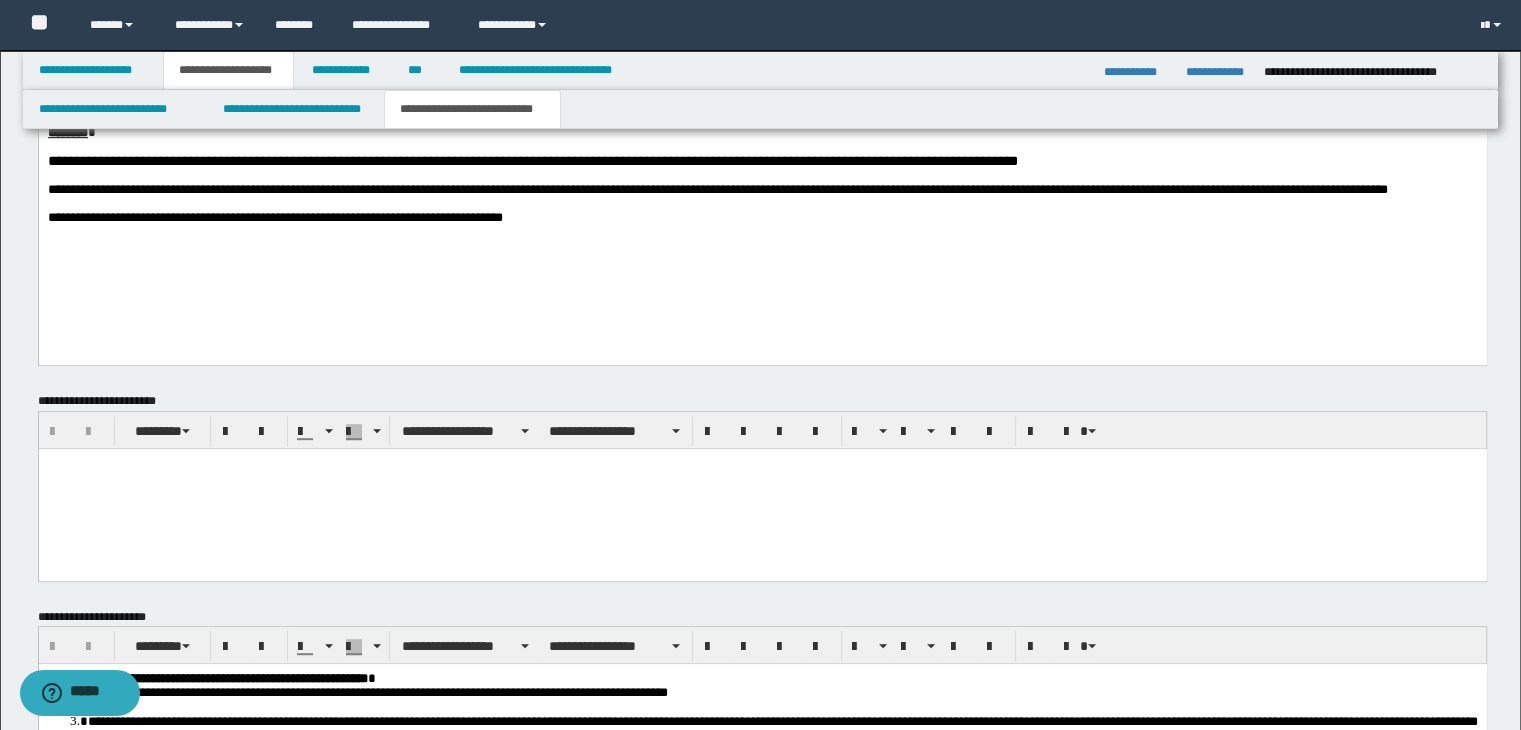 scroll, scrollTop: 1010, scrollLeft: 0, axis: vertical 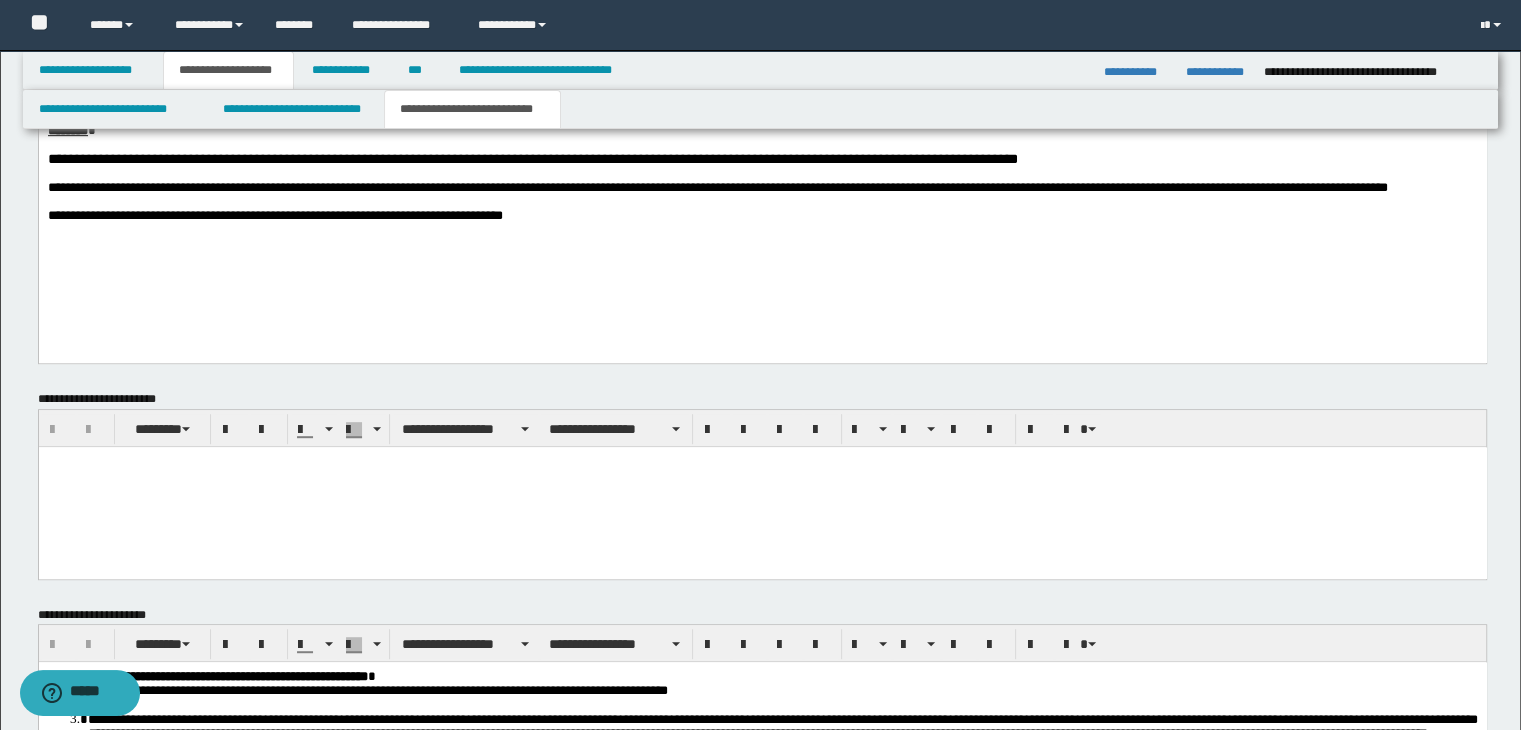 click on "**********" at bounding box center (762, 215) 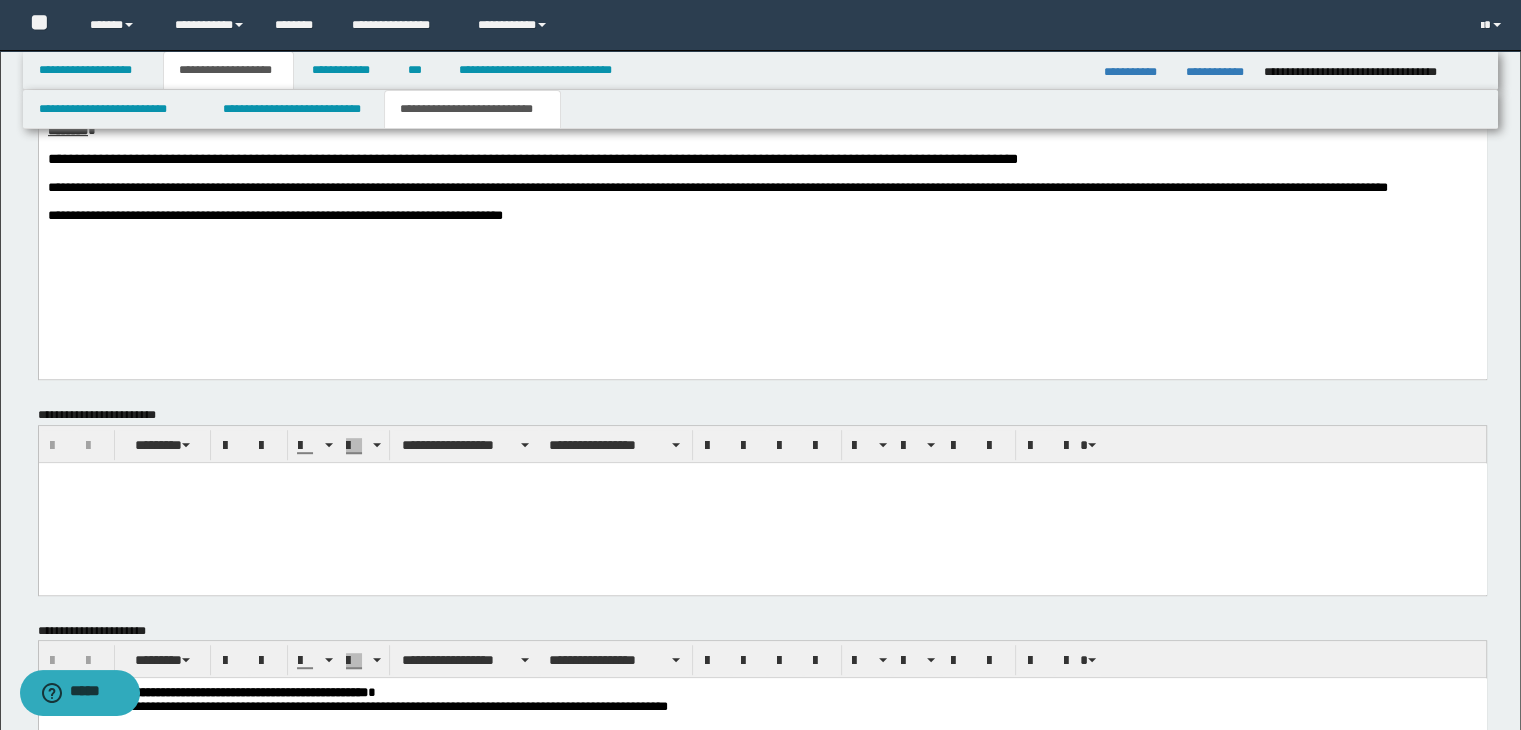 paste 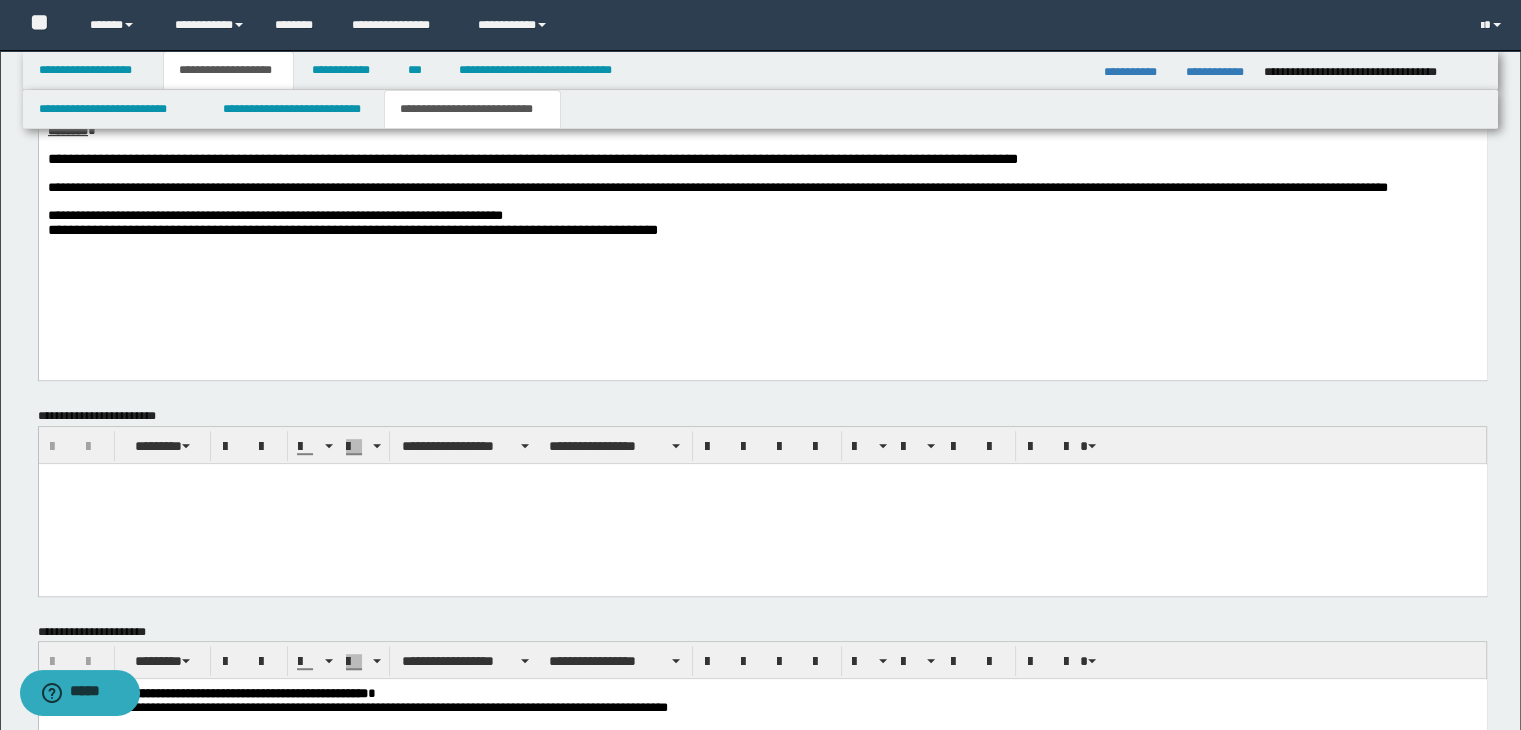click on "**********" at bounding box center [762, 215] 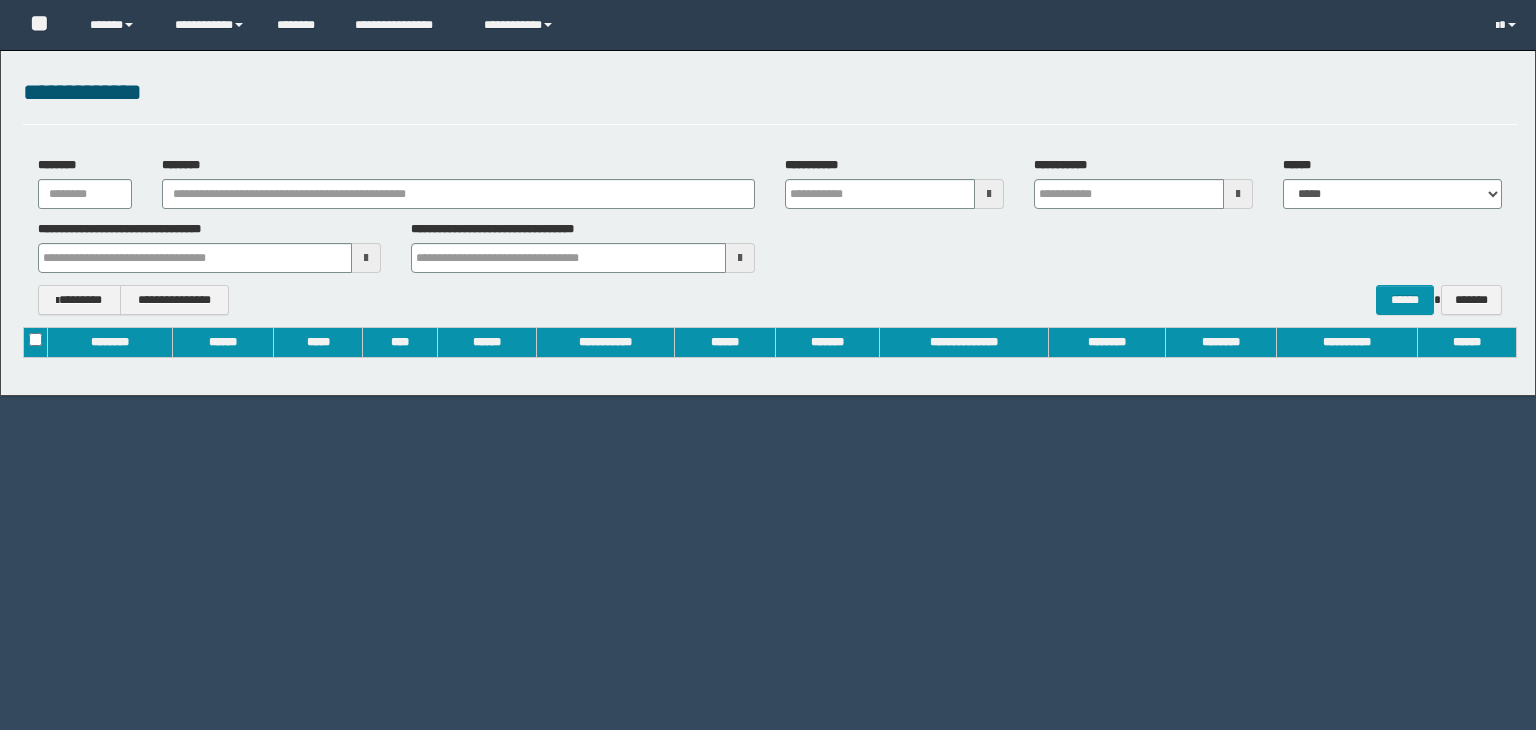 scroll, scrollTop: 0, scrollLeft: 0, axis: both 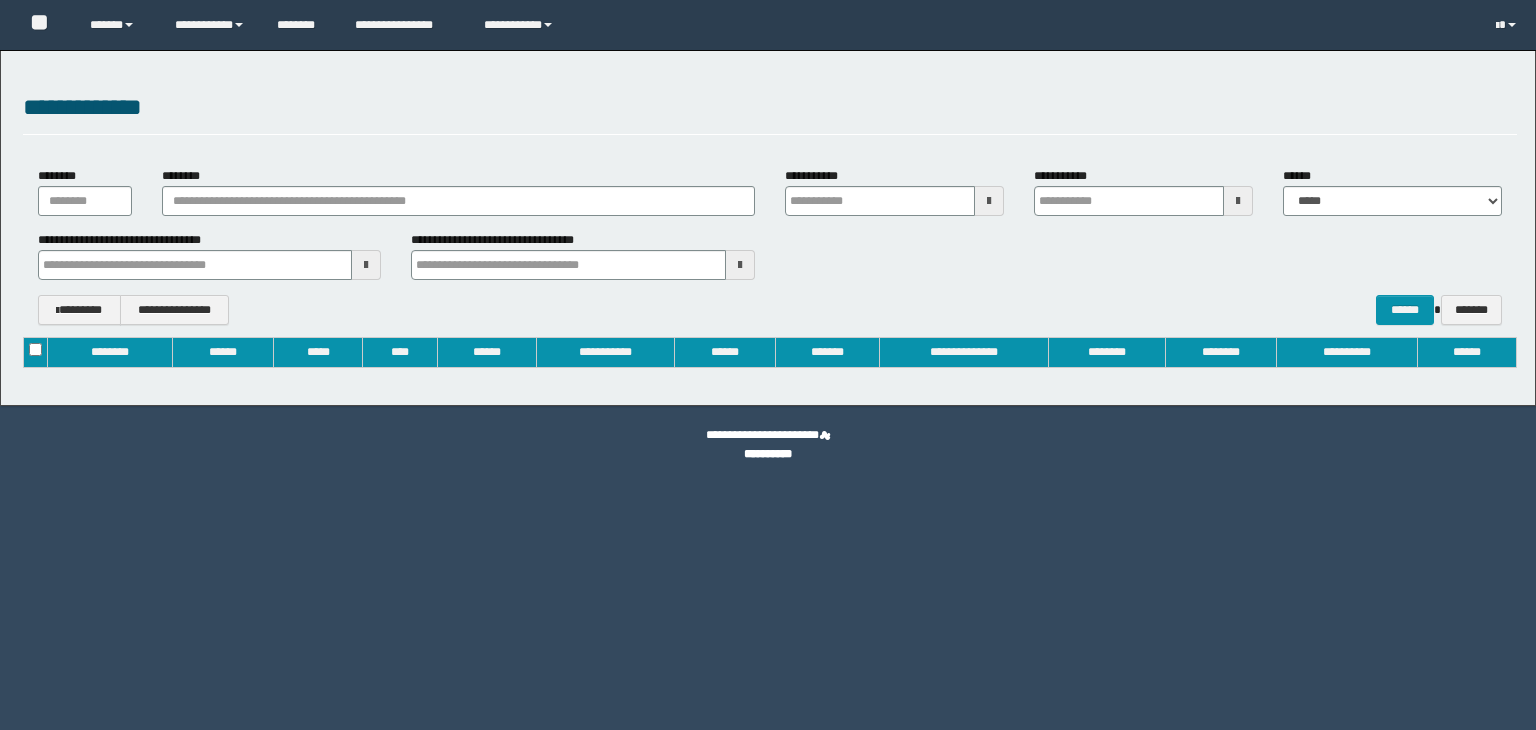 type on "**********" 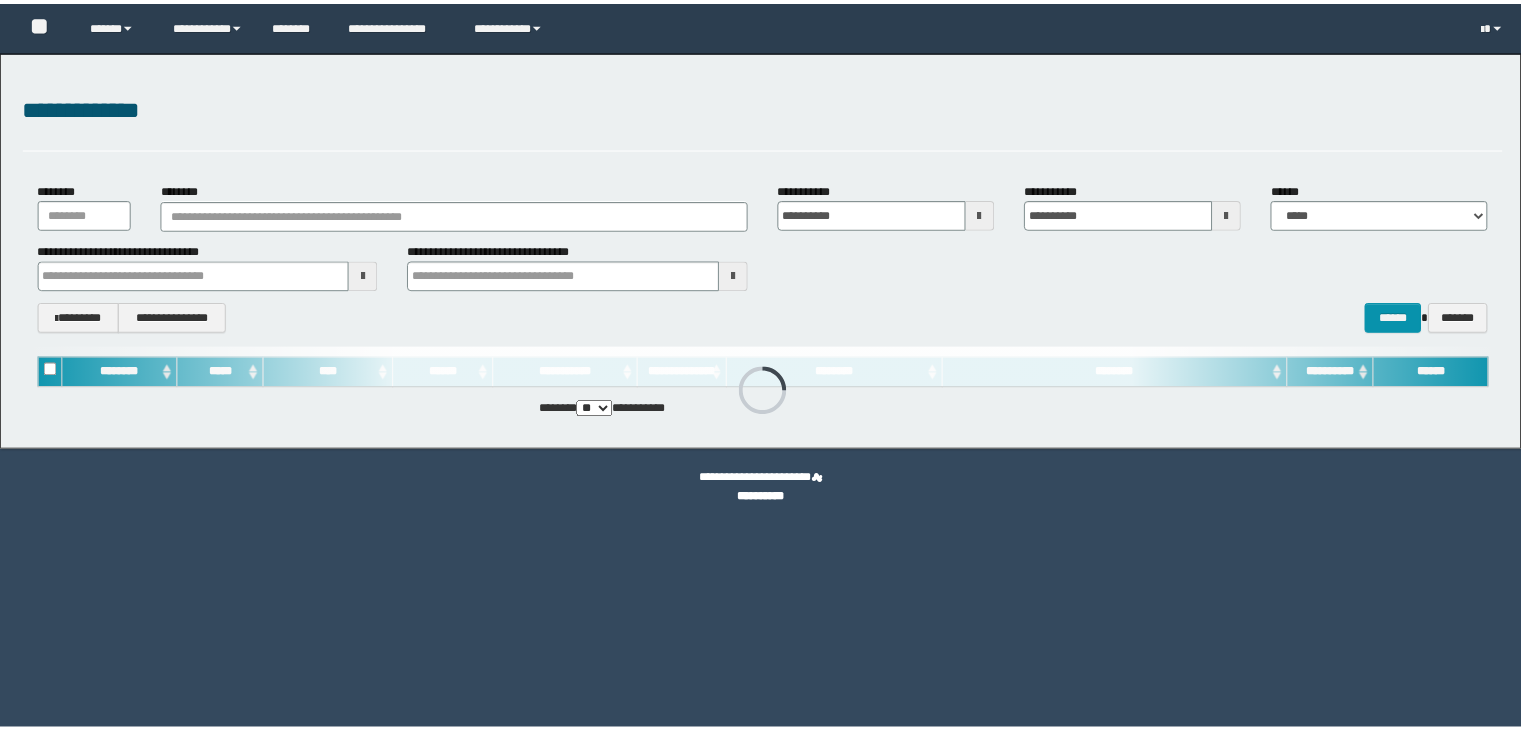 scroll, scrollTop: 0, scrollLeft: 0, axis: both 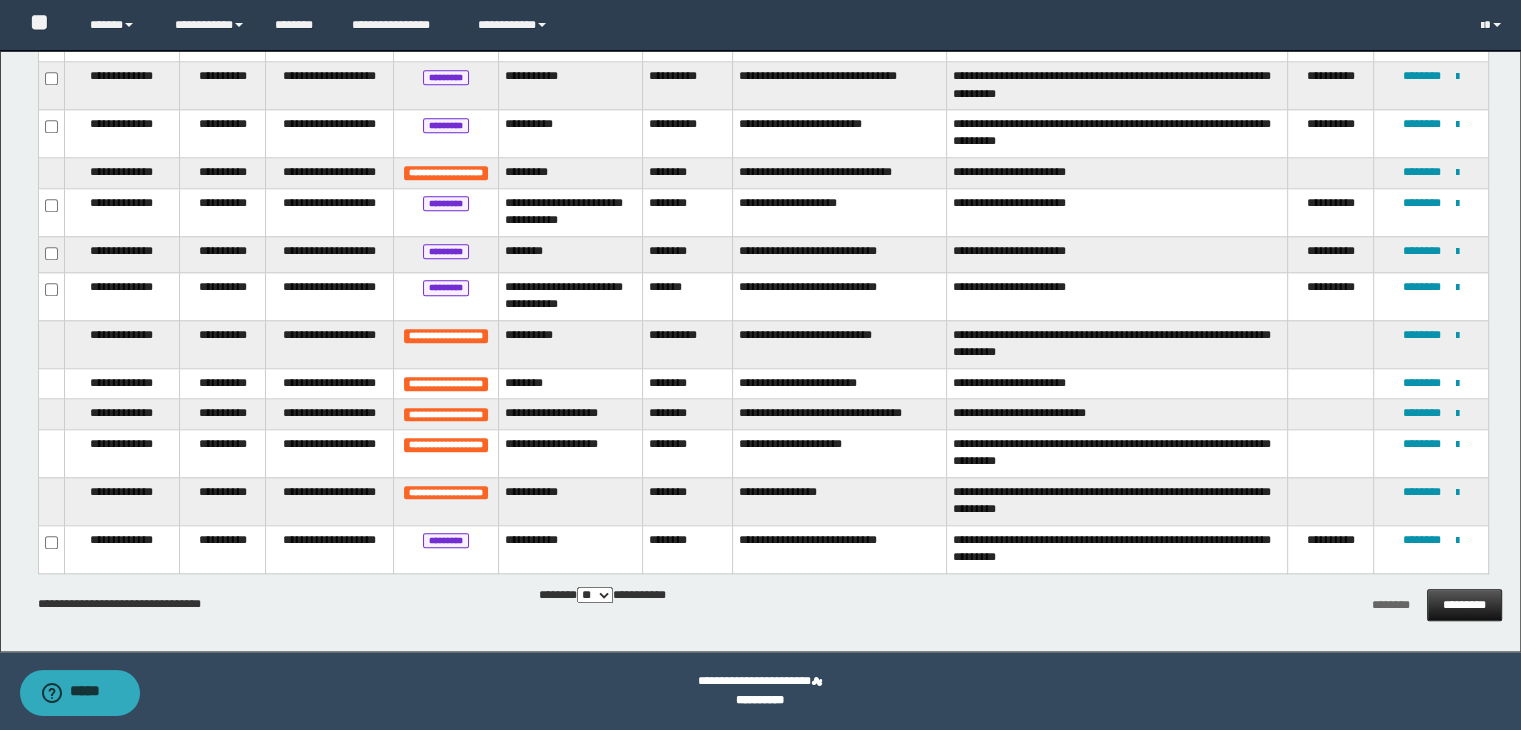 click on "*********" at bounding box center [1464, 605] 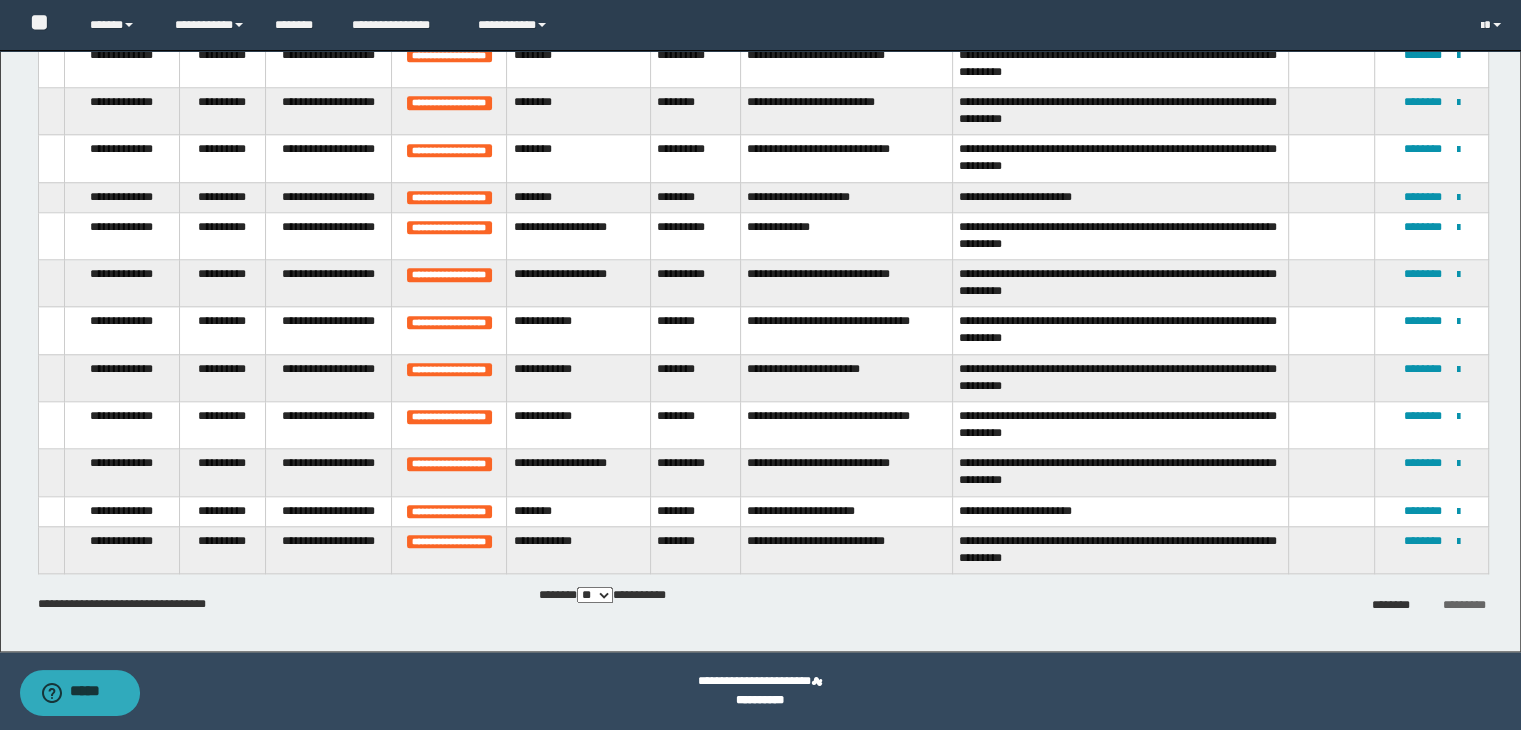scroll, scrollTop: 1939, scrollLeft: 0, axis: vertical 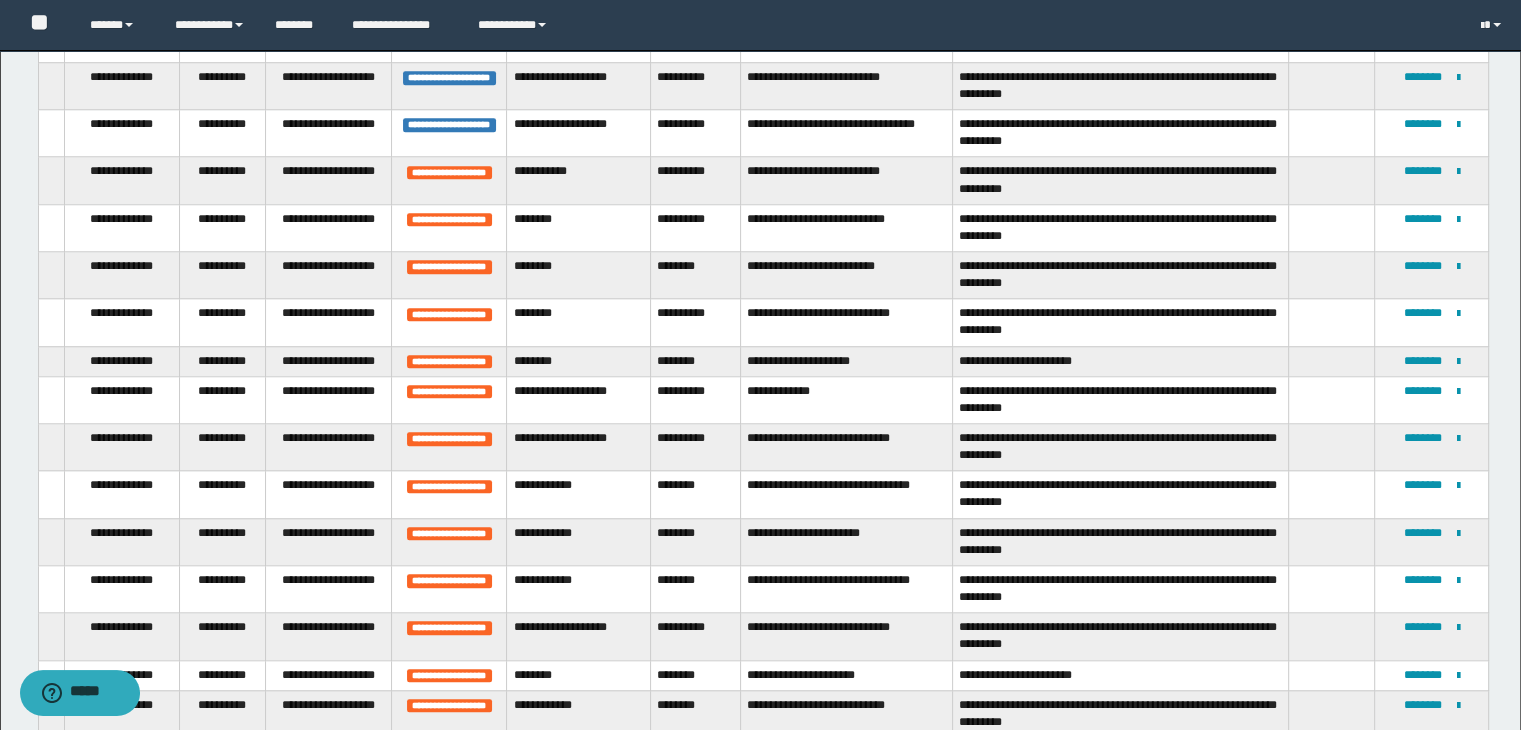 type 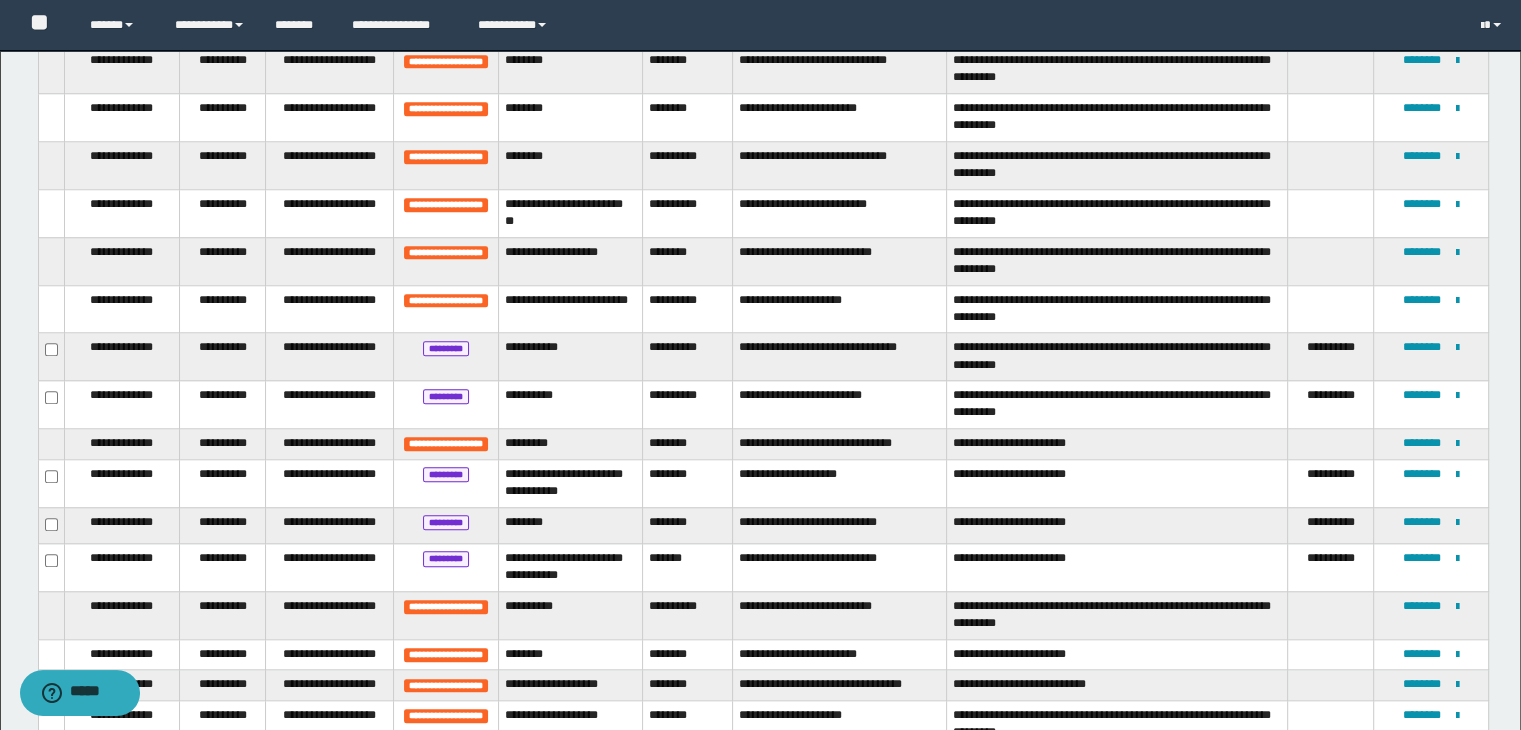 scroll, scrollTop: 2046, scrollLeft: 0, axis: vertical 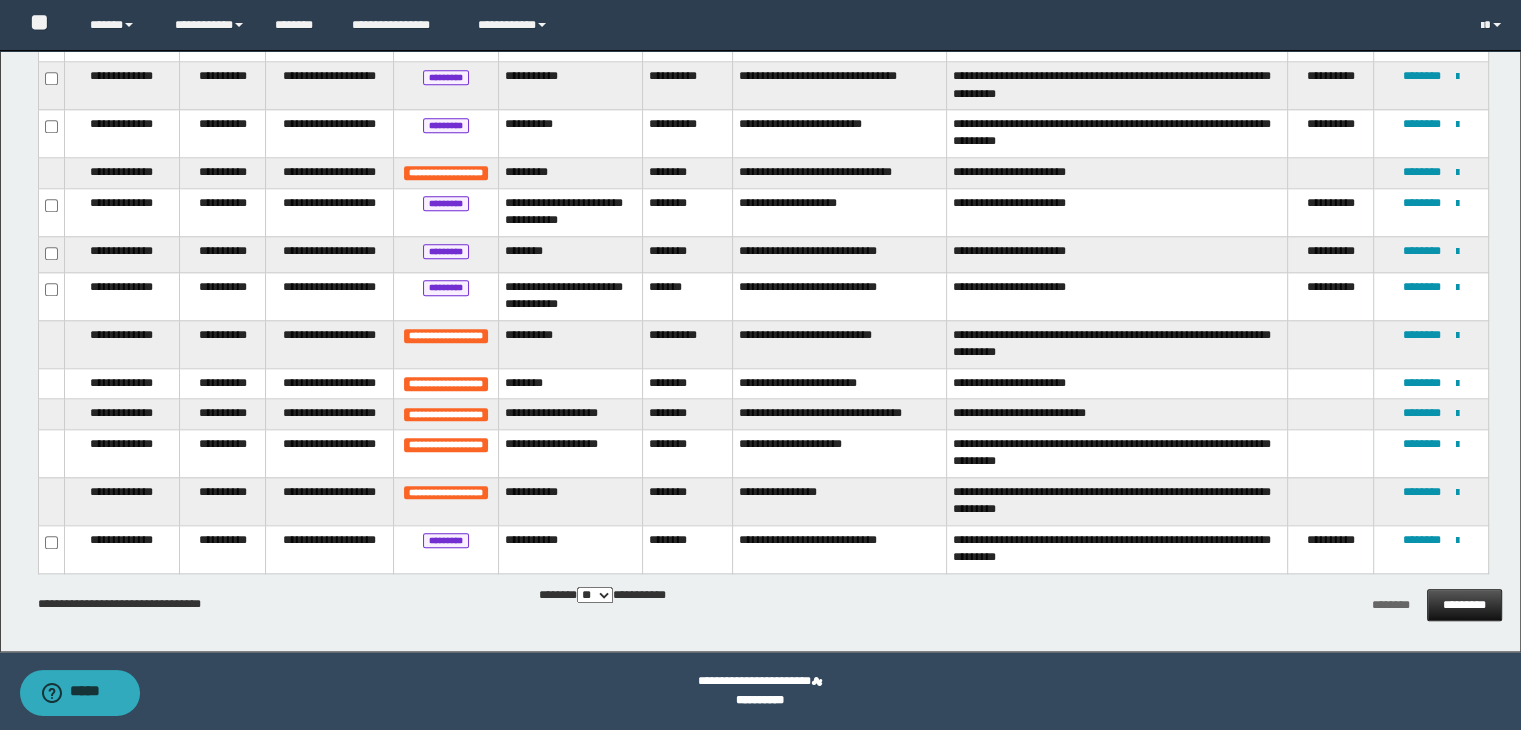 click on "*********" at bounding box center (1464, 605) 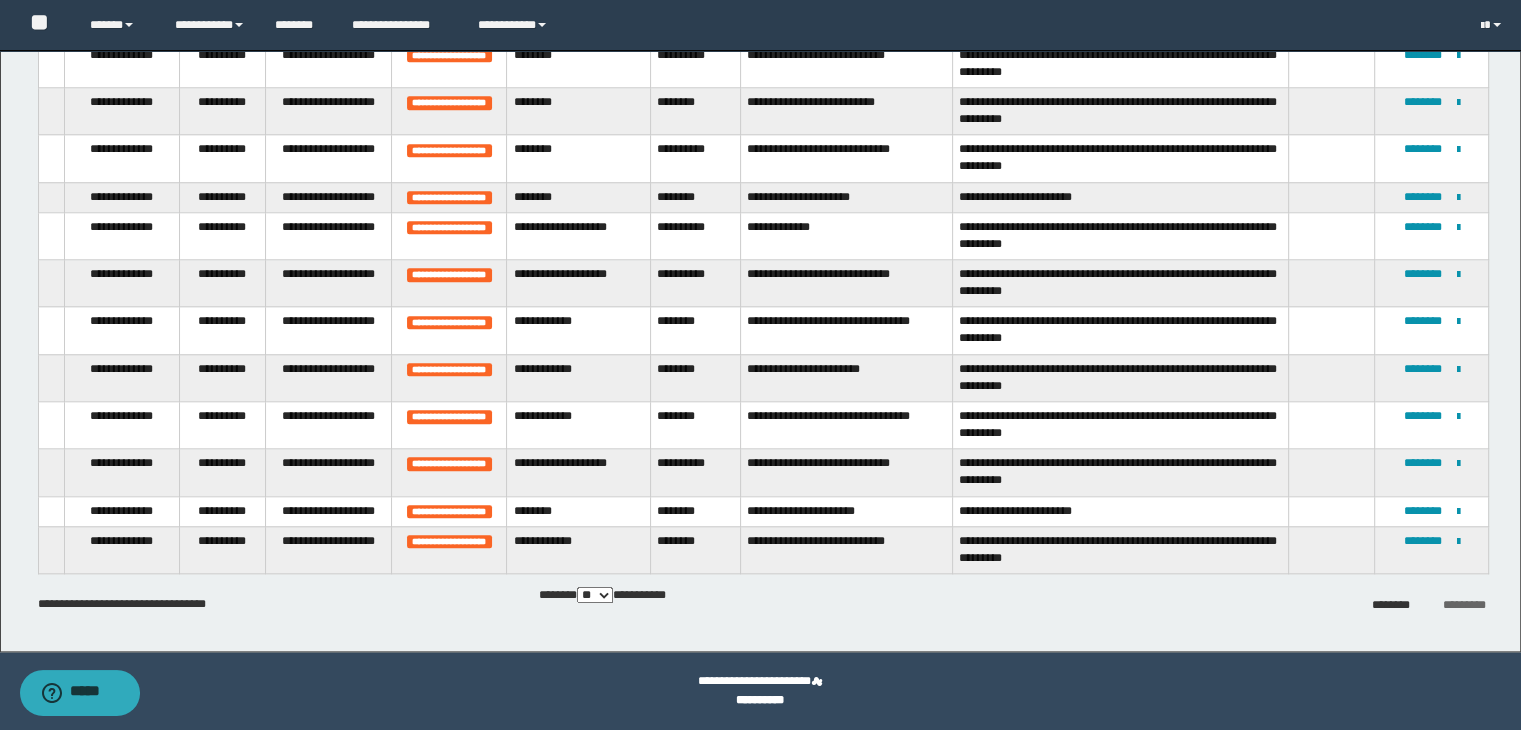 scroll, scrollTop: 1939, scrollLeft: 0, axis: vertical 